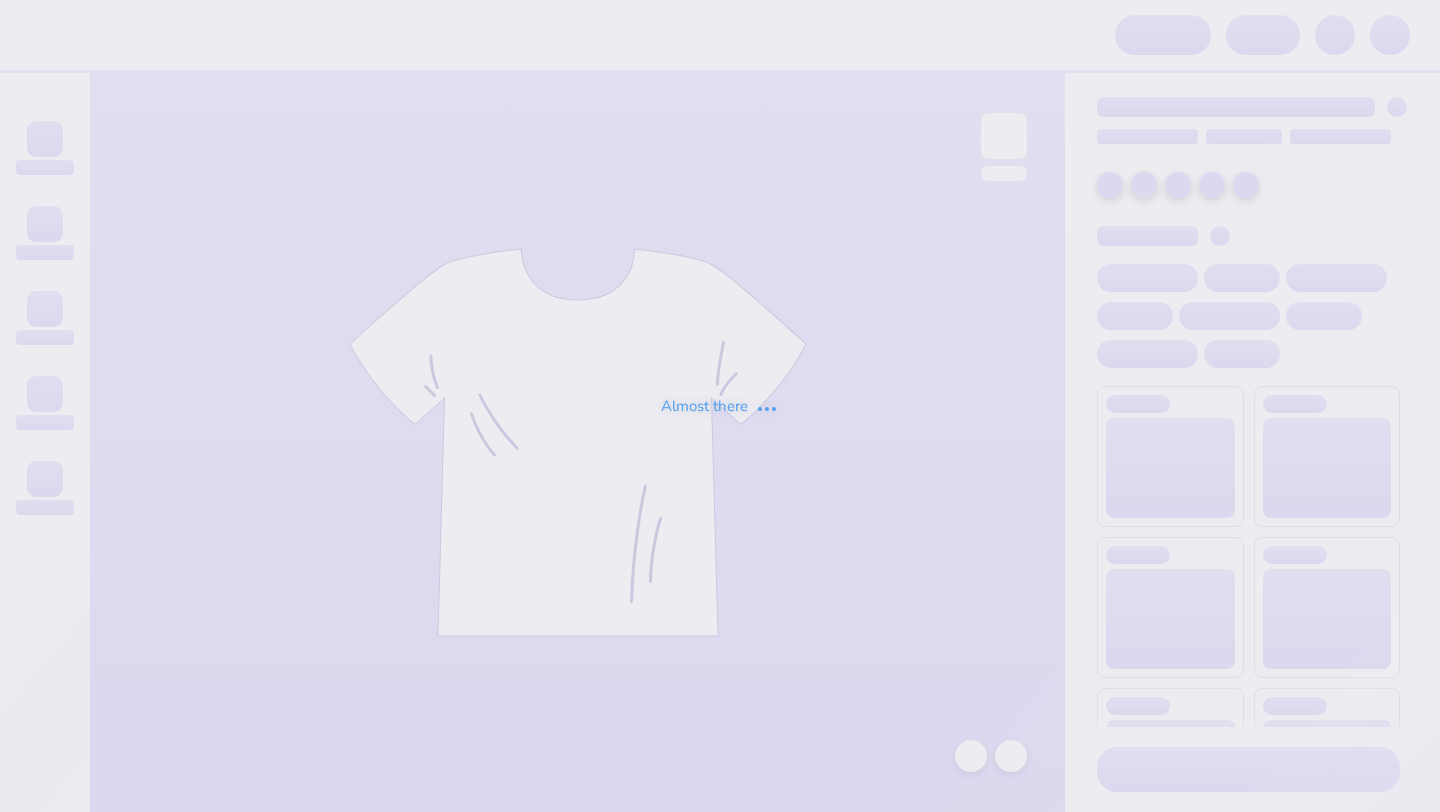 scroll, scrollTop: 0, scrollLeft: 0, axis: both 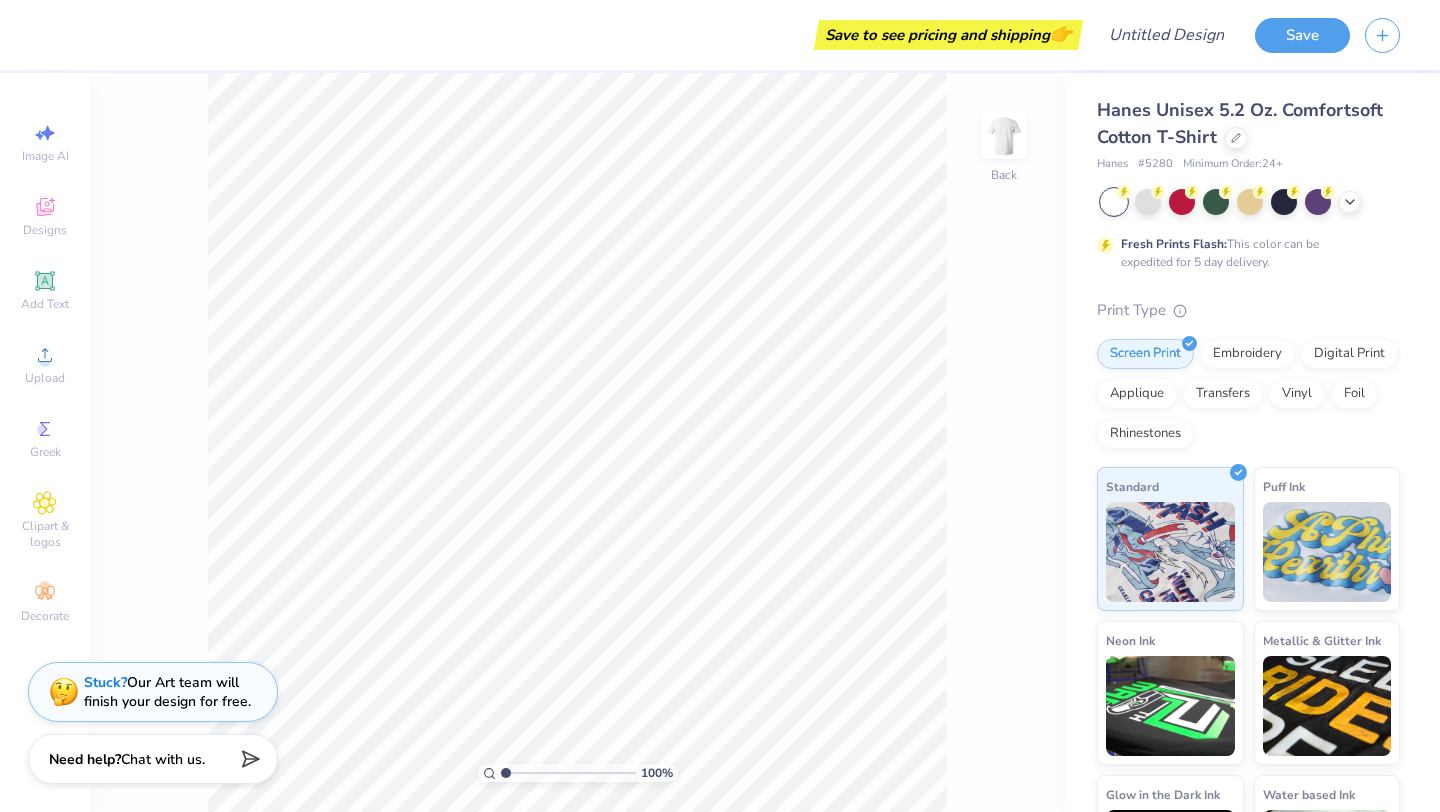 click on "Image AI Designs Add Text Upload Greek Clipart & logos Decorate" at bounding box center [45, 442] 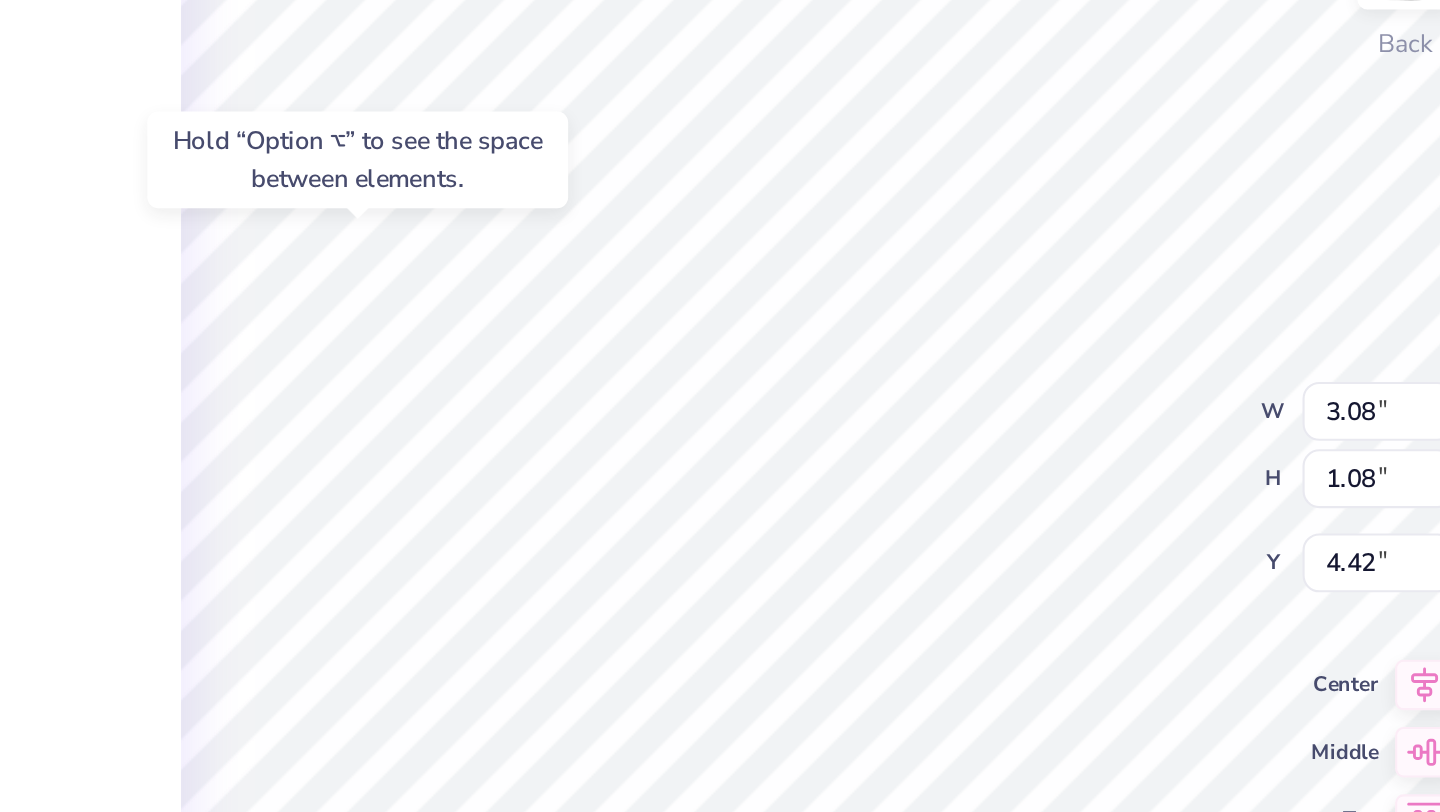 type on "4.62" 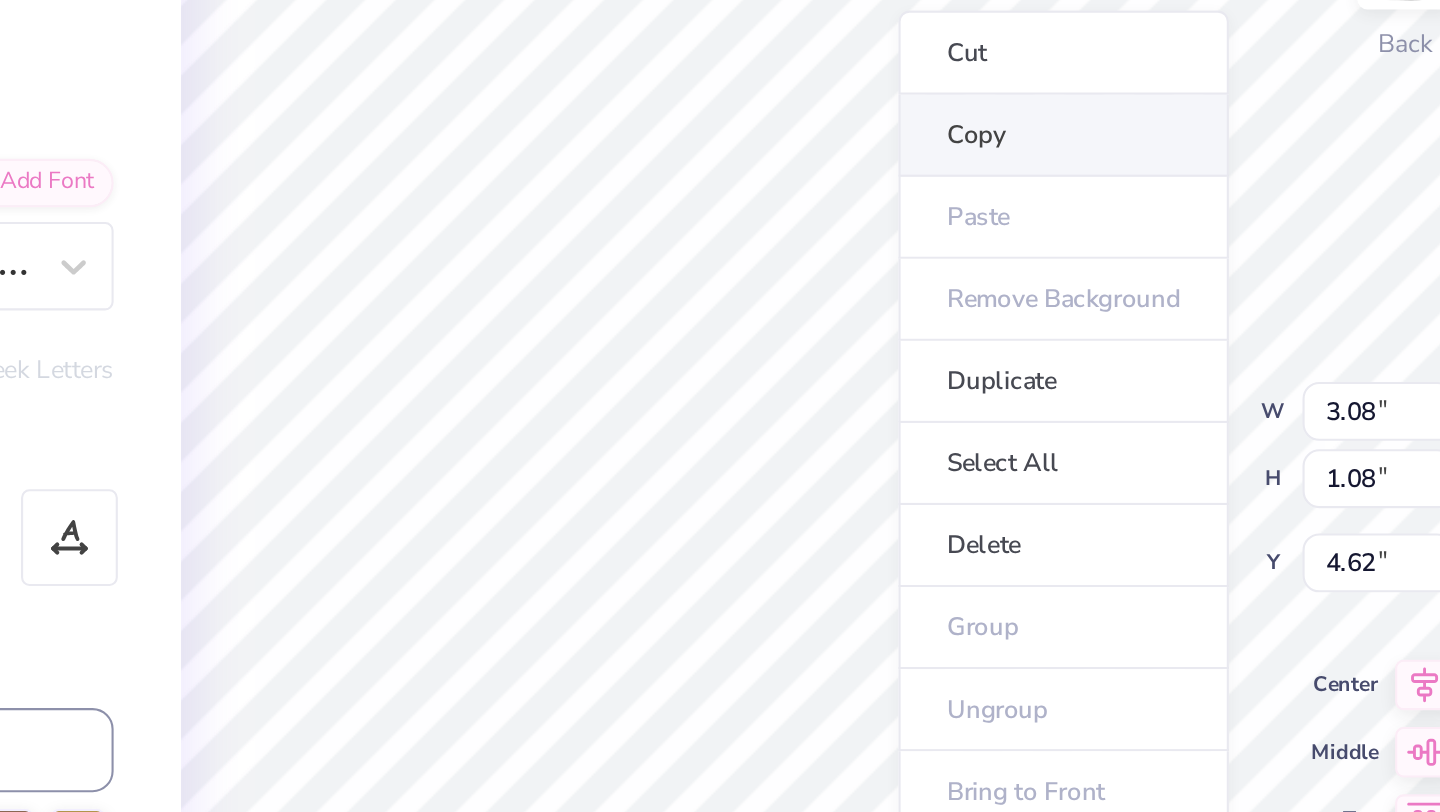 click on "Copy" at bounding box center (841, 219) 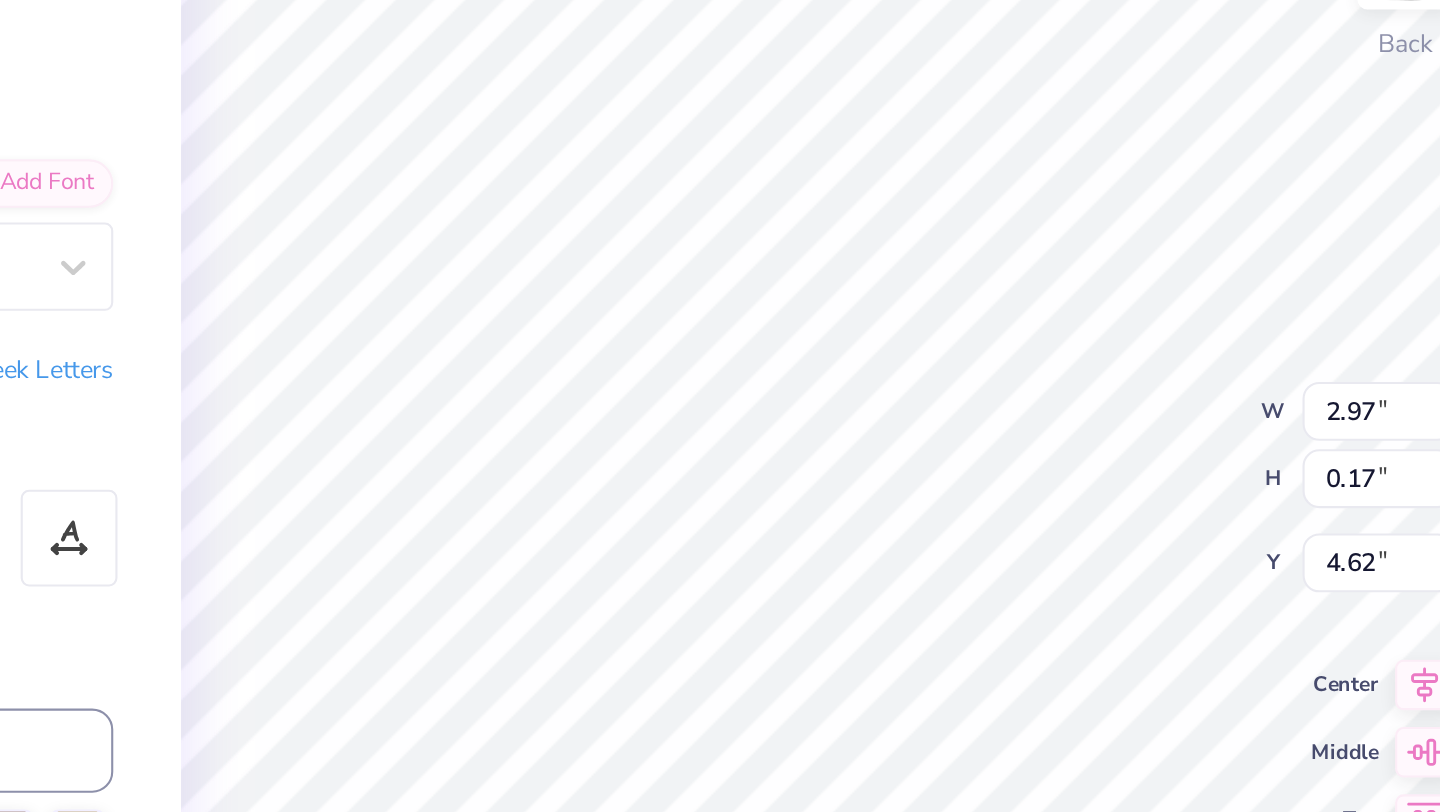 type on "2.97" 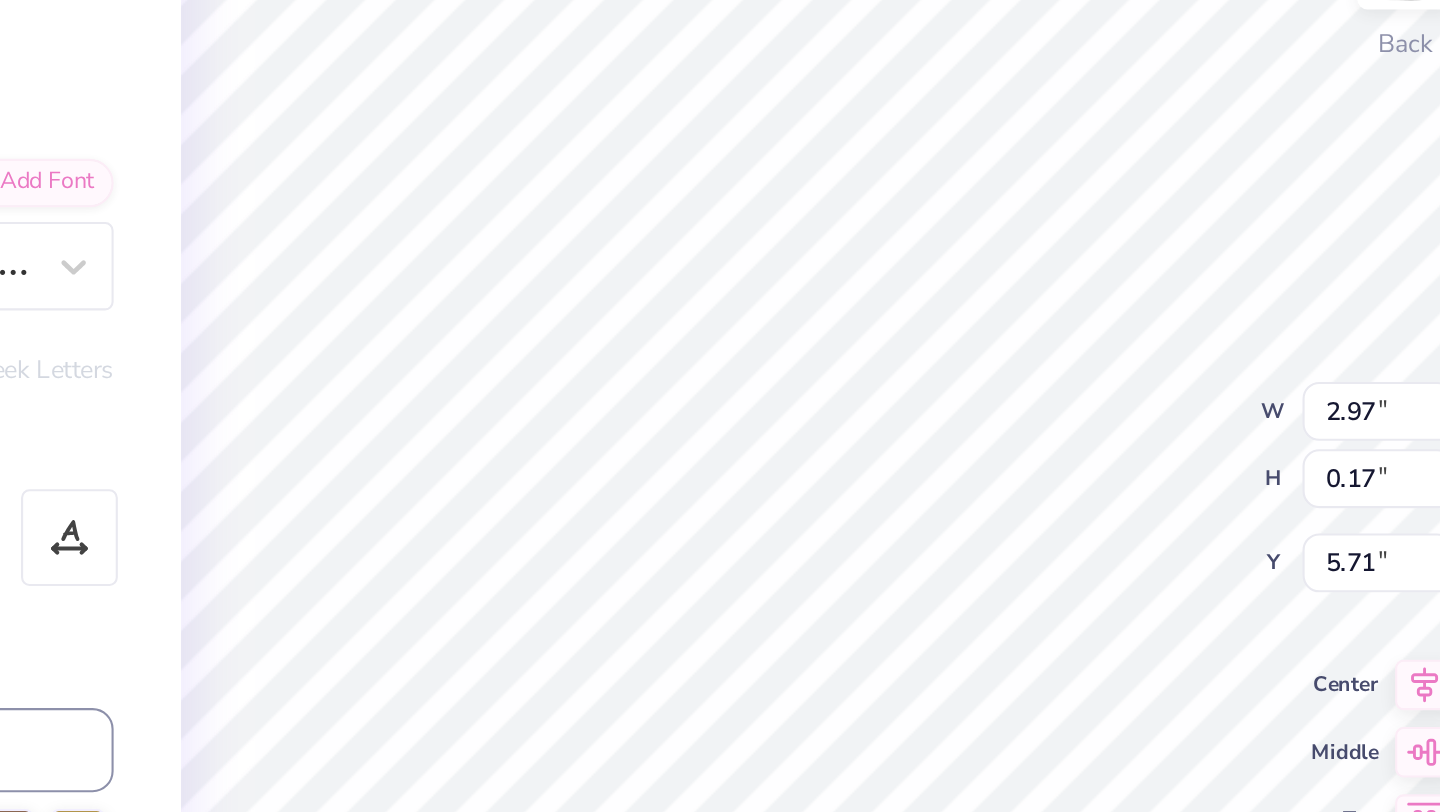 type on "3.08" 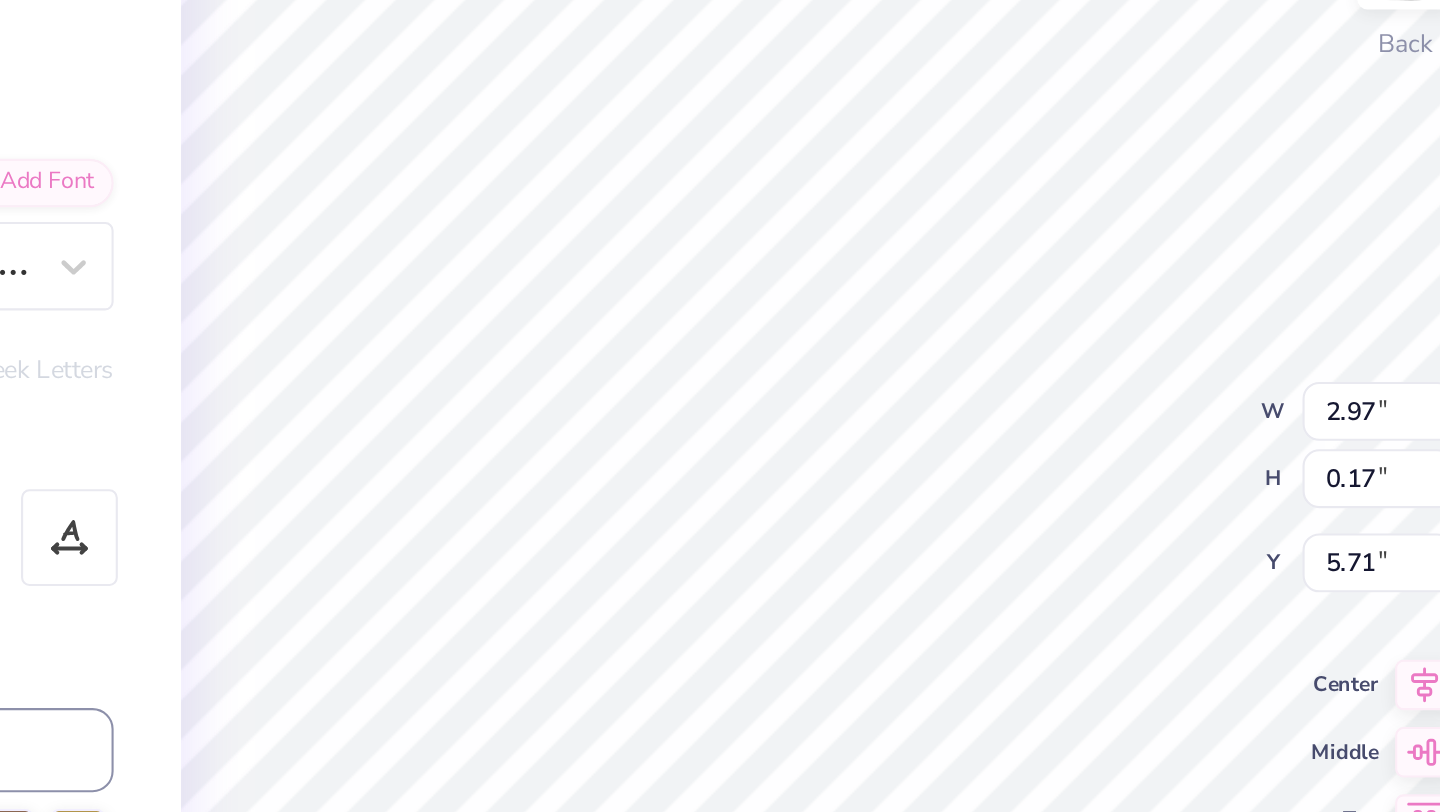 type on "1.08" 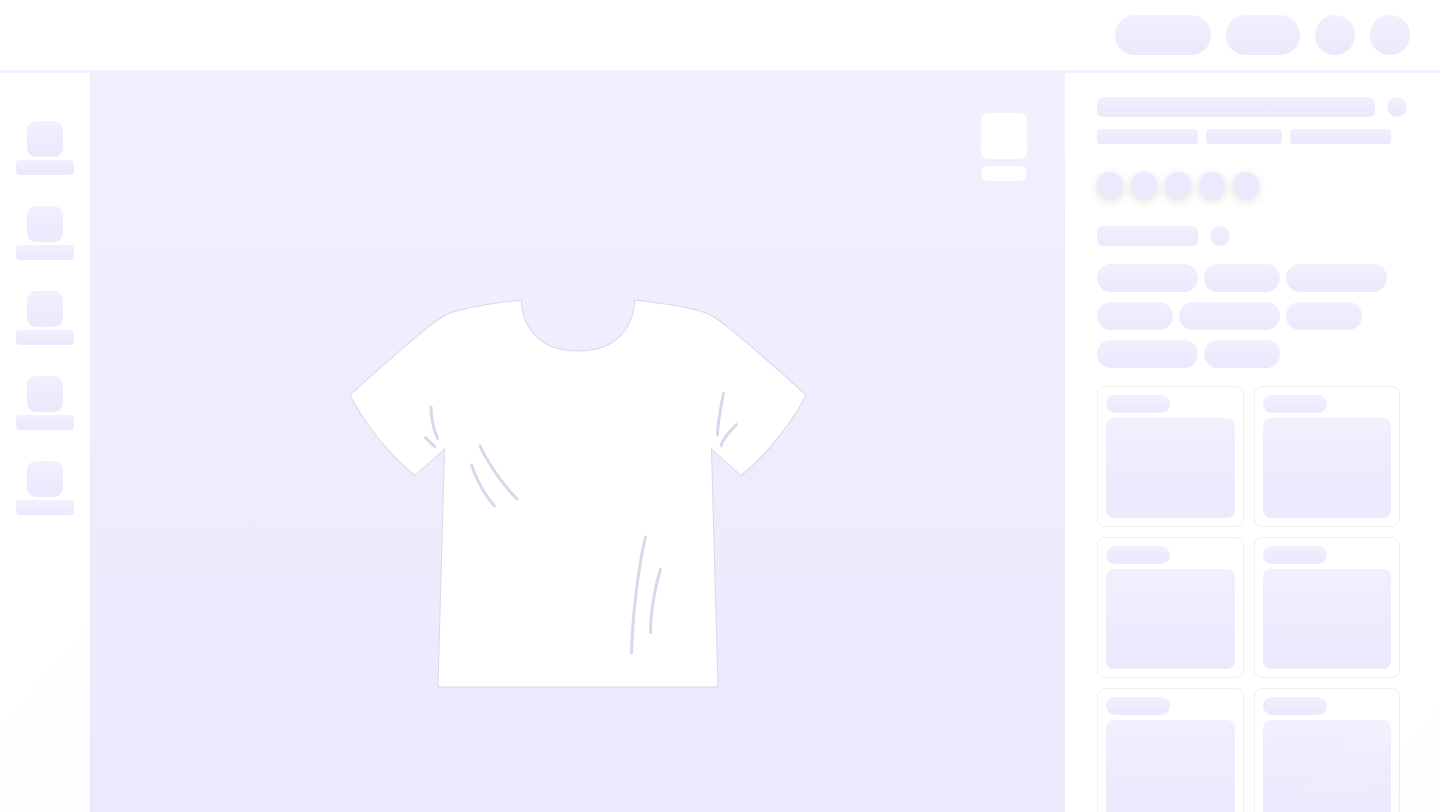 scroll, scrollTop: 0, scrollLeft: 0, axis: both 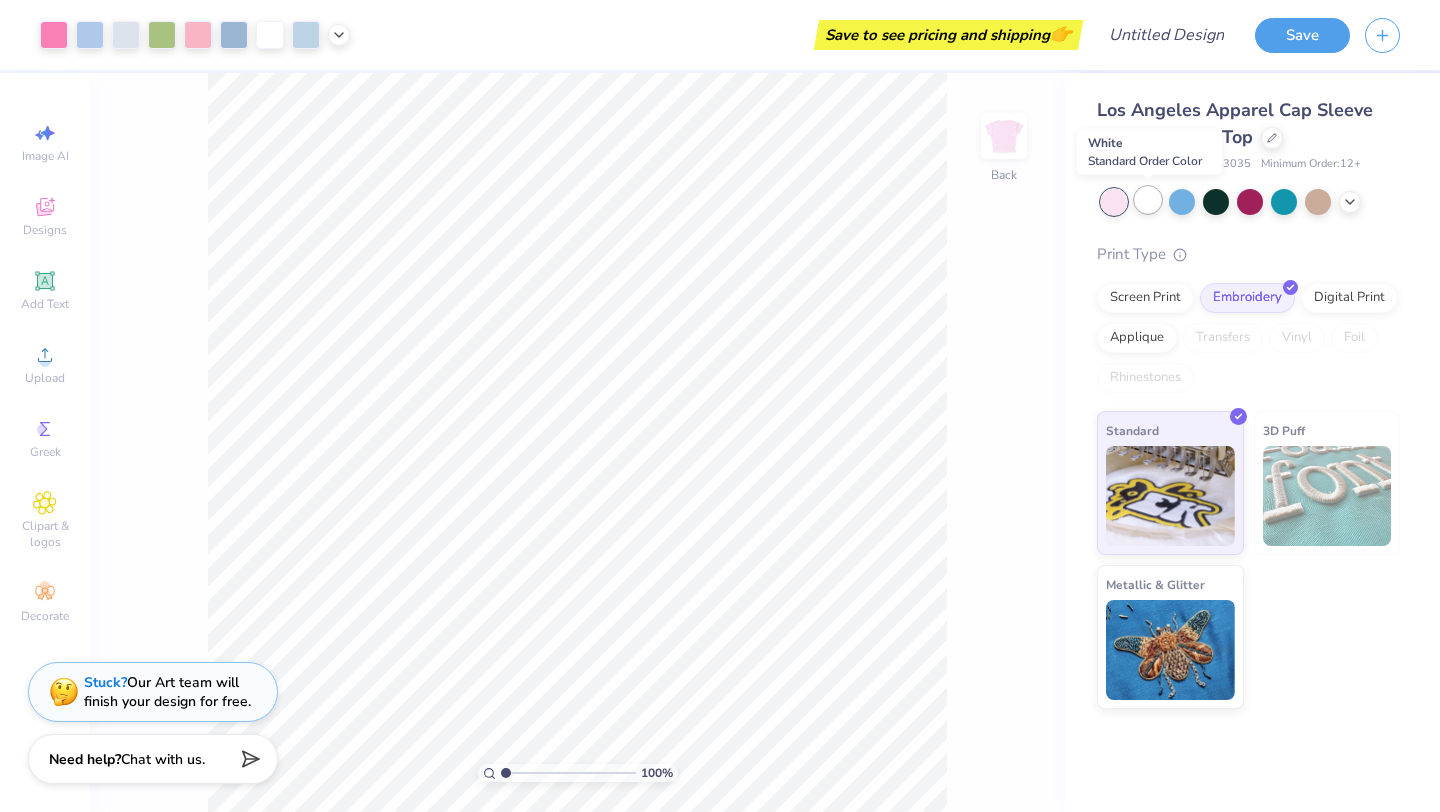 click at bounding box center [1148, 200] 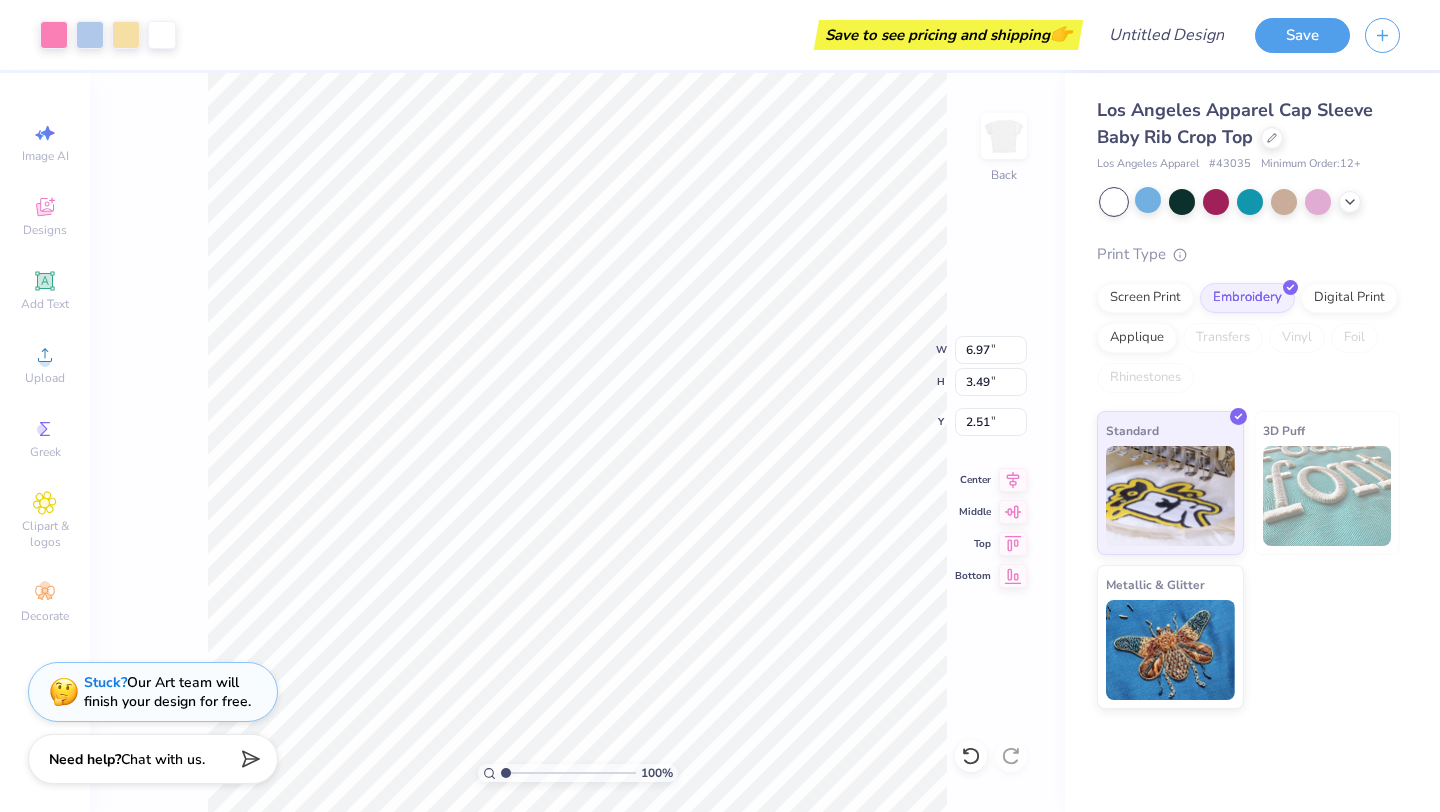 type on "1.25" 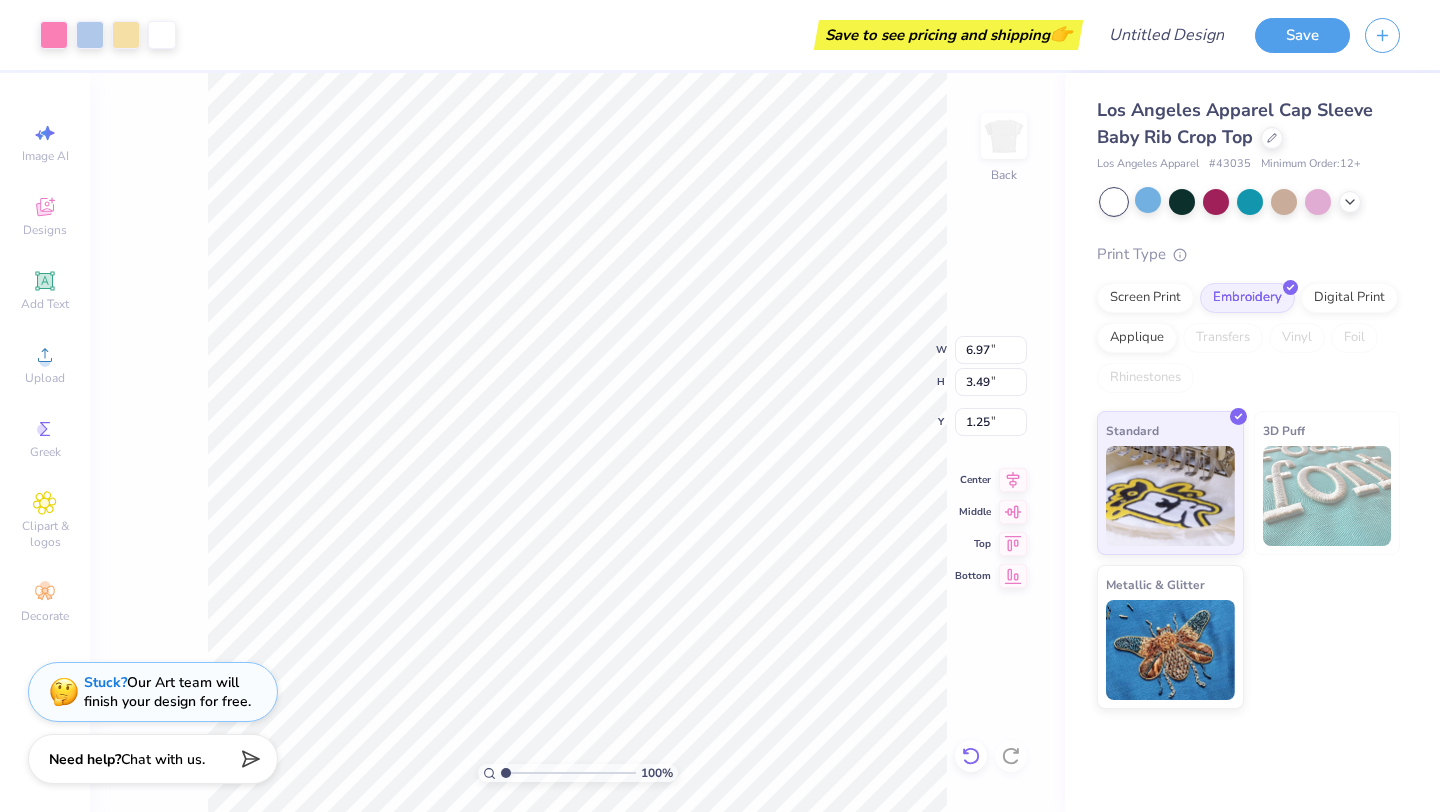 click 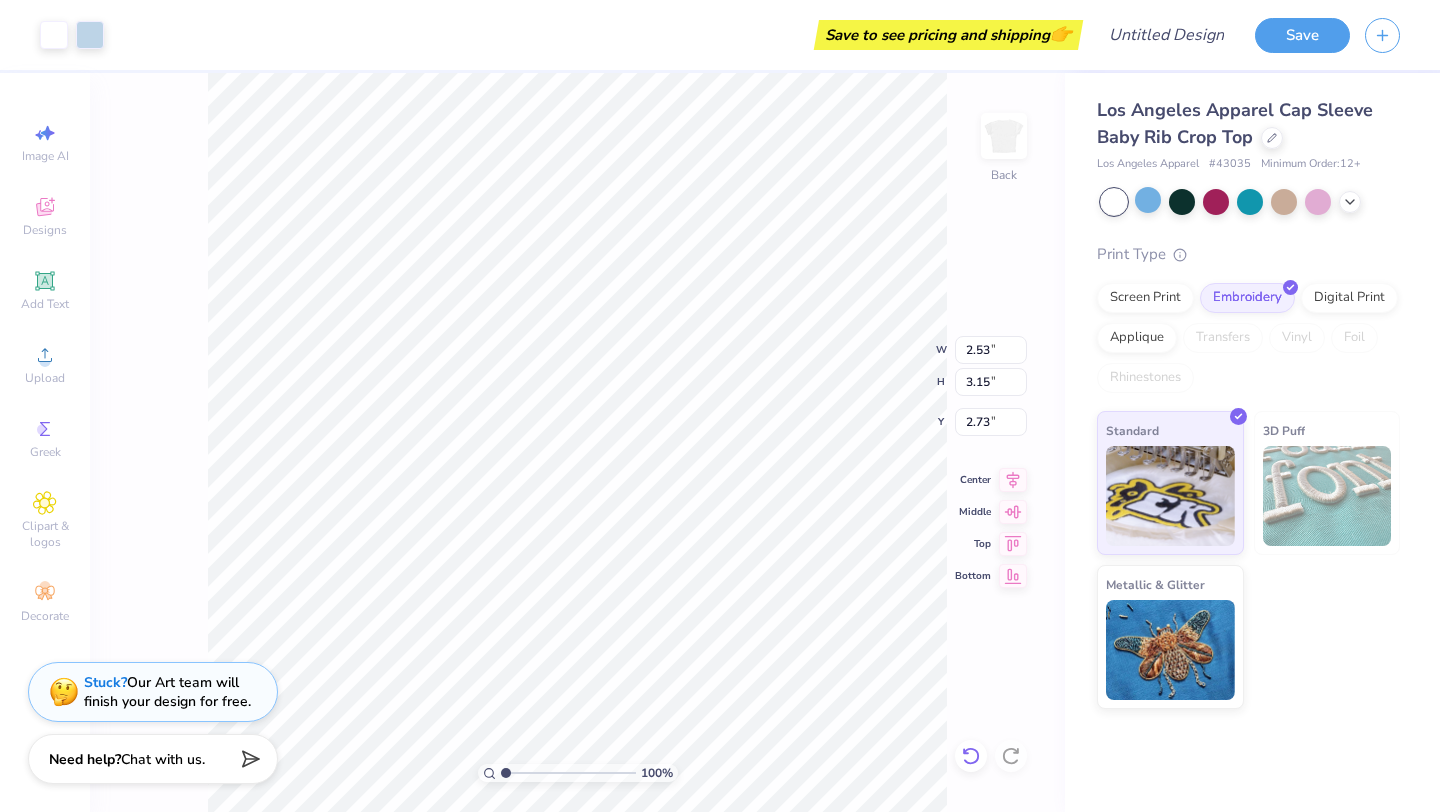click 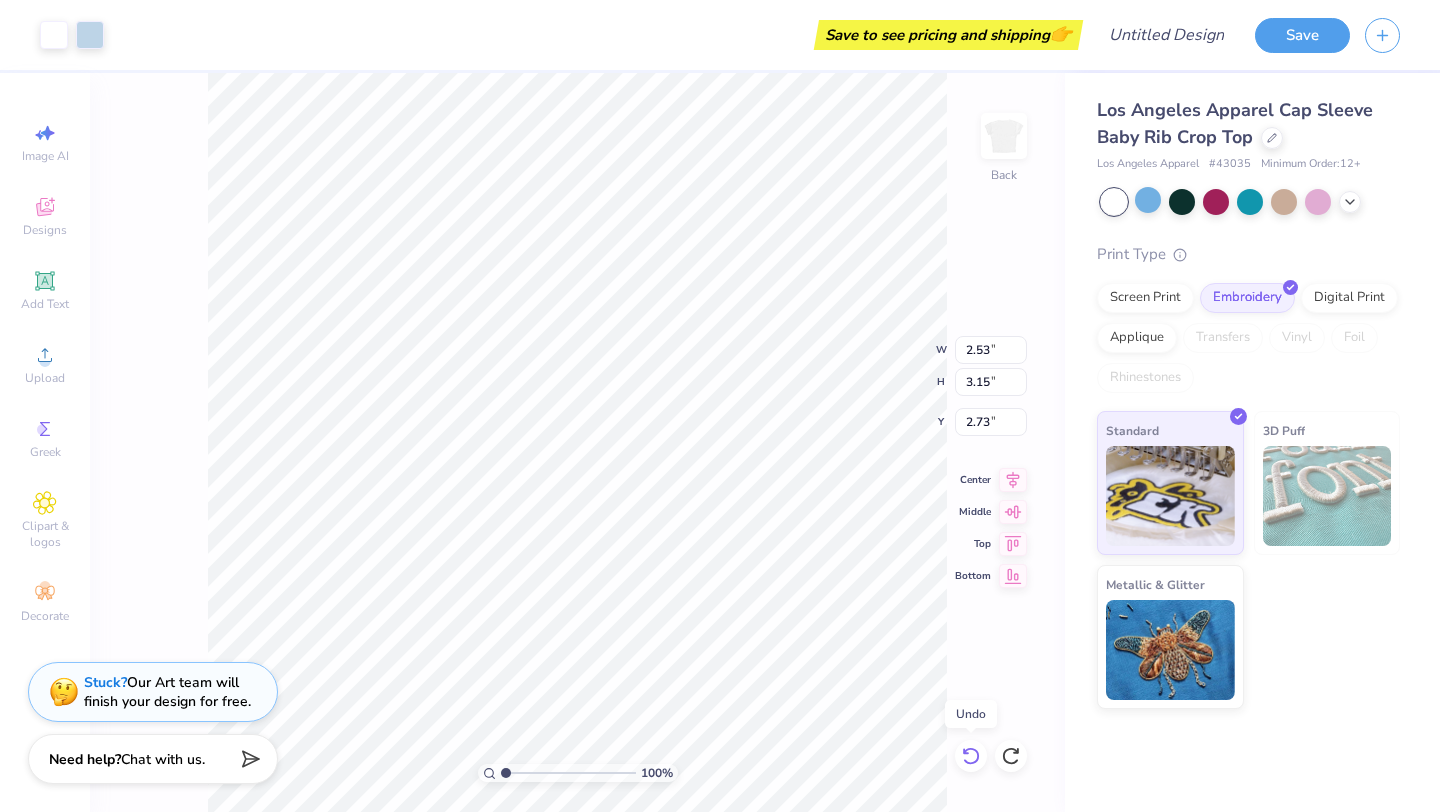 click 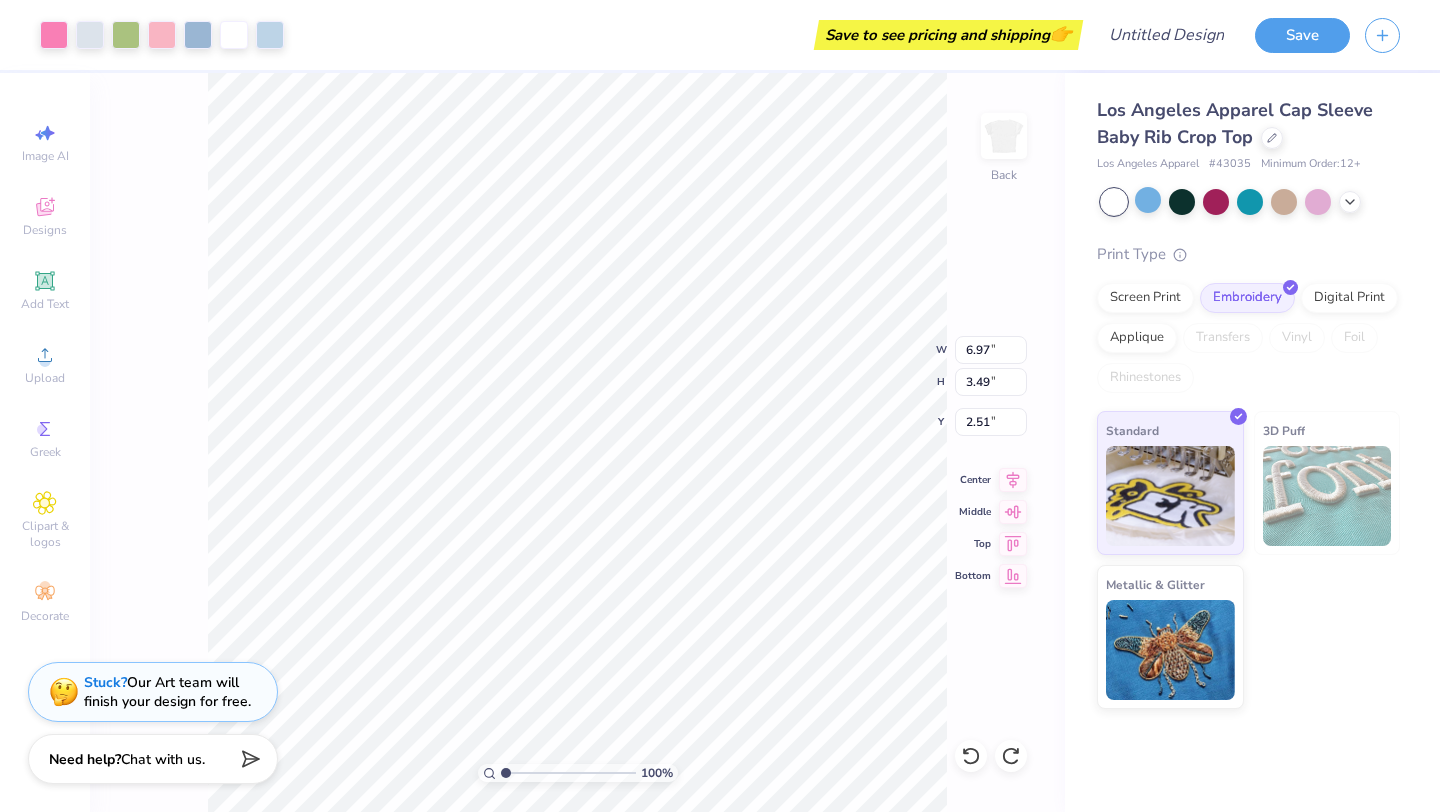 type on "2.56" 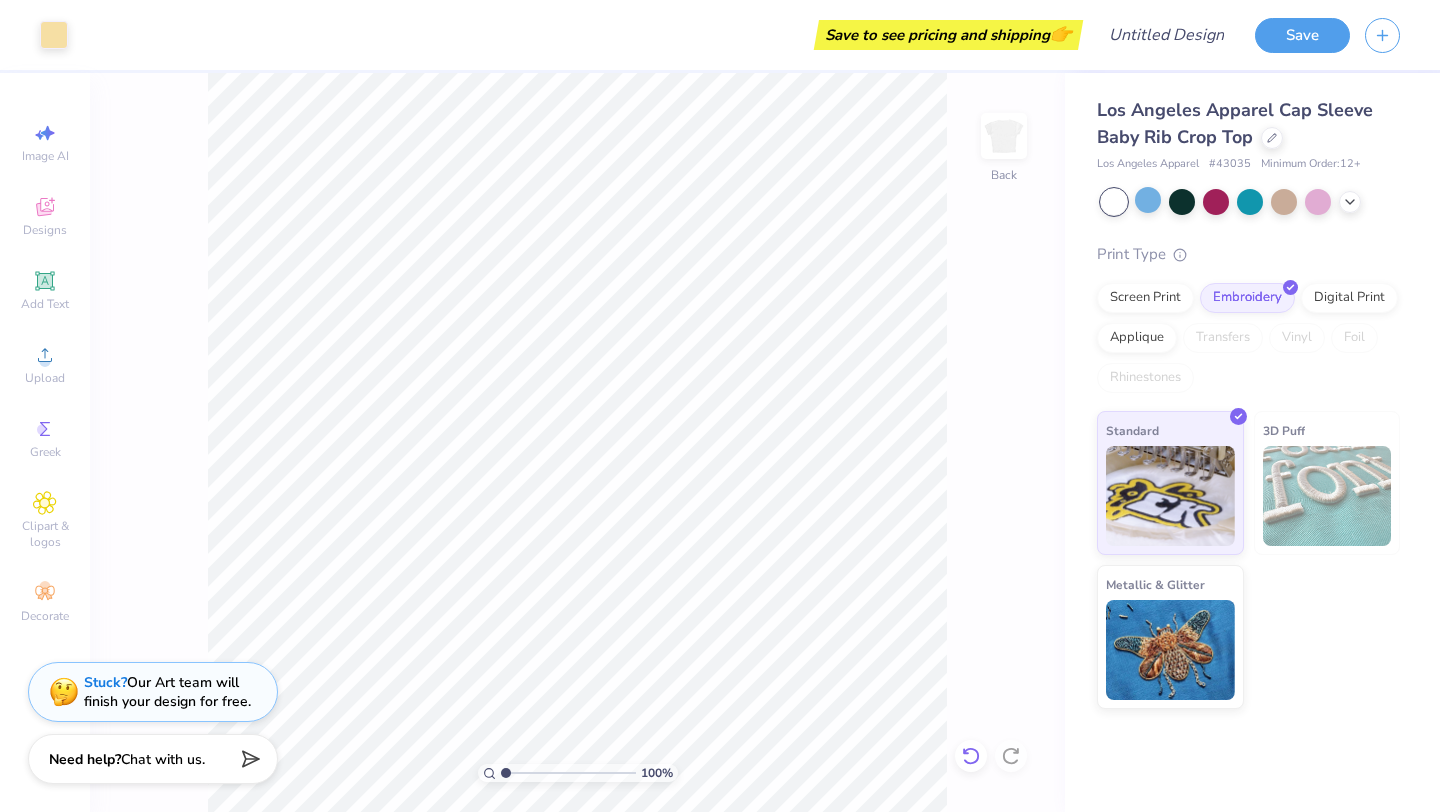click 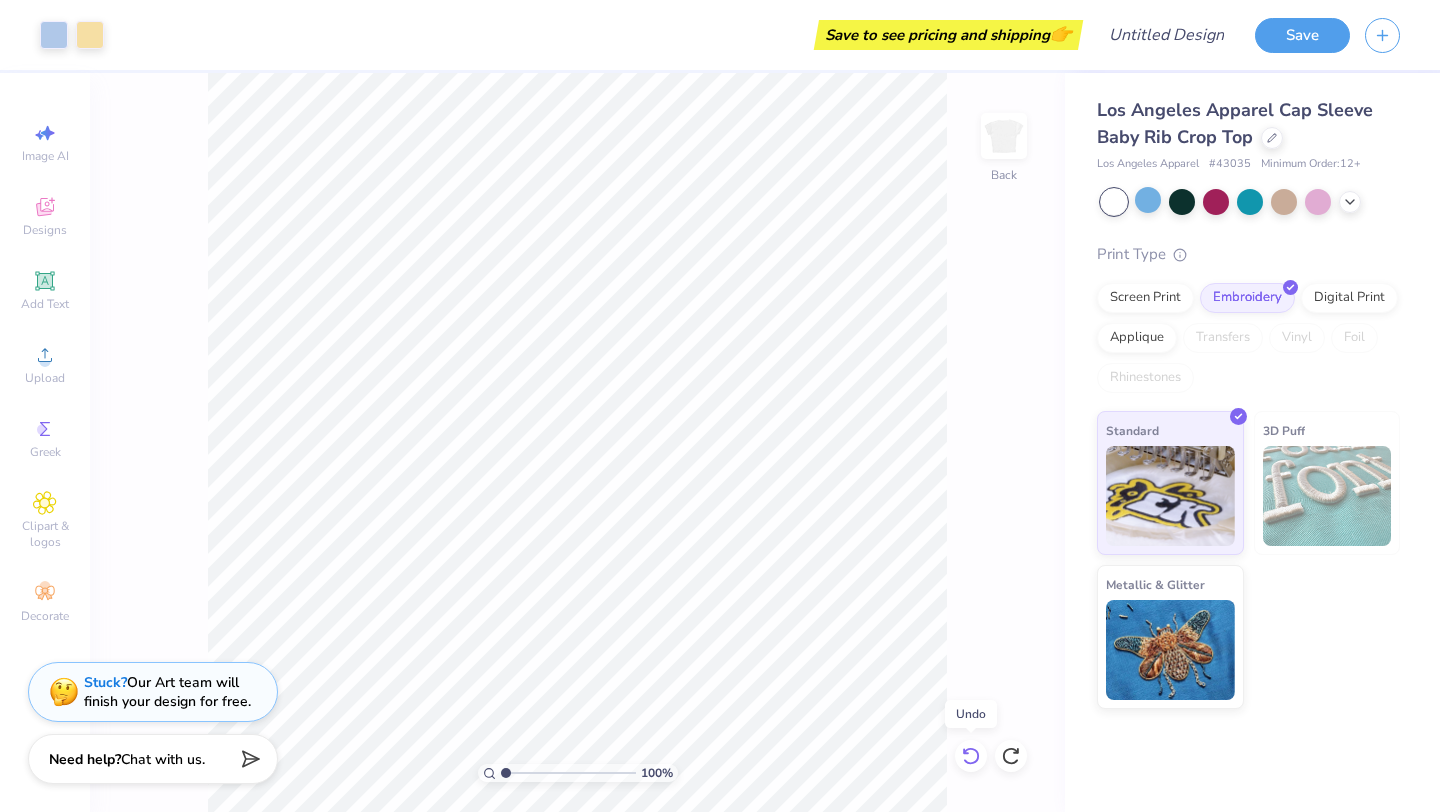 click 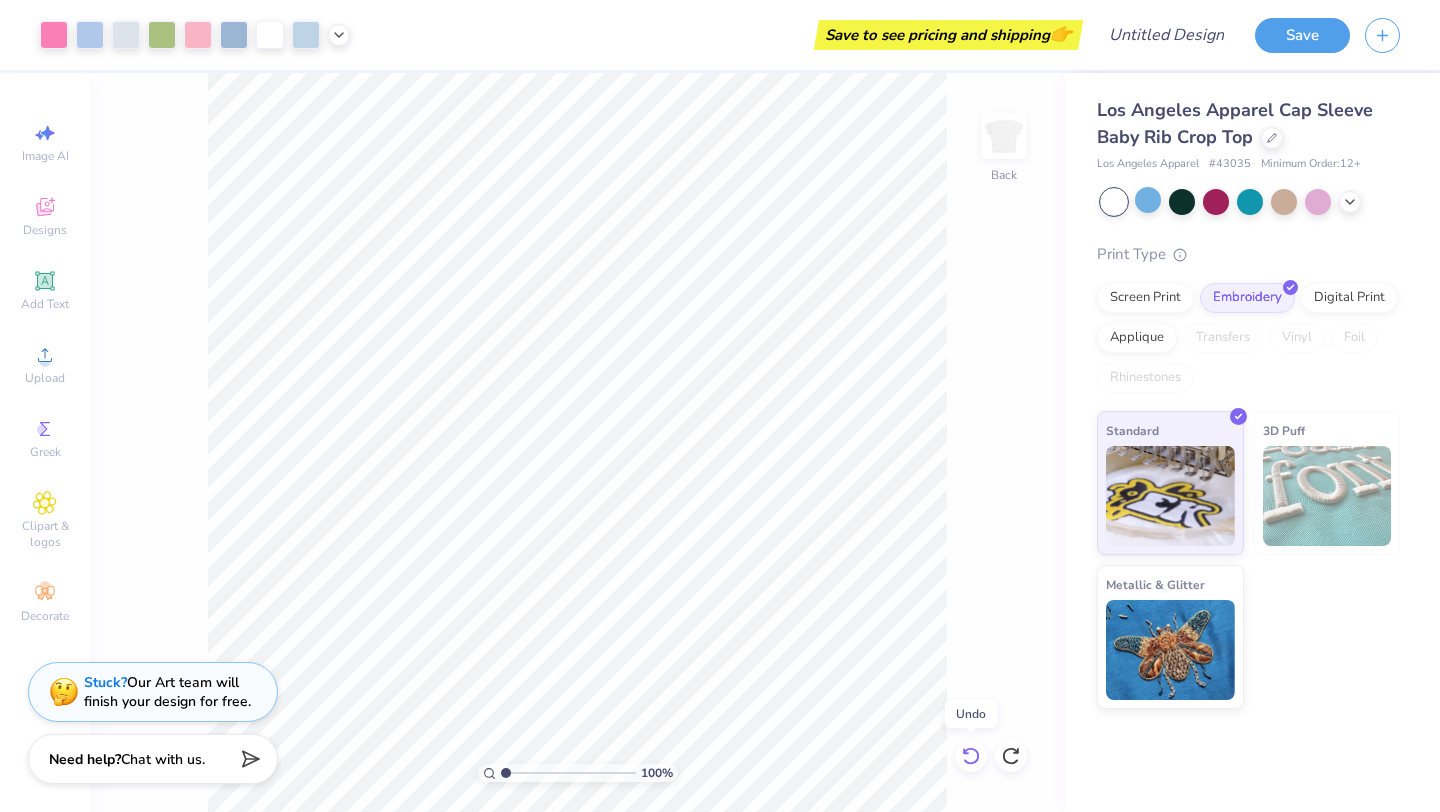 click 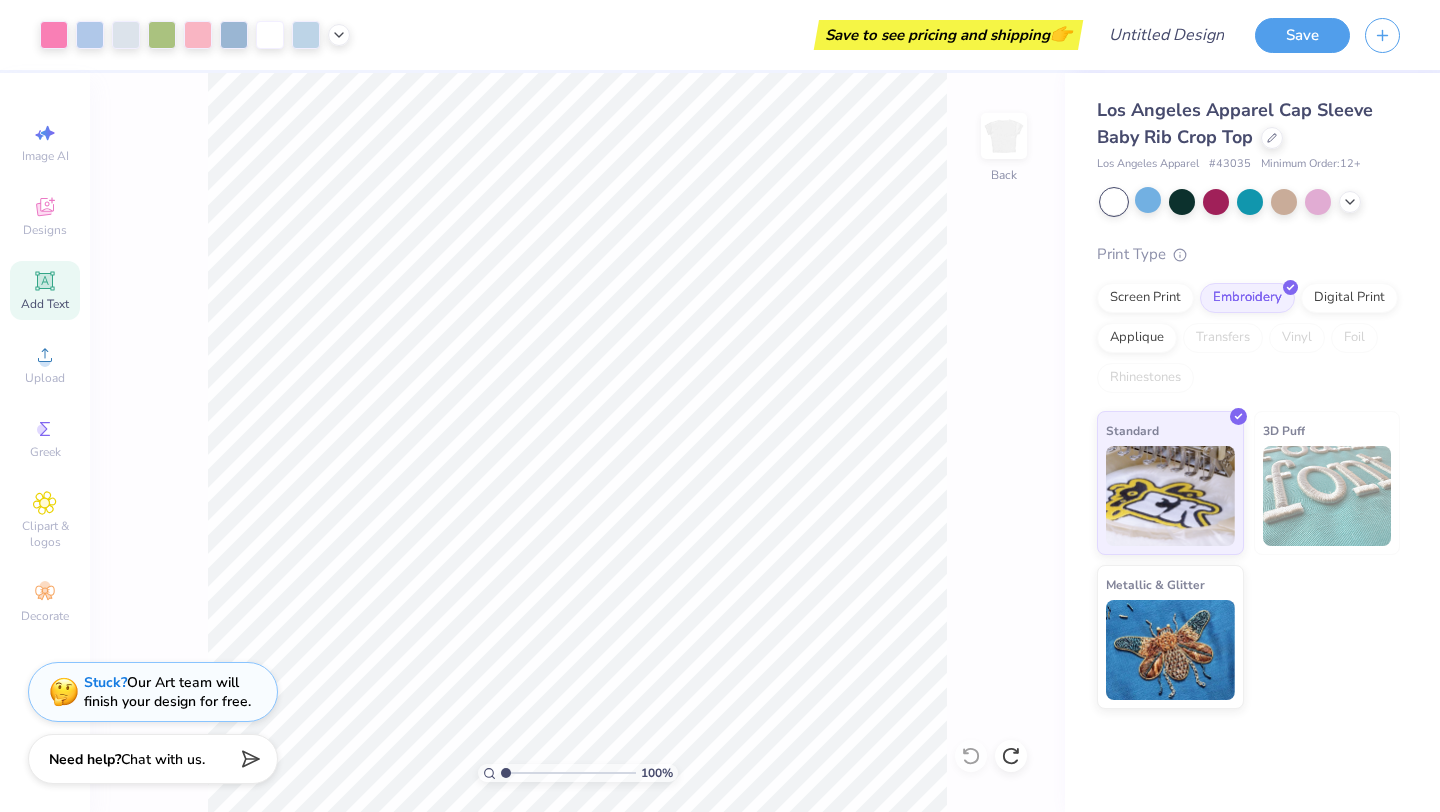 click 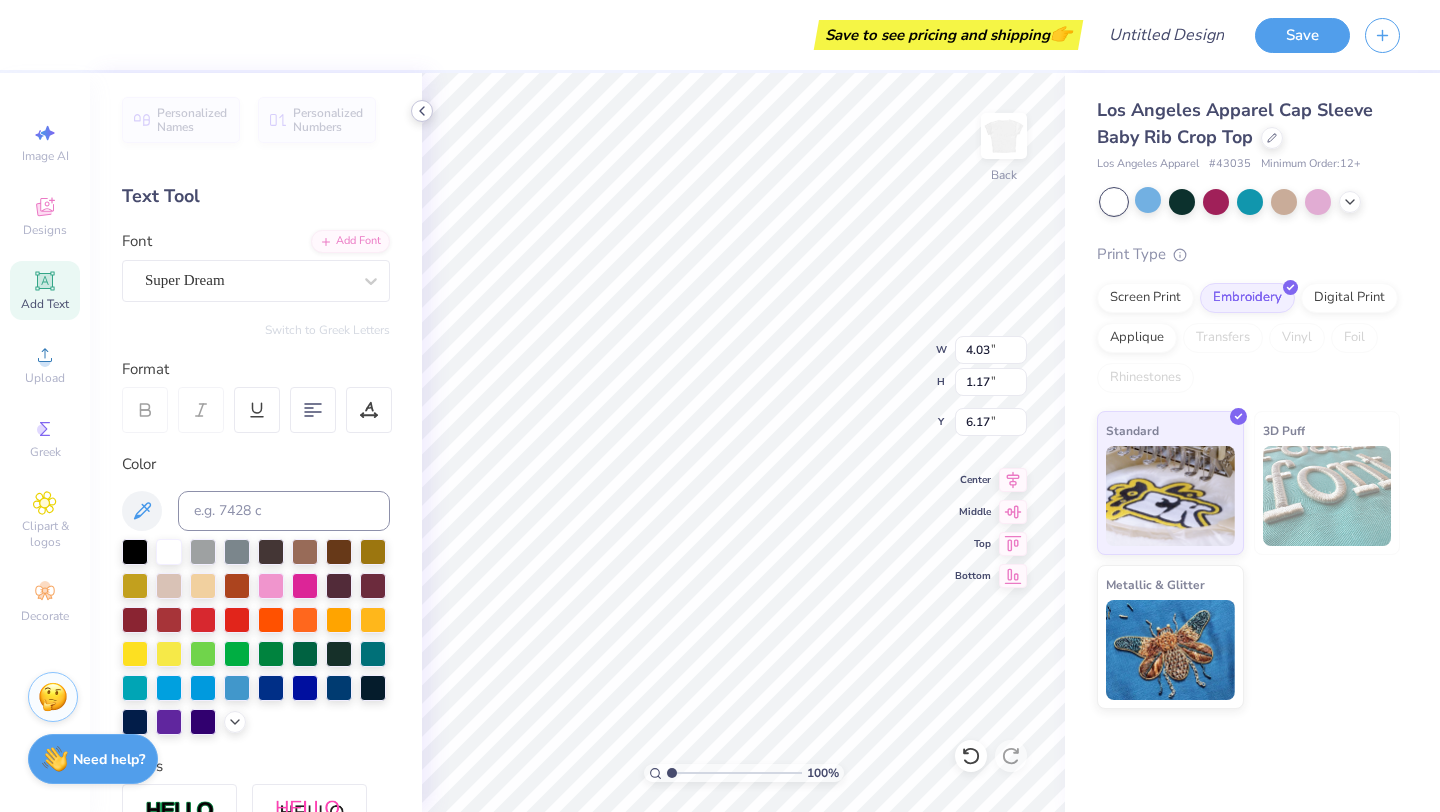 type on "T" 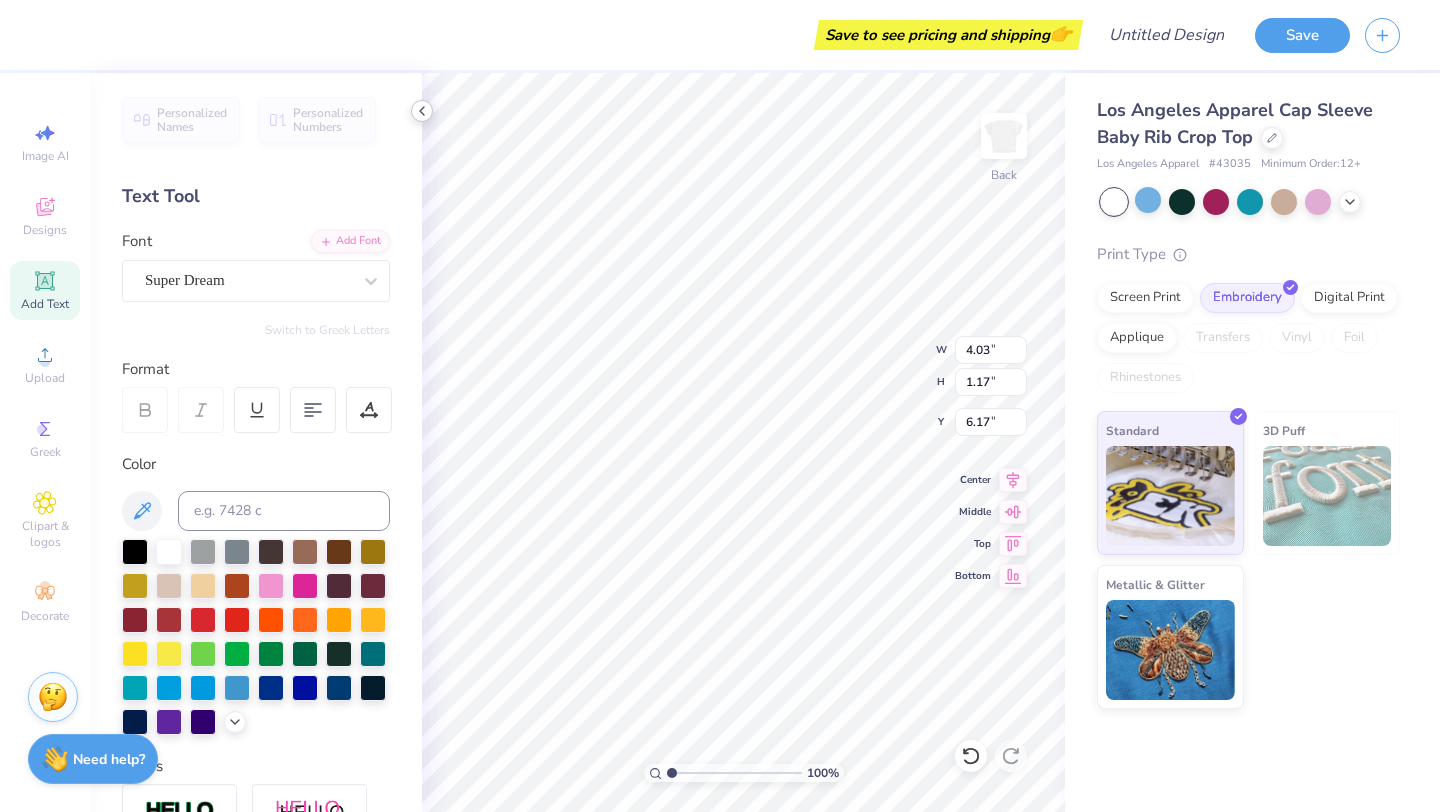 type on "6.97" 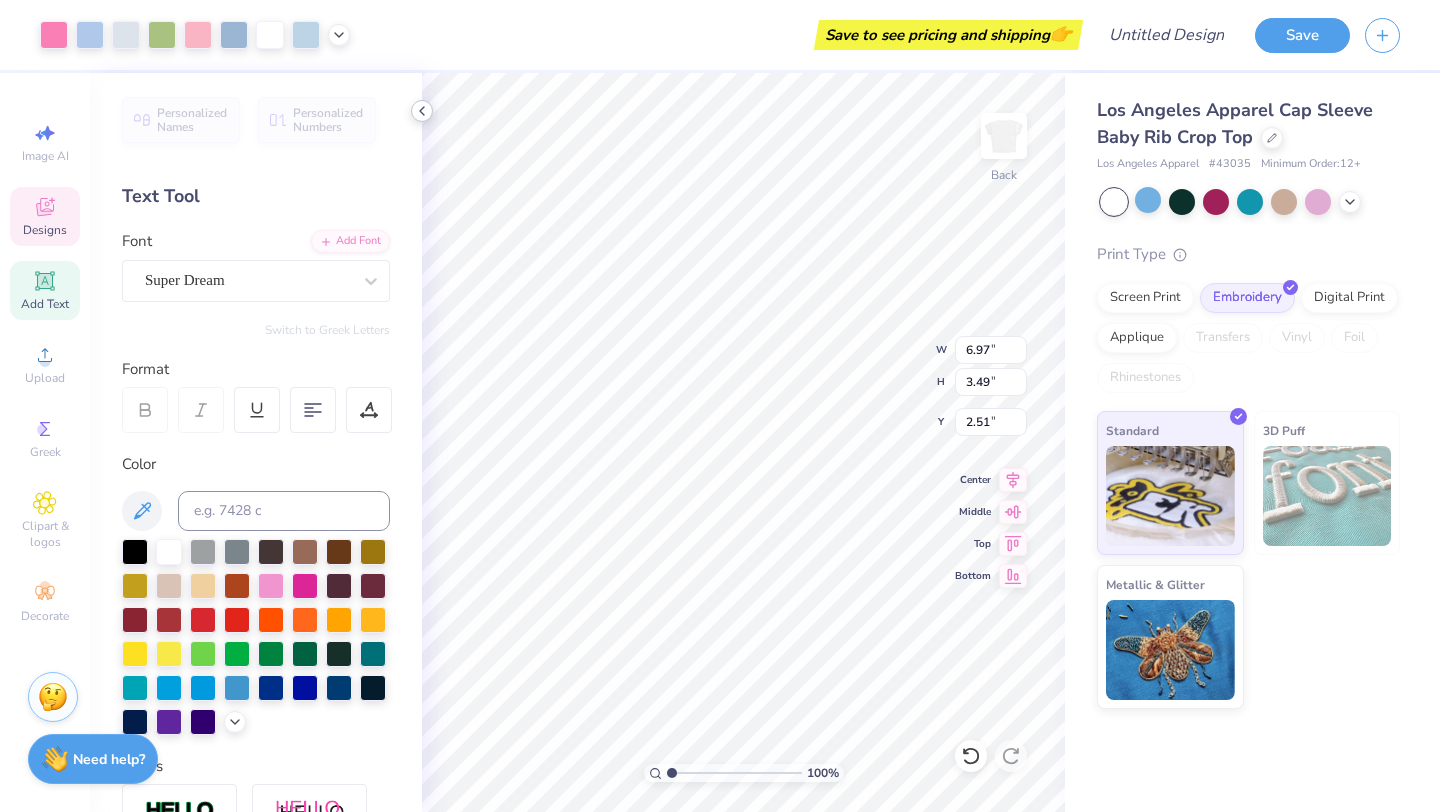 type on "2.50" 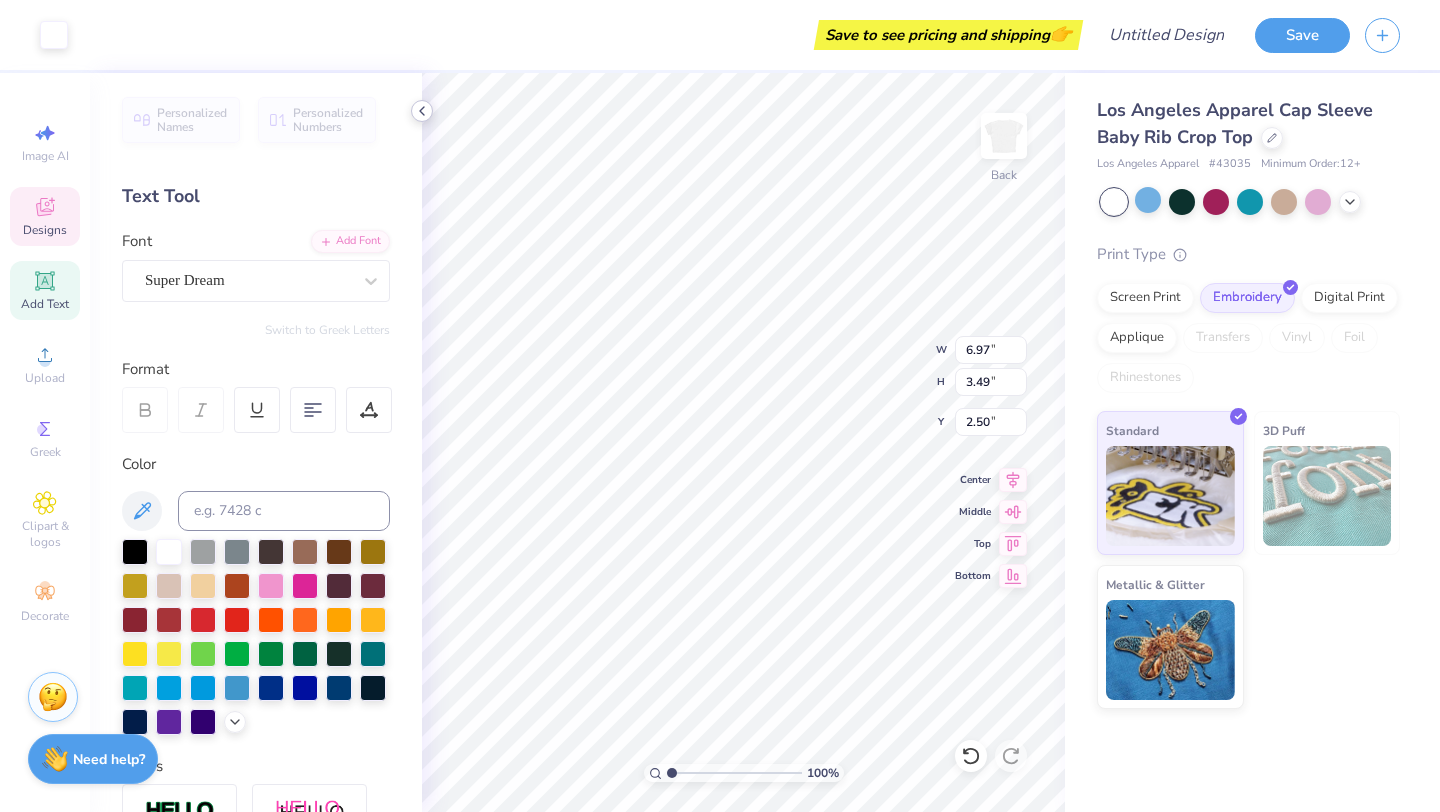 type on "6.85" 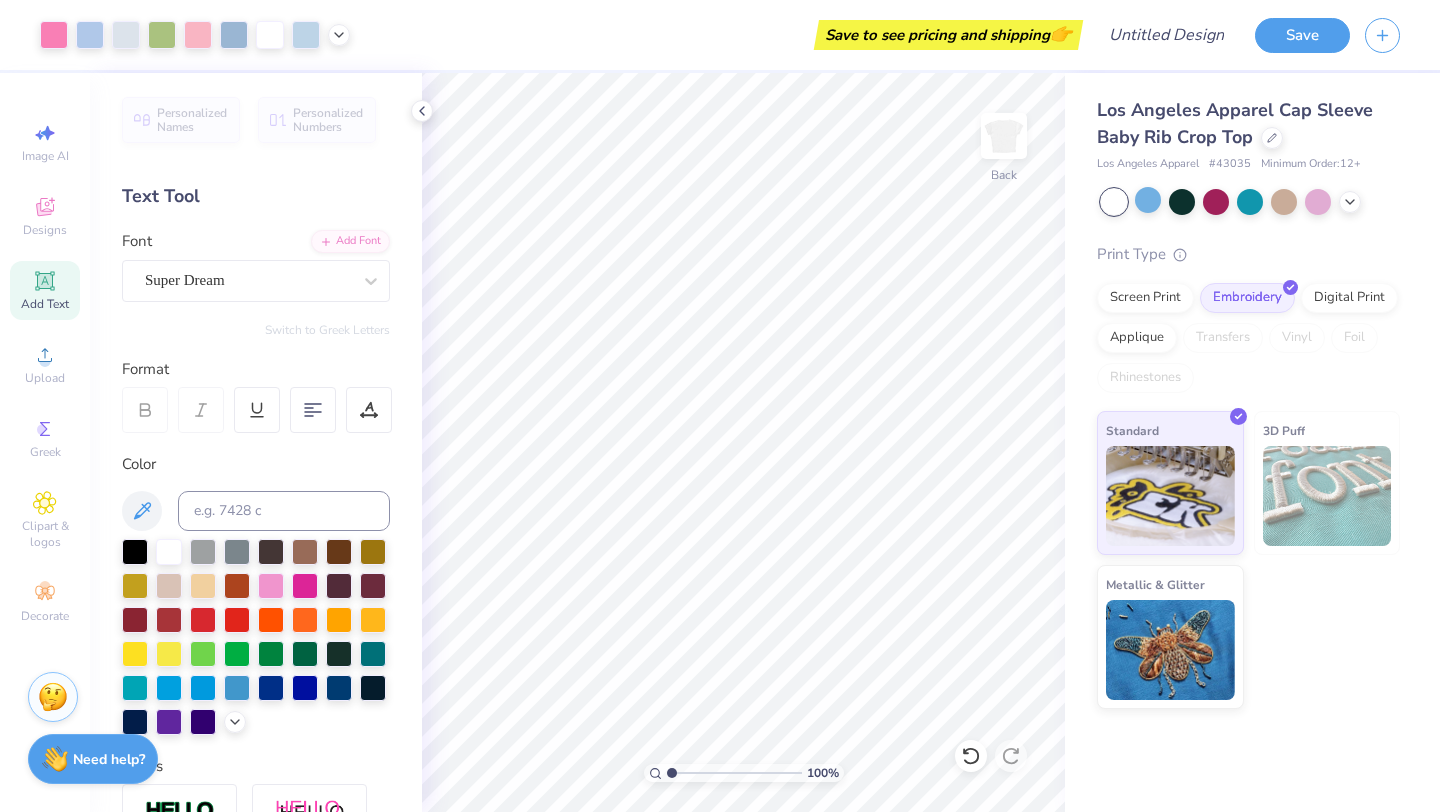 click on "Add Text" at bounding box center (45, 304) 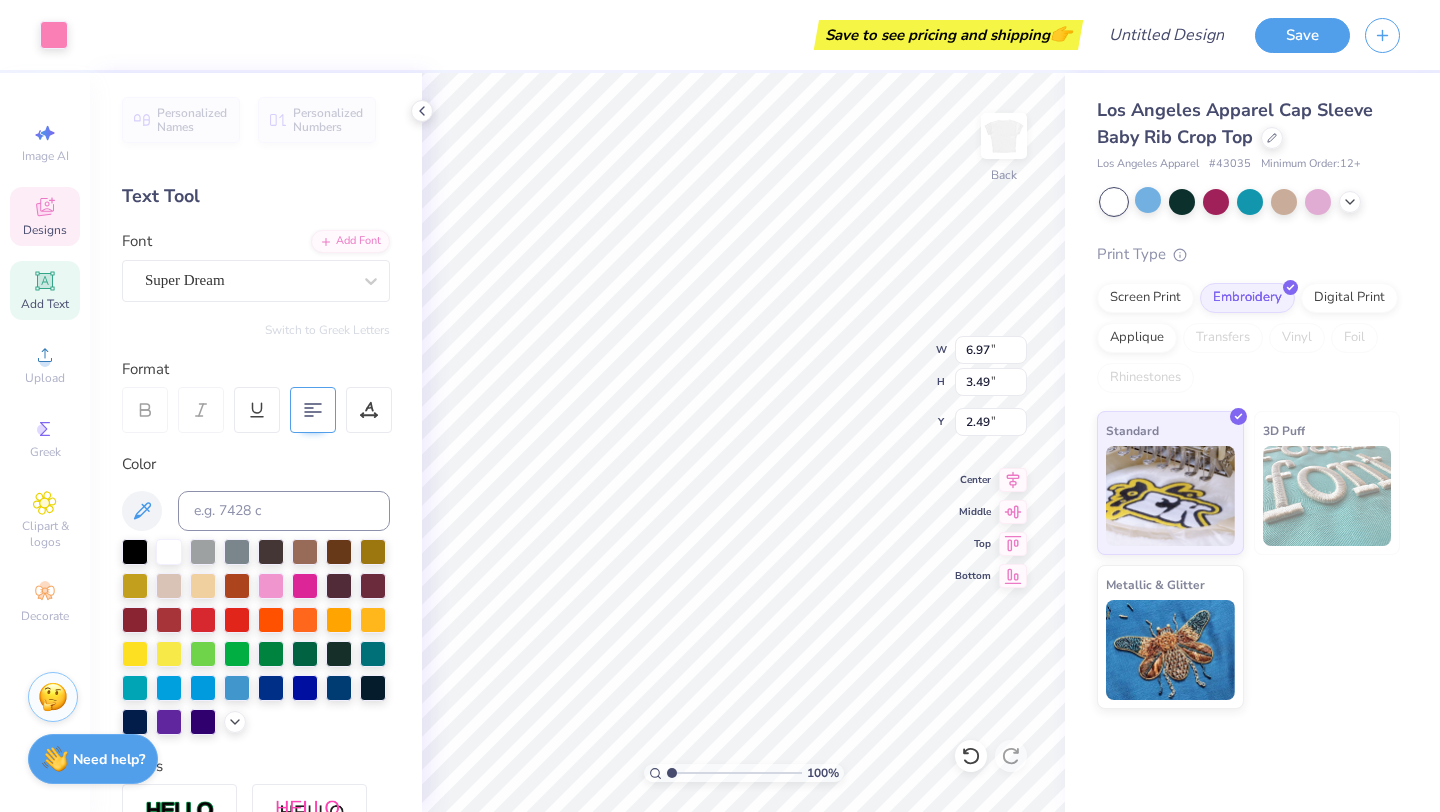 type on "6.85" 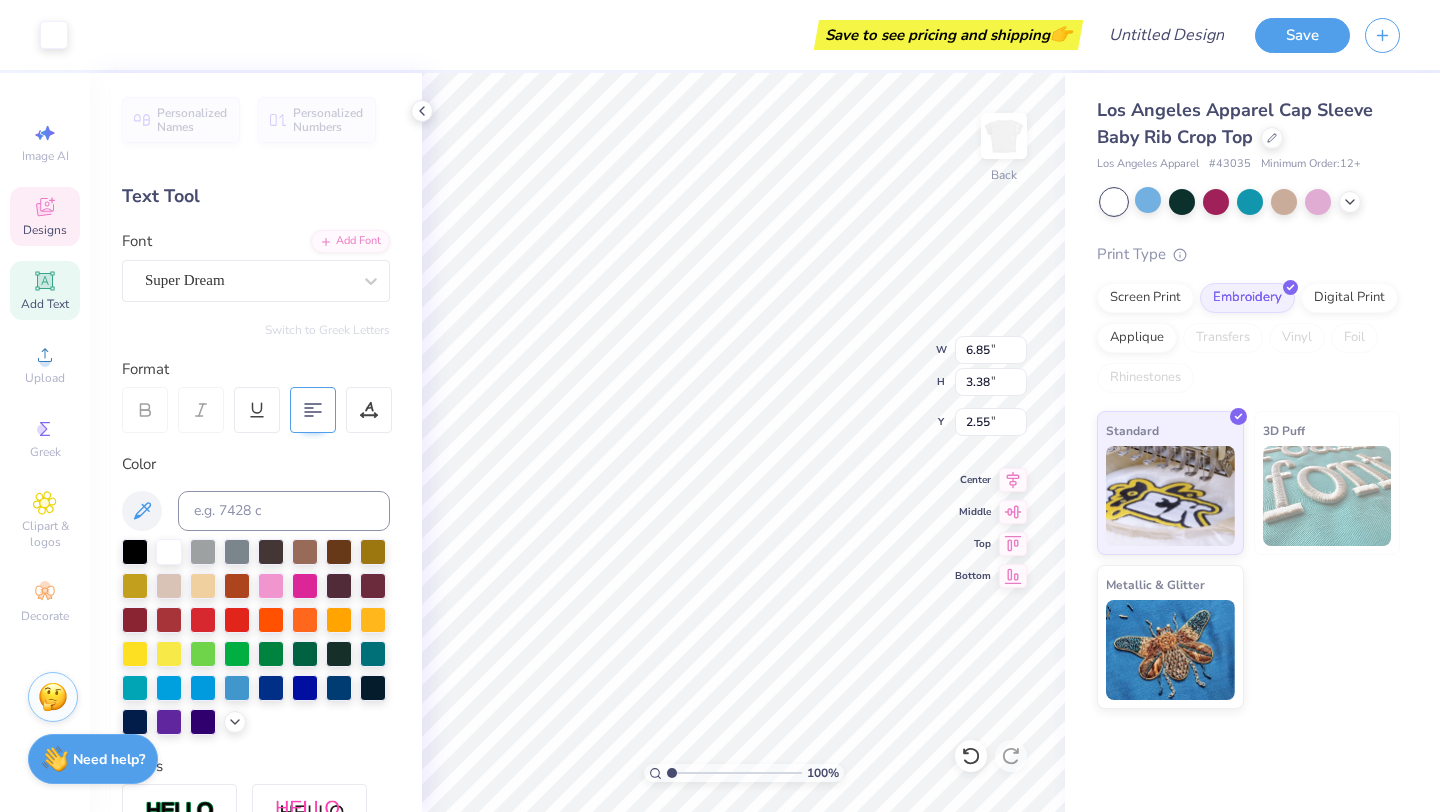 type on "4.03" 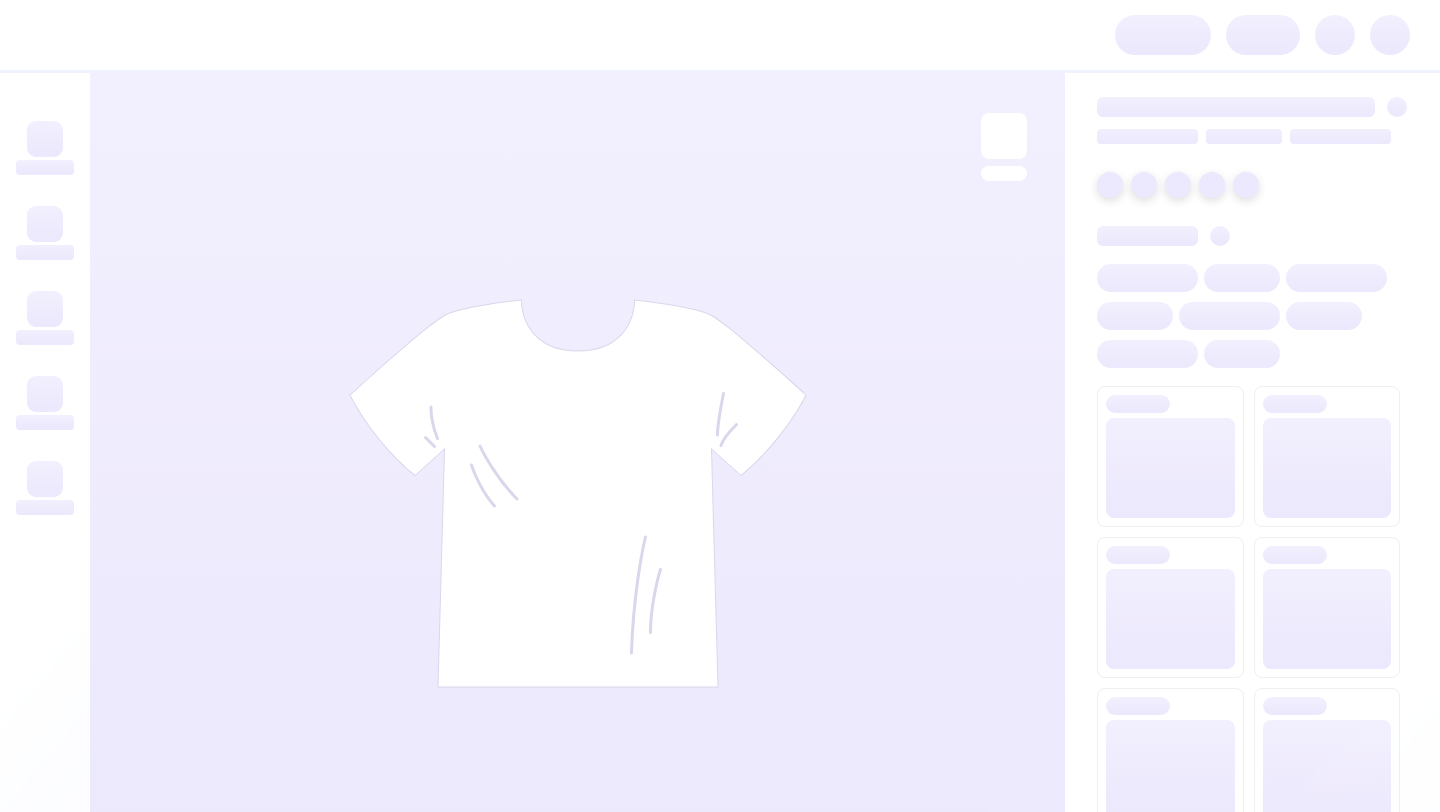 scroll, scrollTop: 0, scrollLeft: 0, axis: both 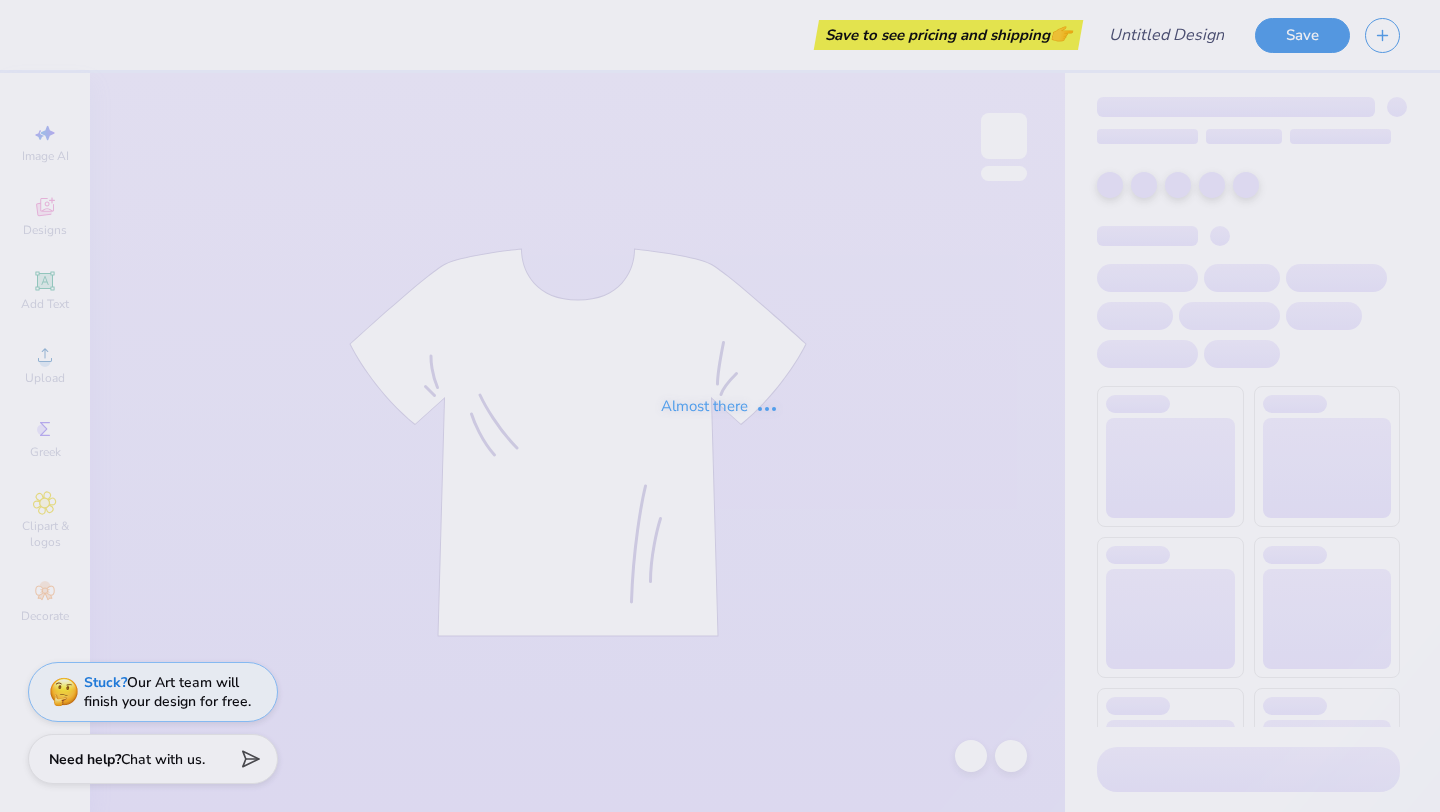 click on "Almost there" at bounding box center (720, 406) 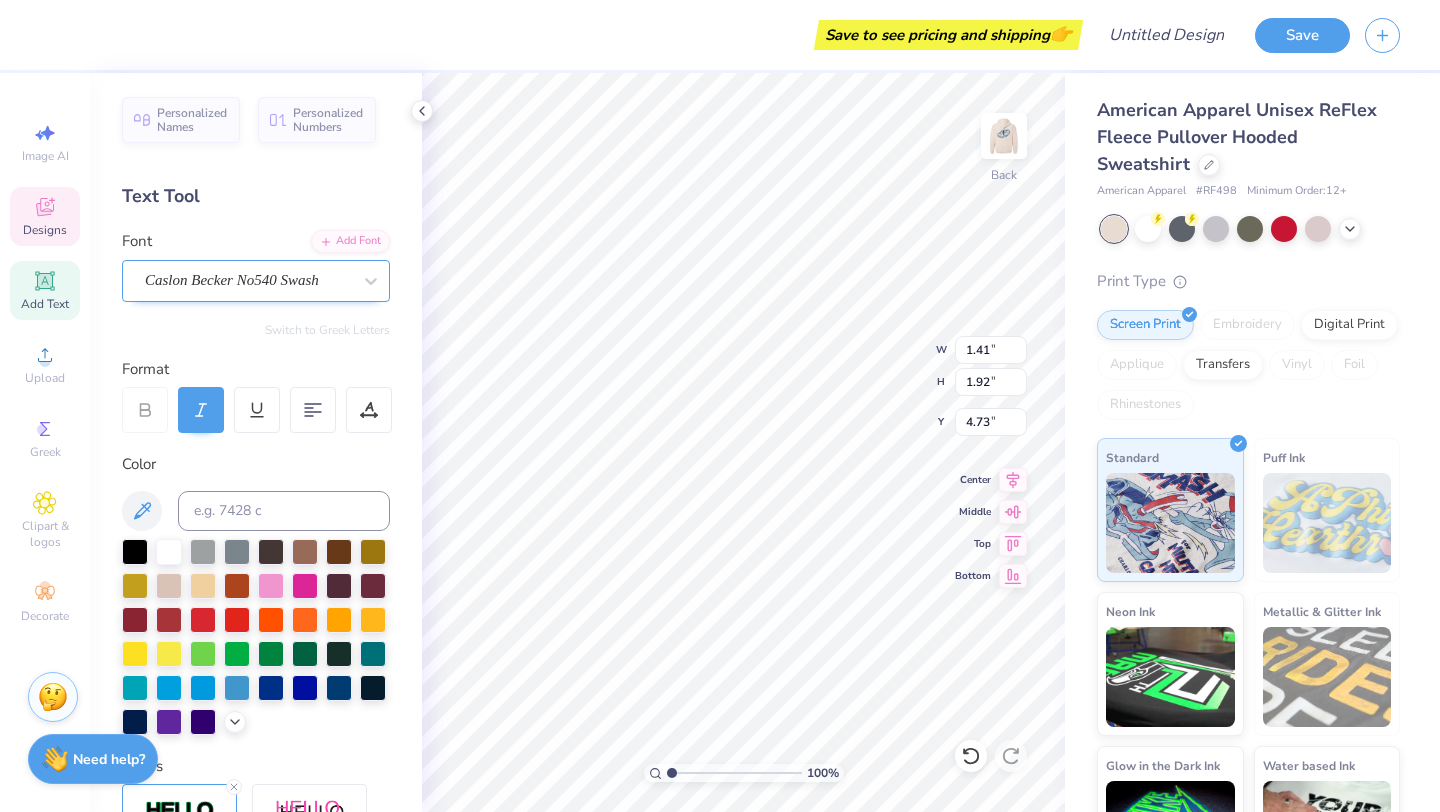 click on "Caslon Becker No540 Swash" at bounding box center (248, 280) 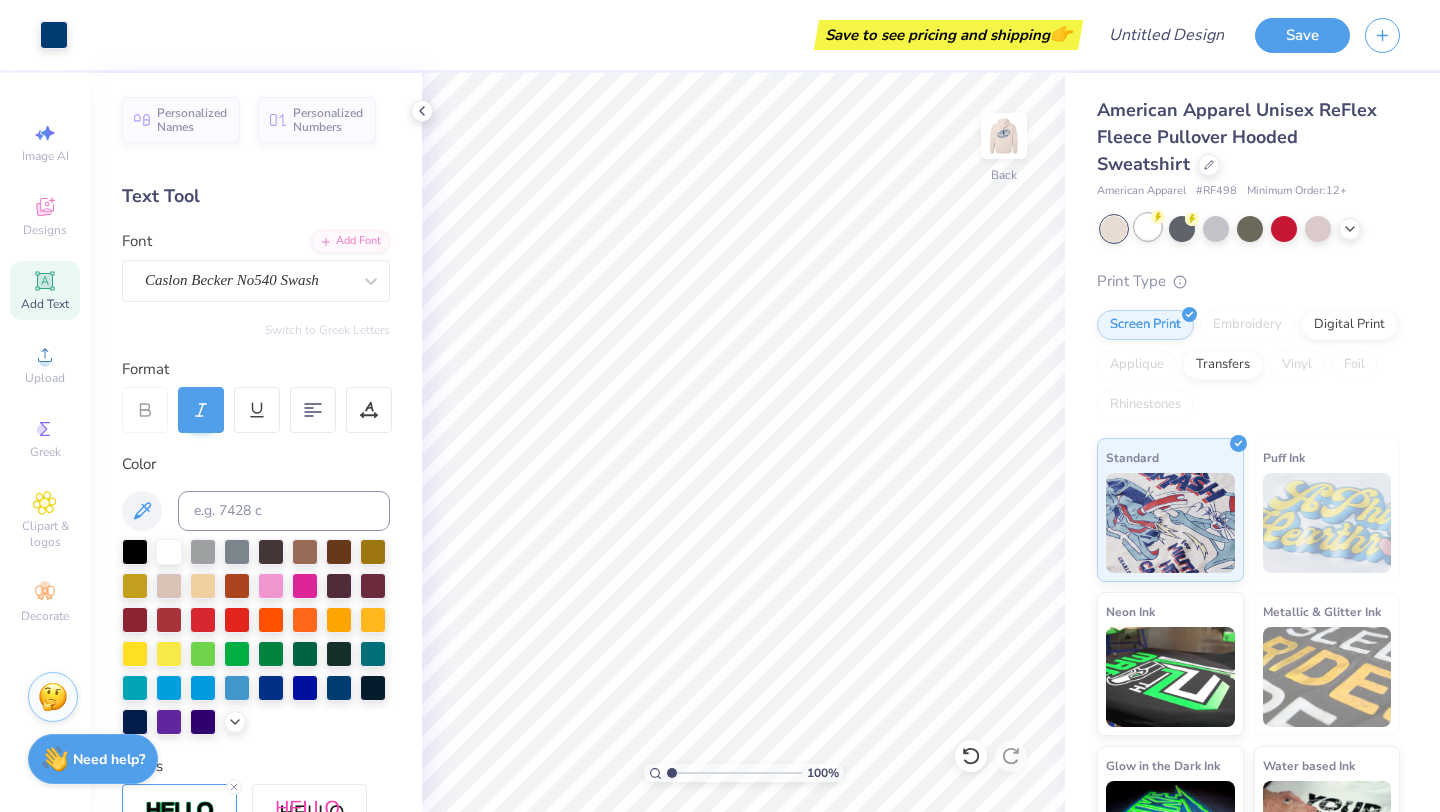 click at bounding box center [1148, 227] 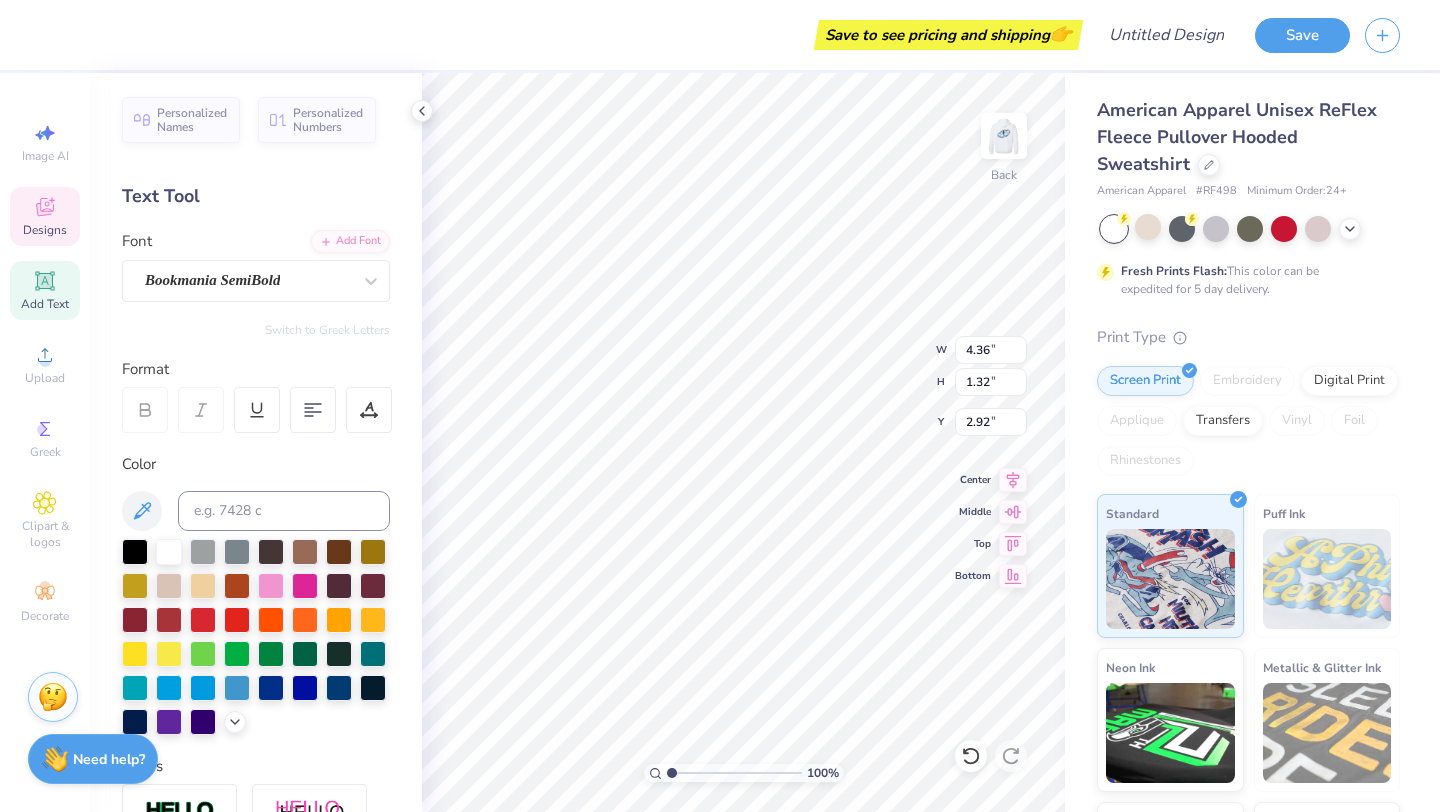 type on "2.92" 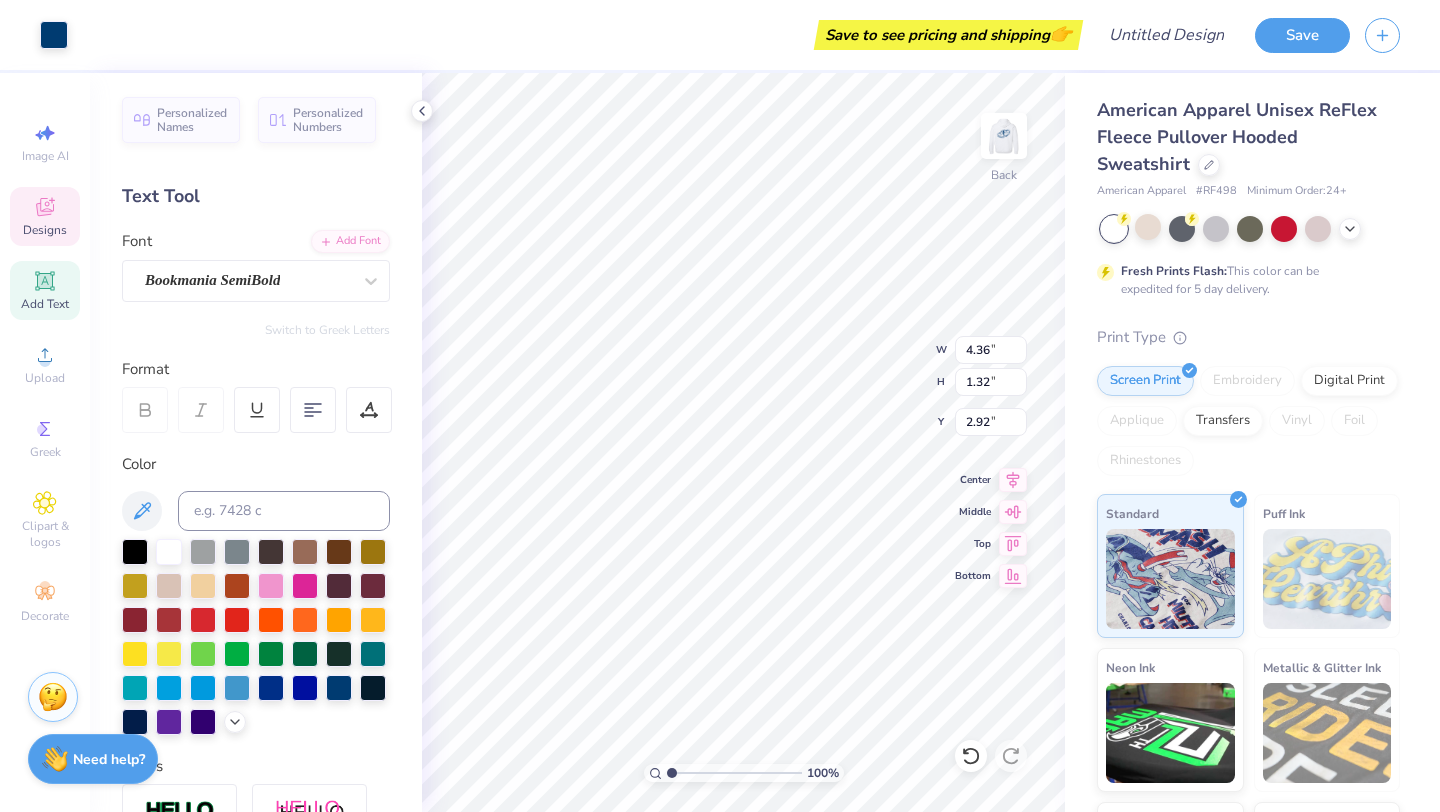 type on "3.00" 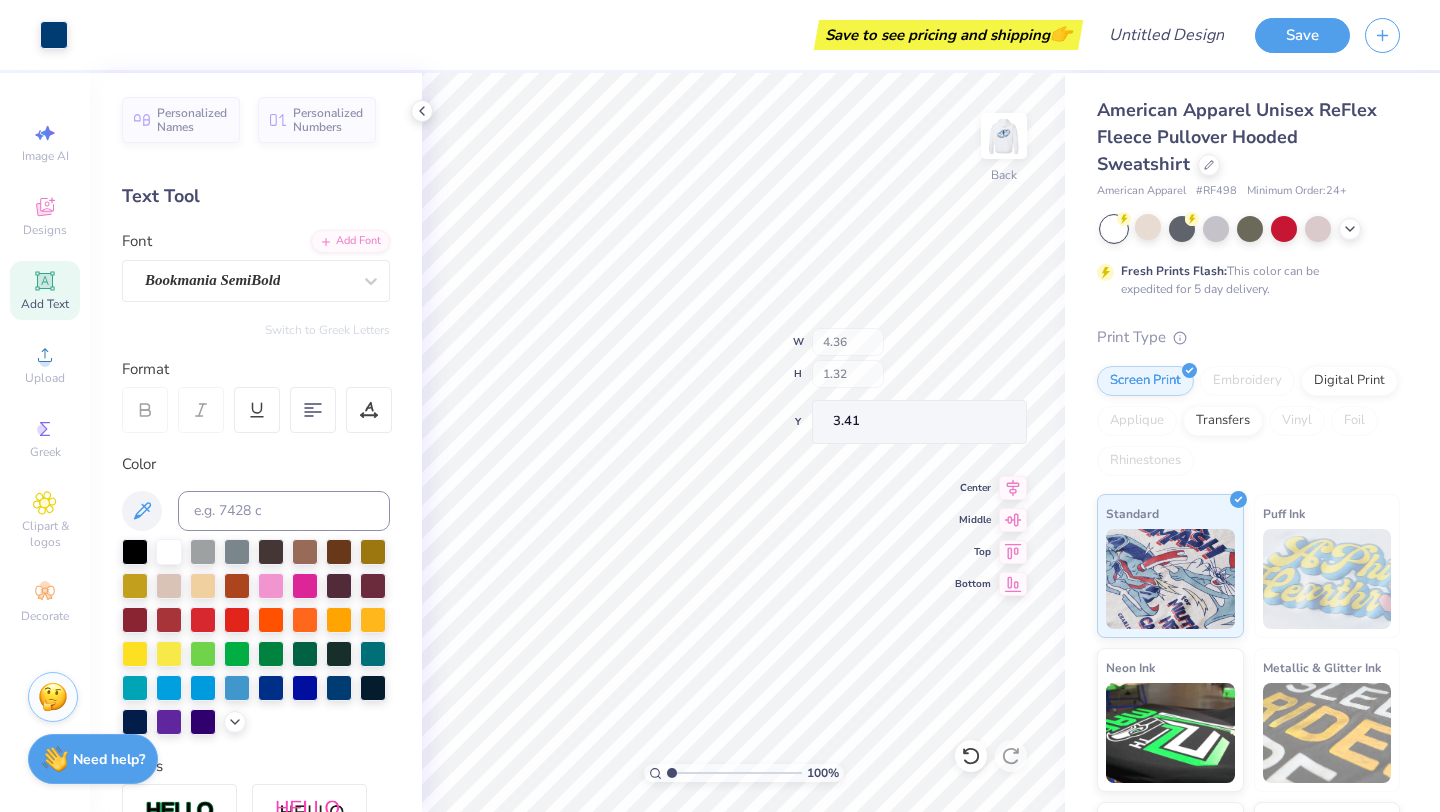 type on "3.41" 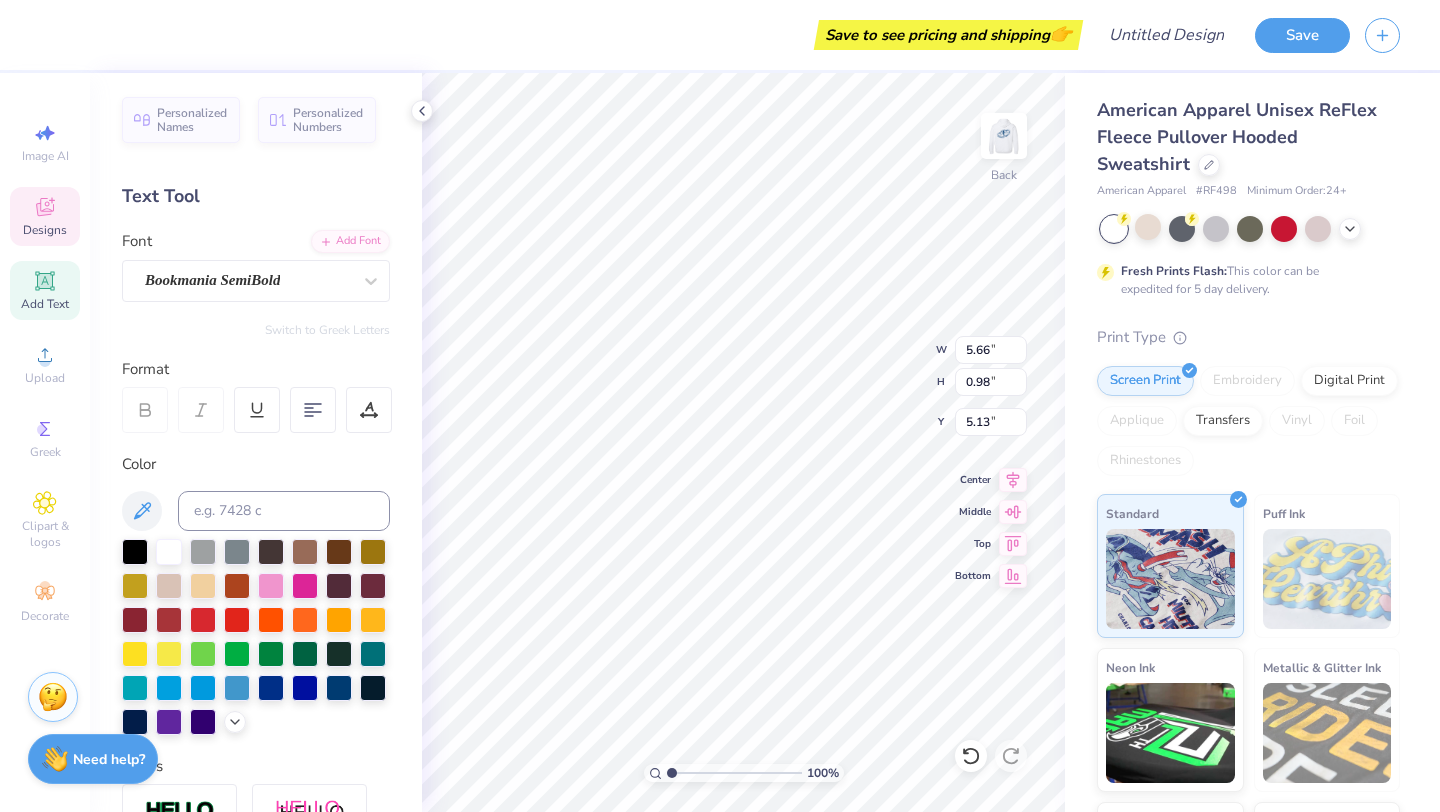type 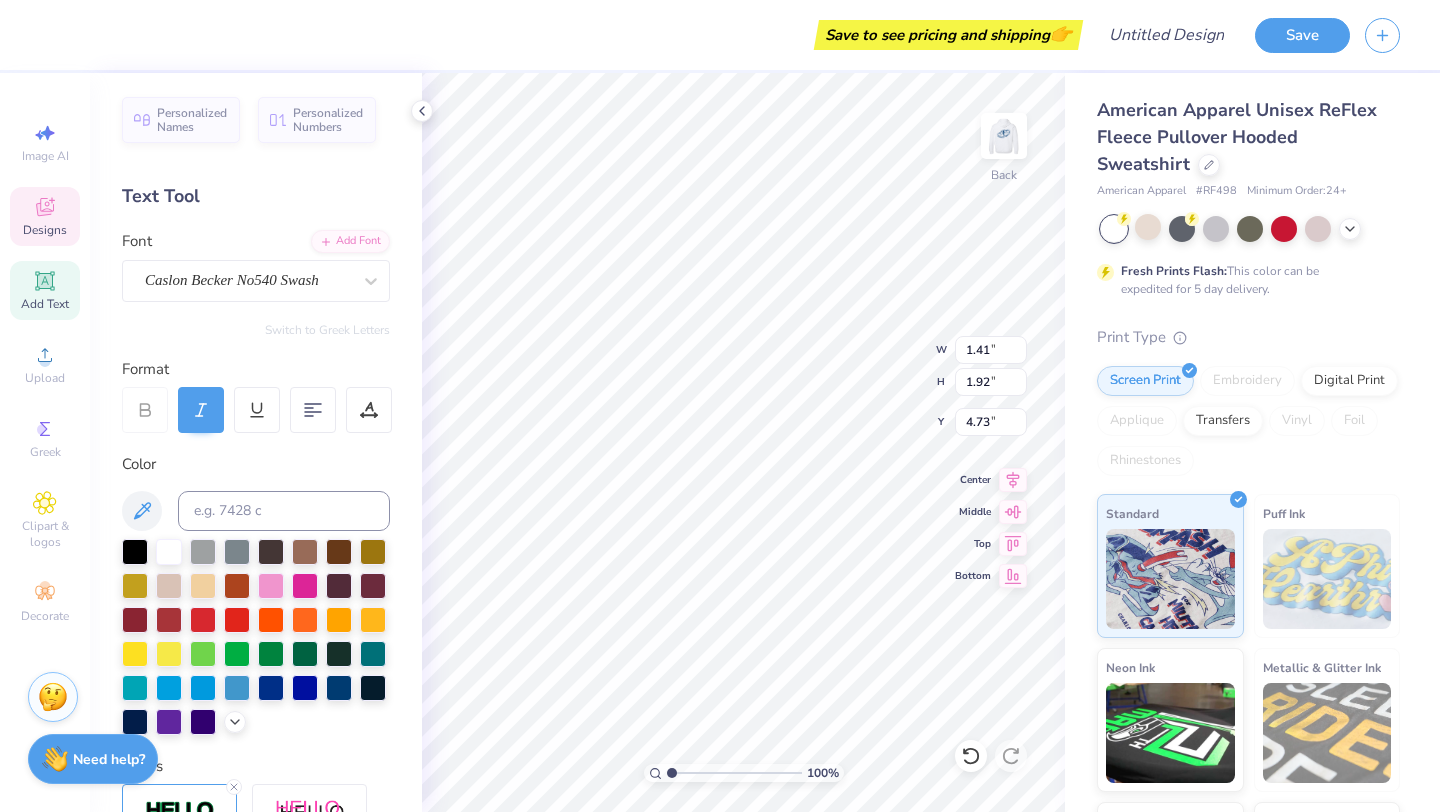type 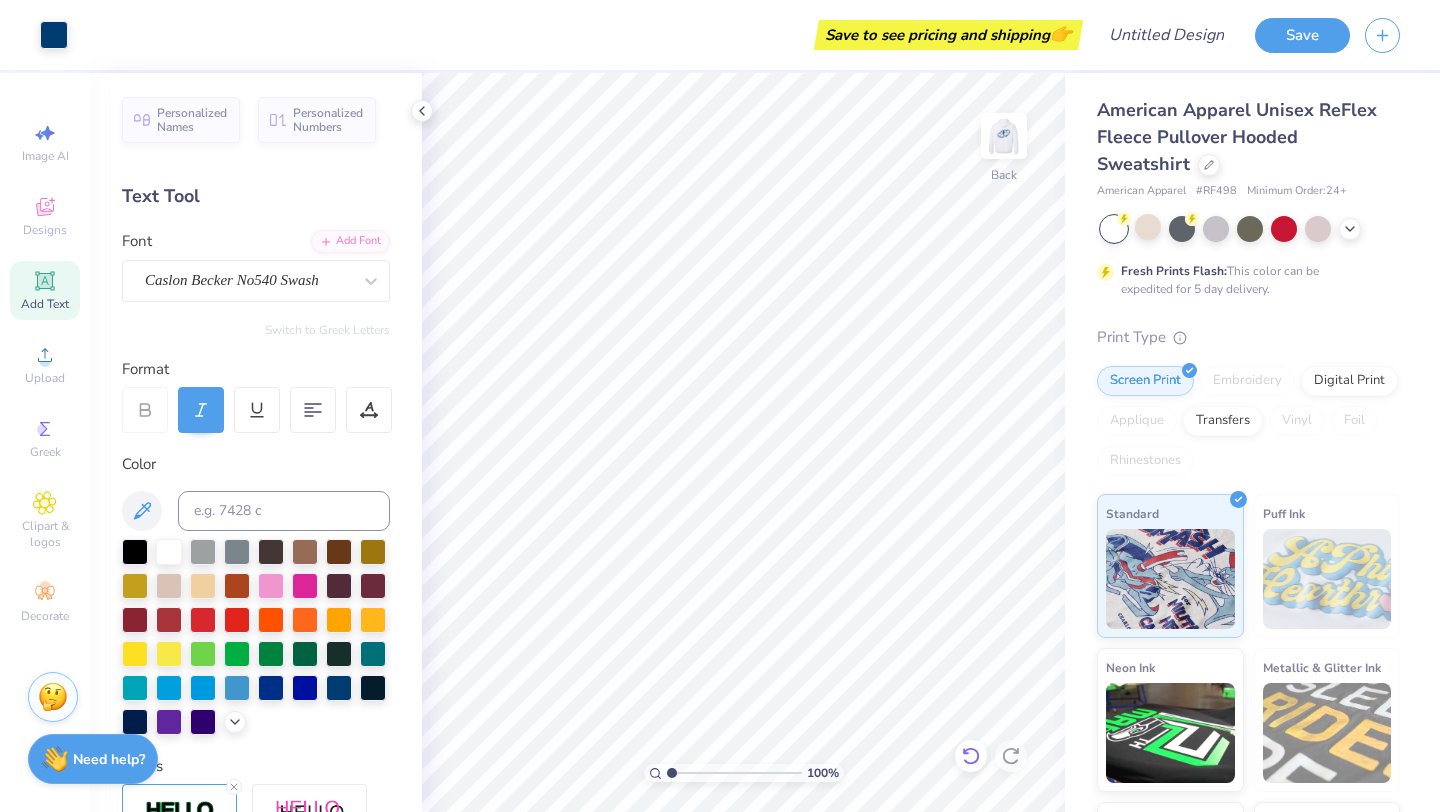 click 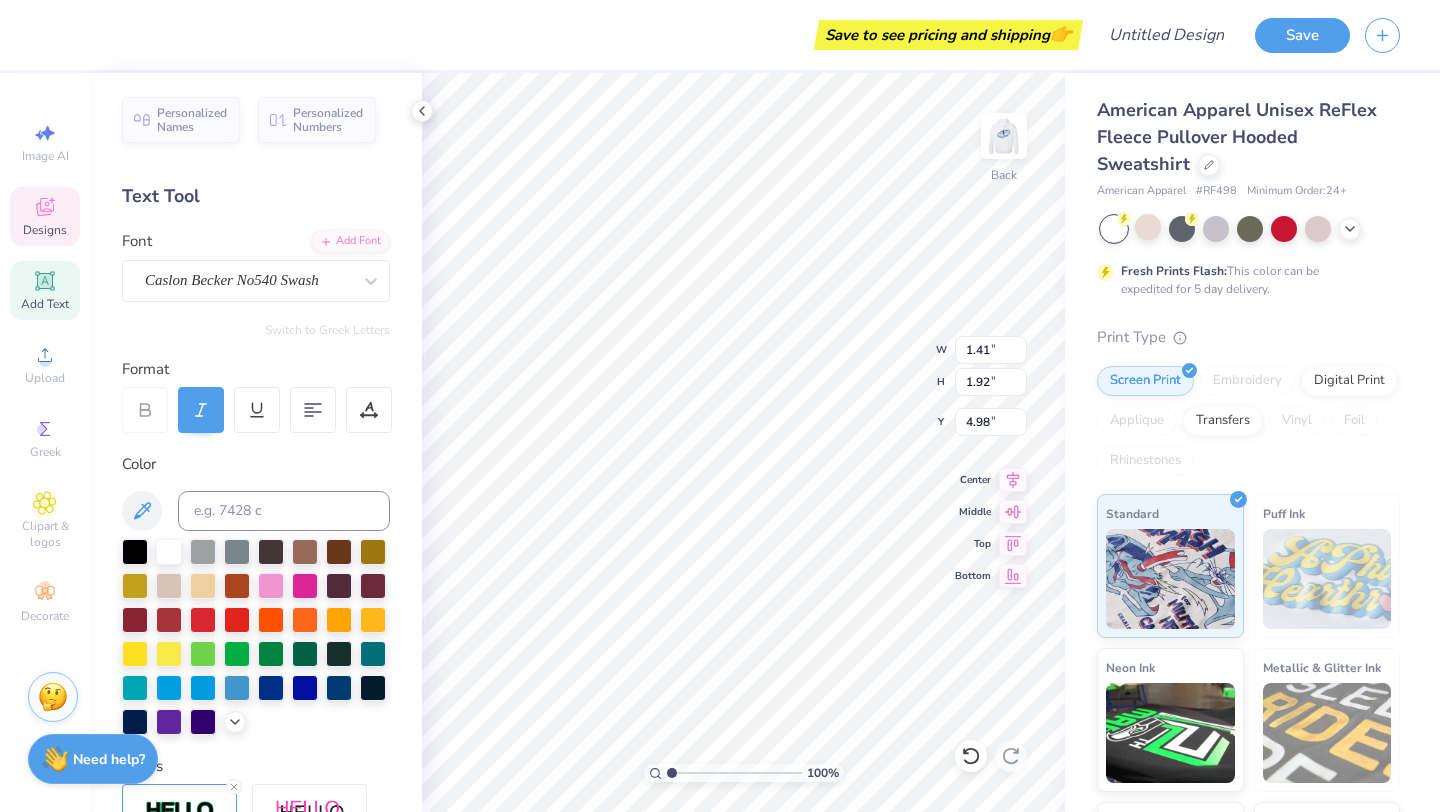 type on "k" 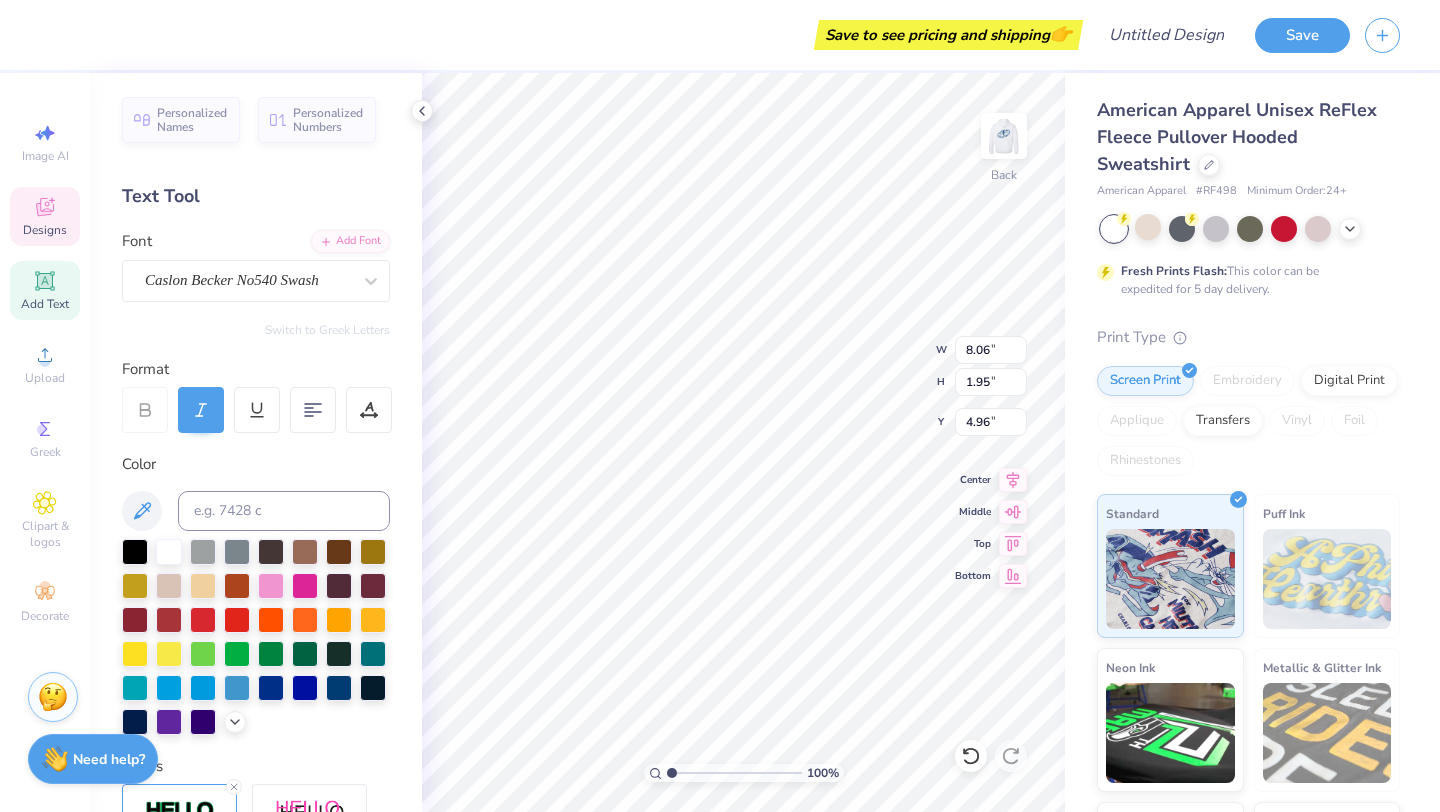 type on "4.96" 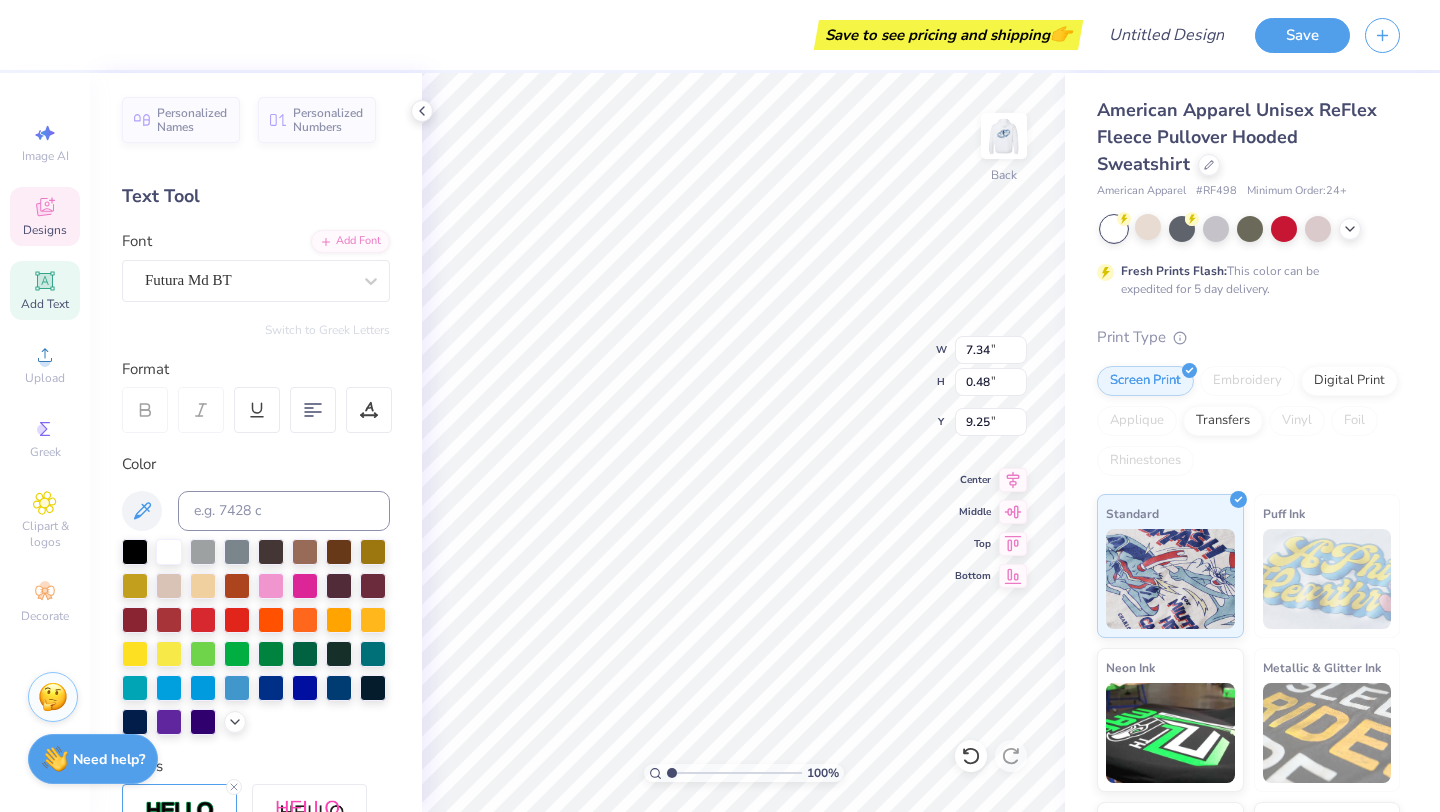 type on "SISTERHOOD SINCE [YEAR]" 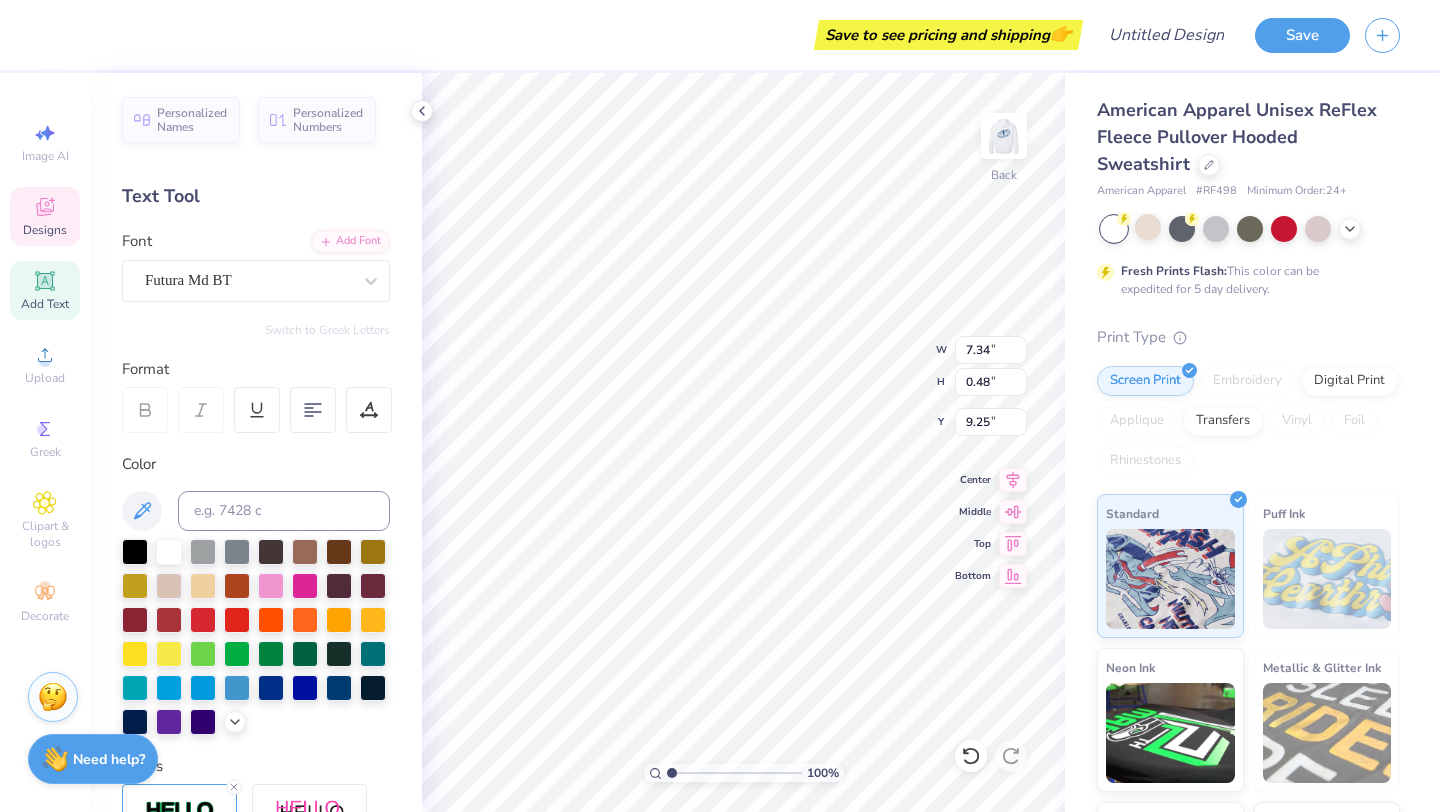 type on "8.99" 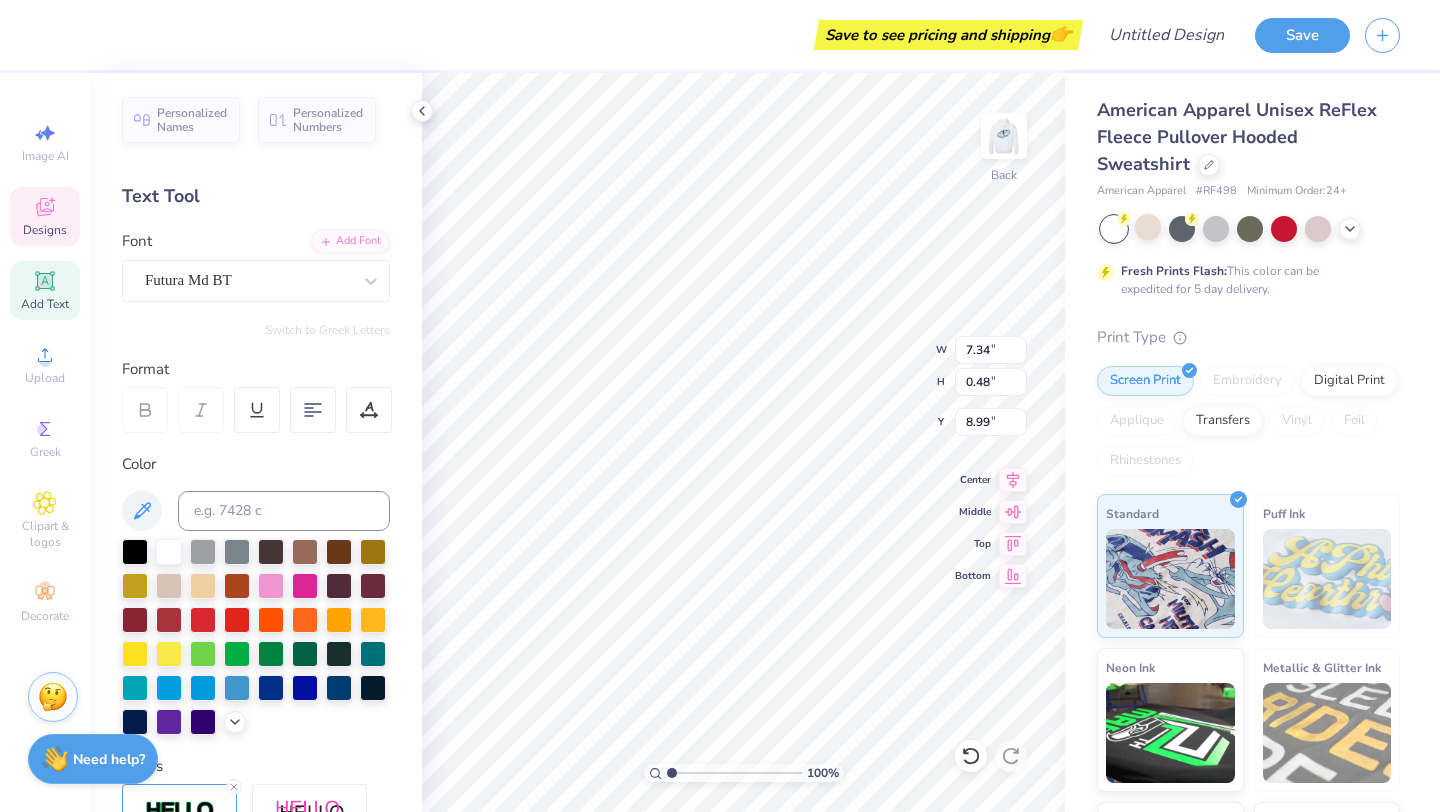 type on "8.06" 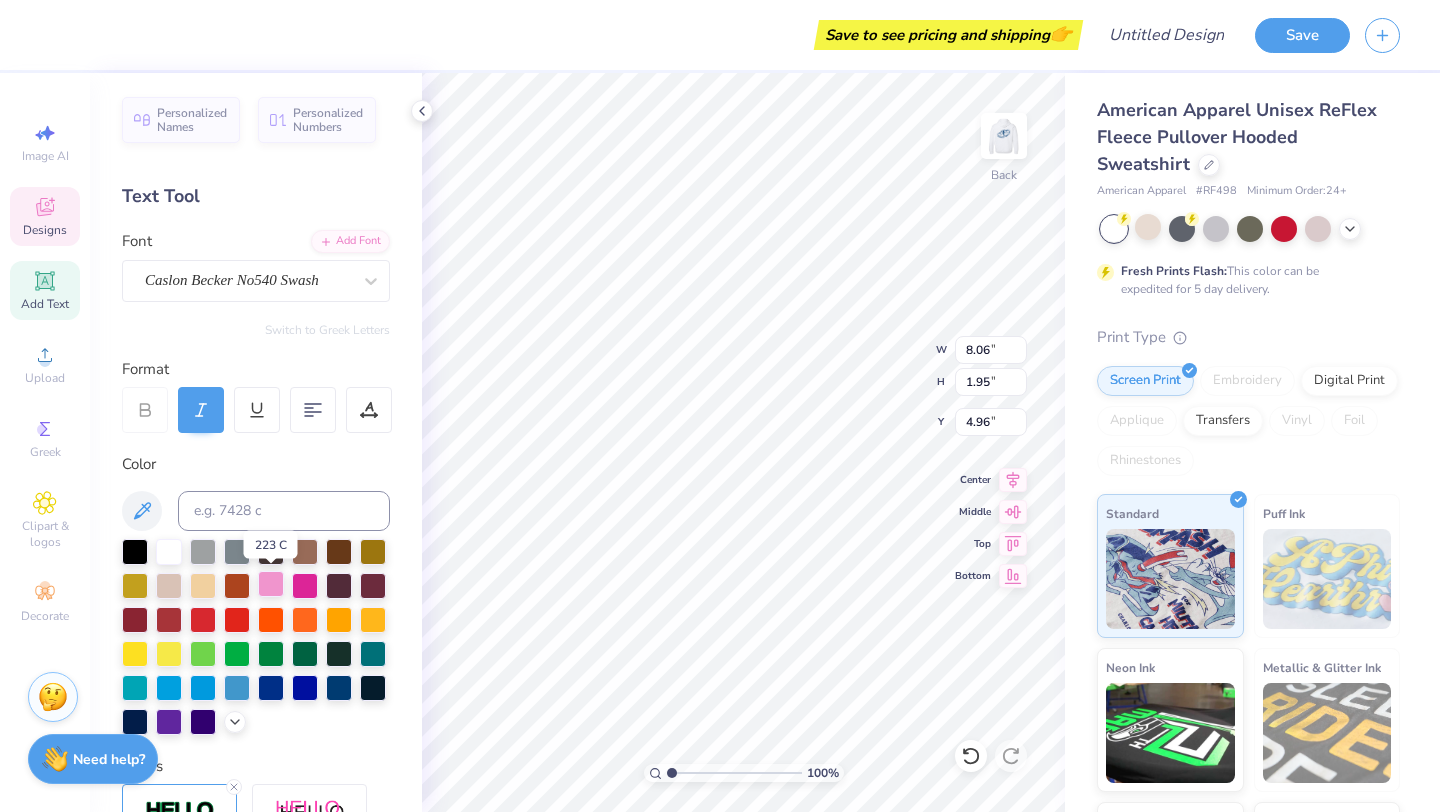 click at bounding box center [271, 584] 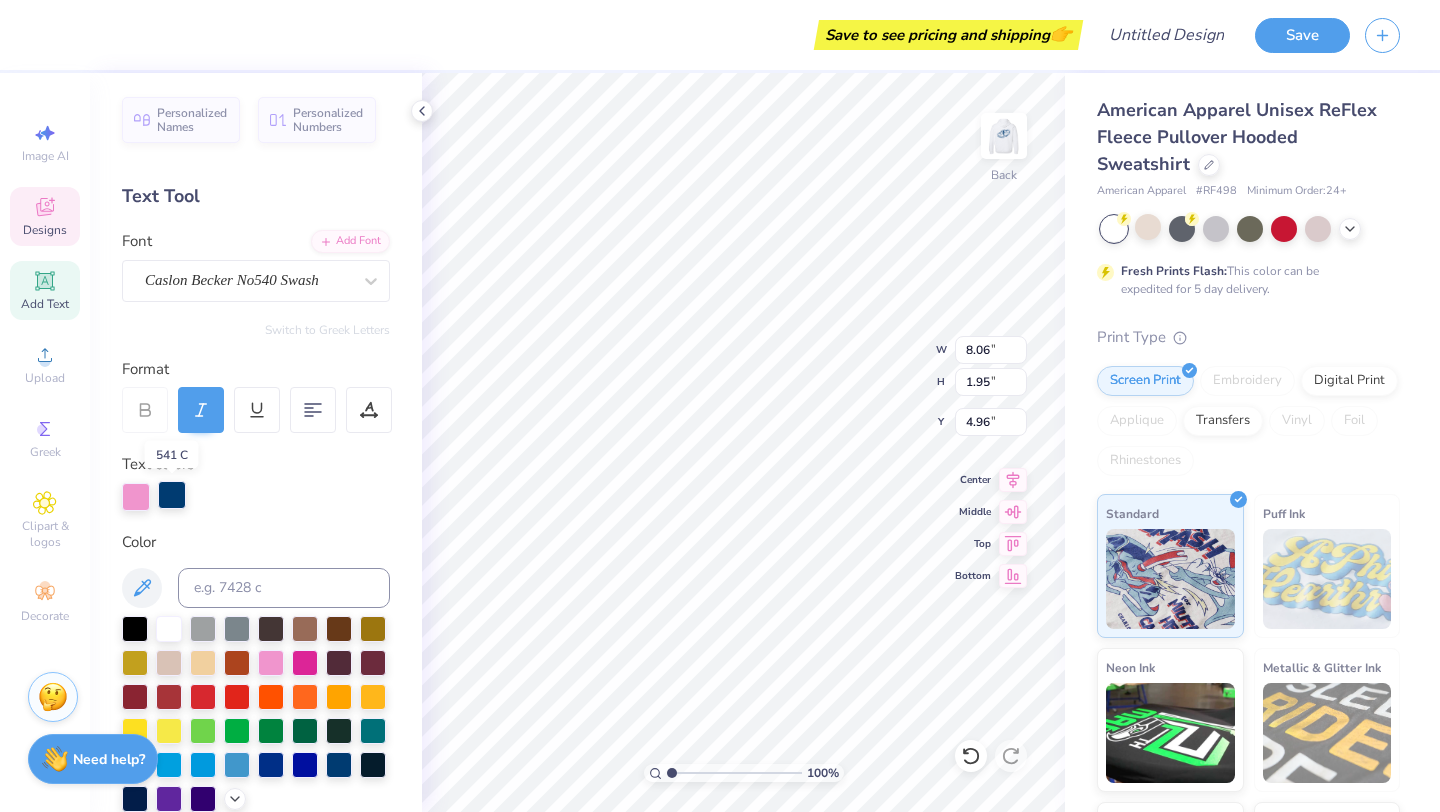 click at bounding box center [172, 495] 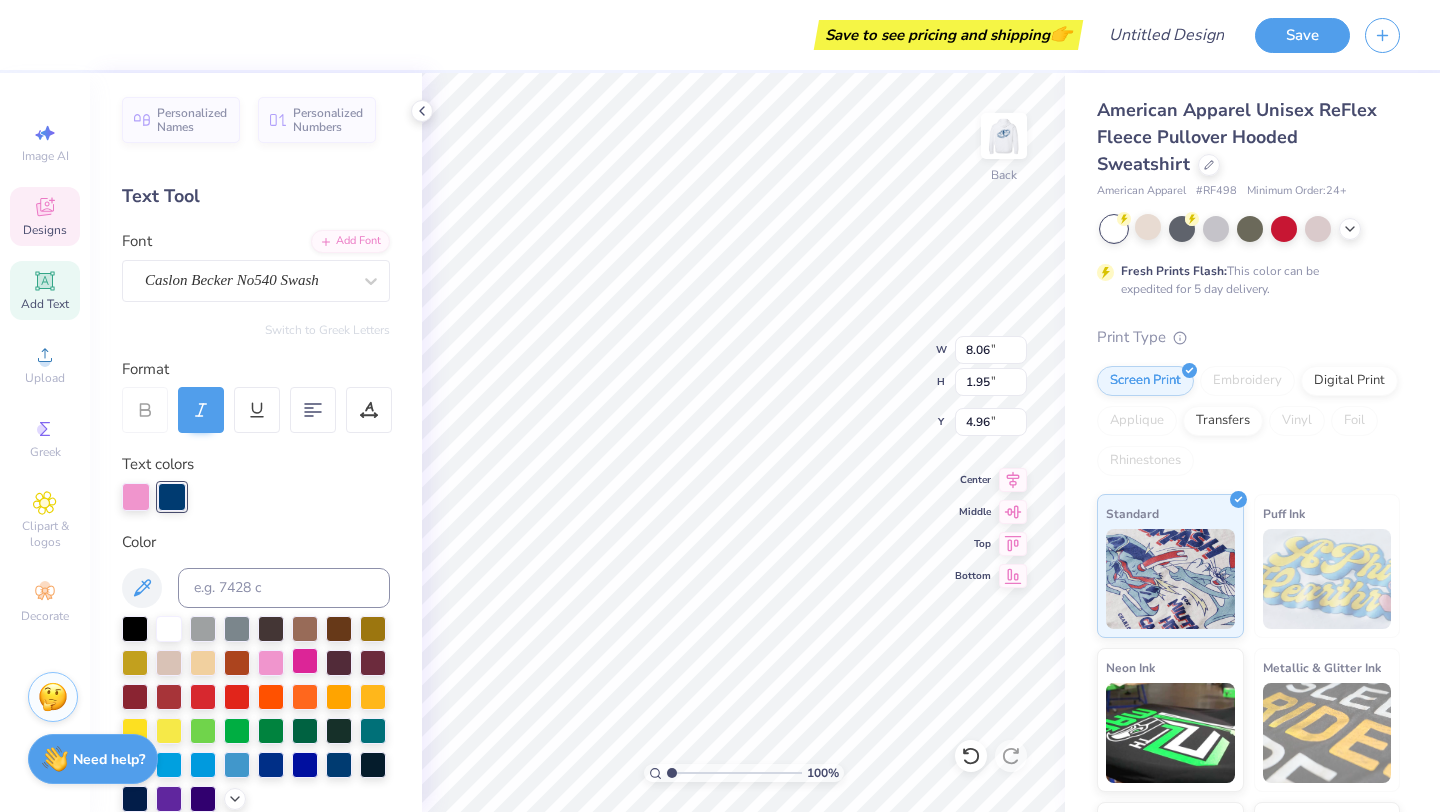 click at bounding box center [305, 661] 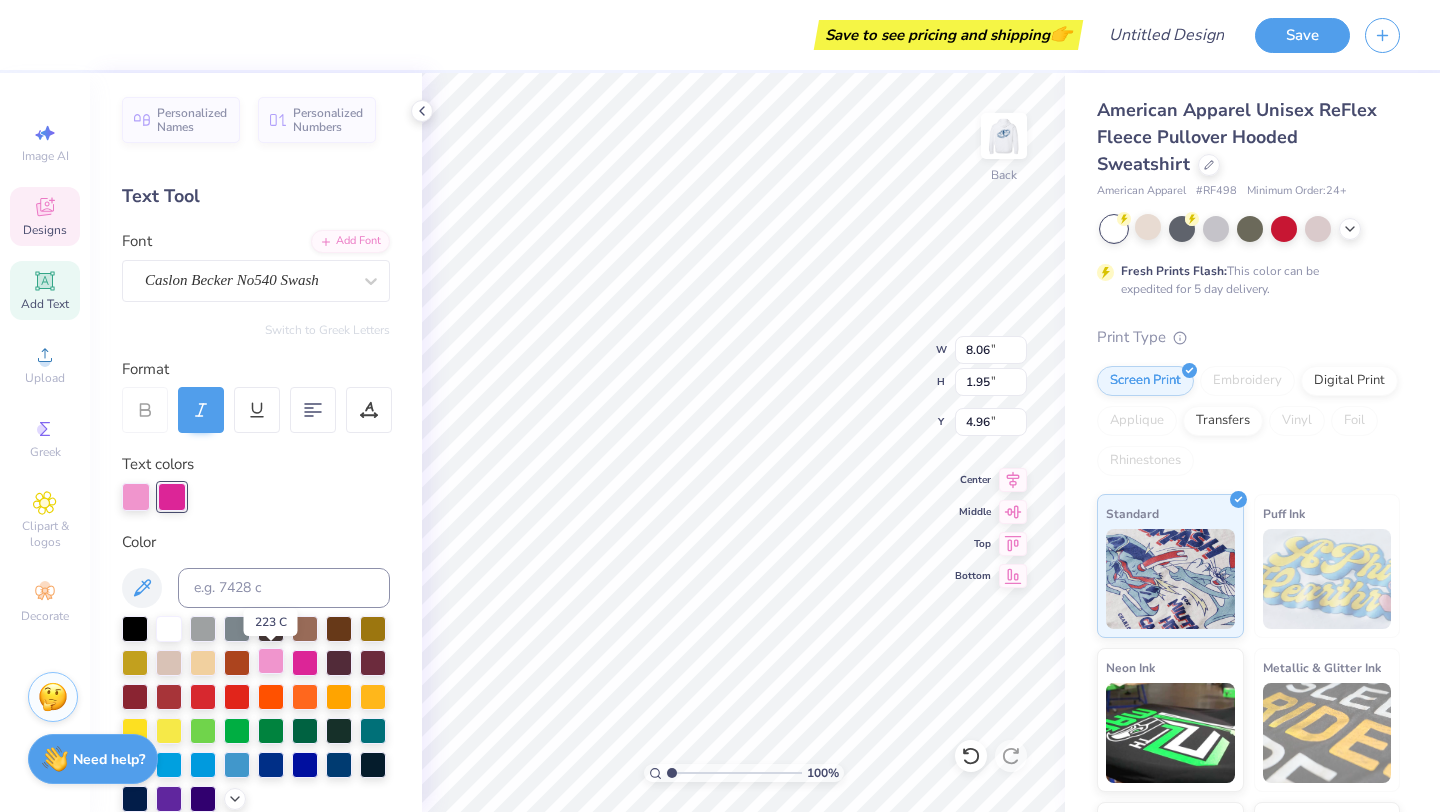 click at bounding box center (271, 661) 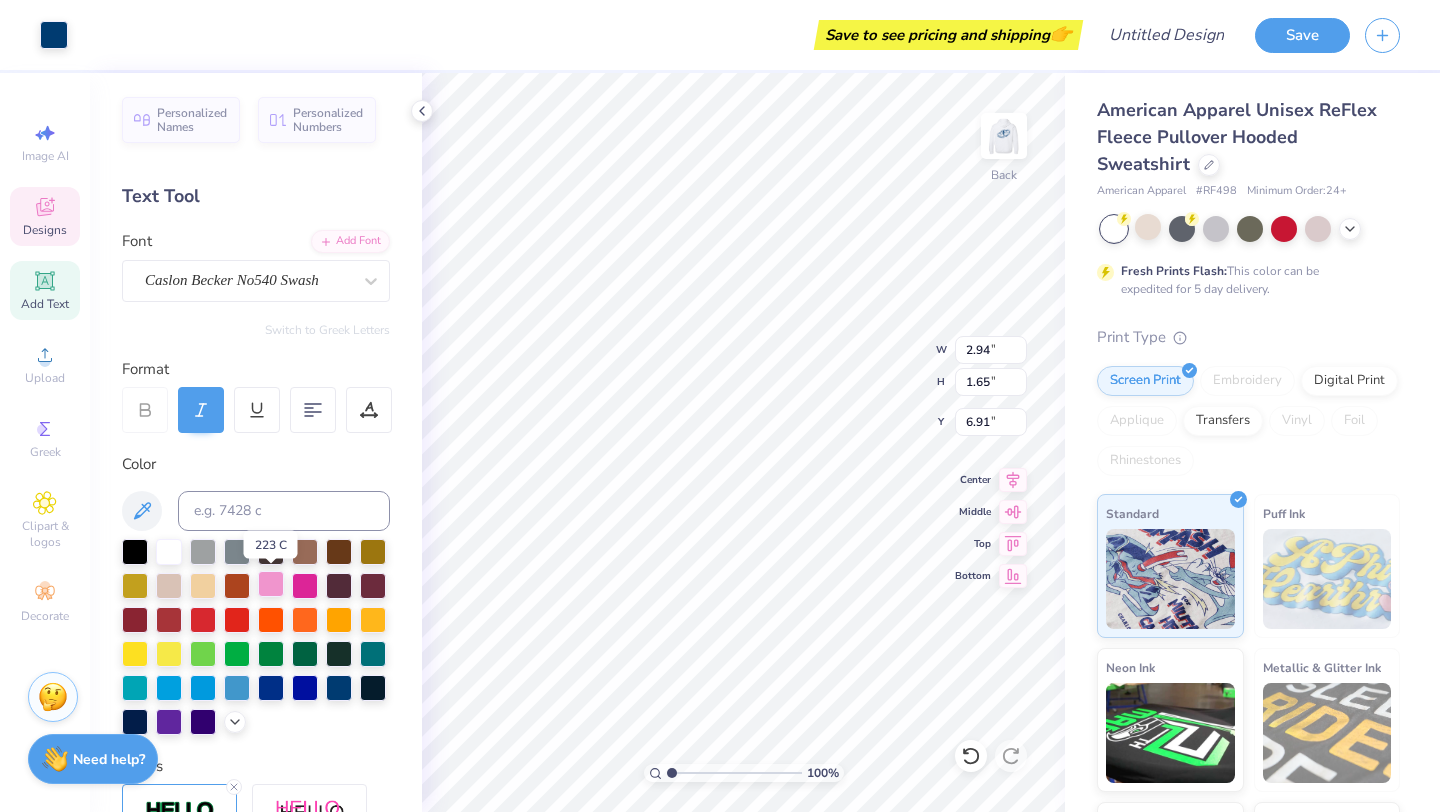 click at bounding box center (271, 584) 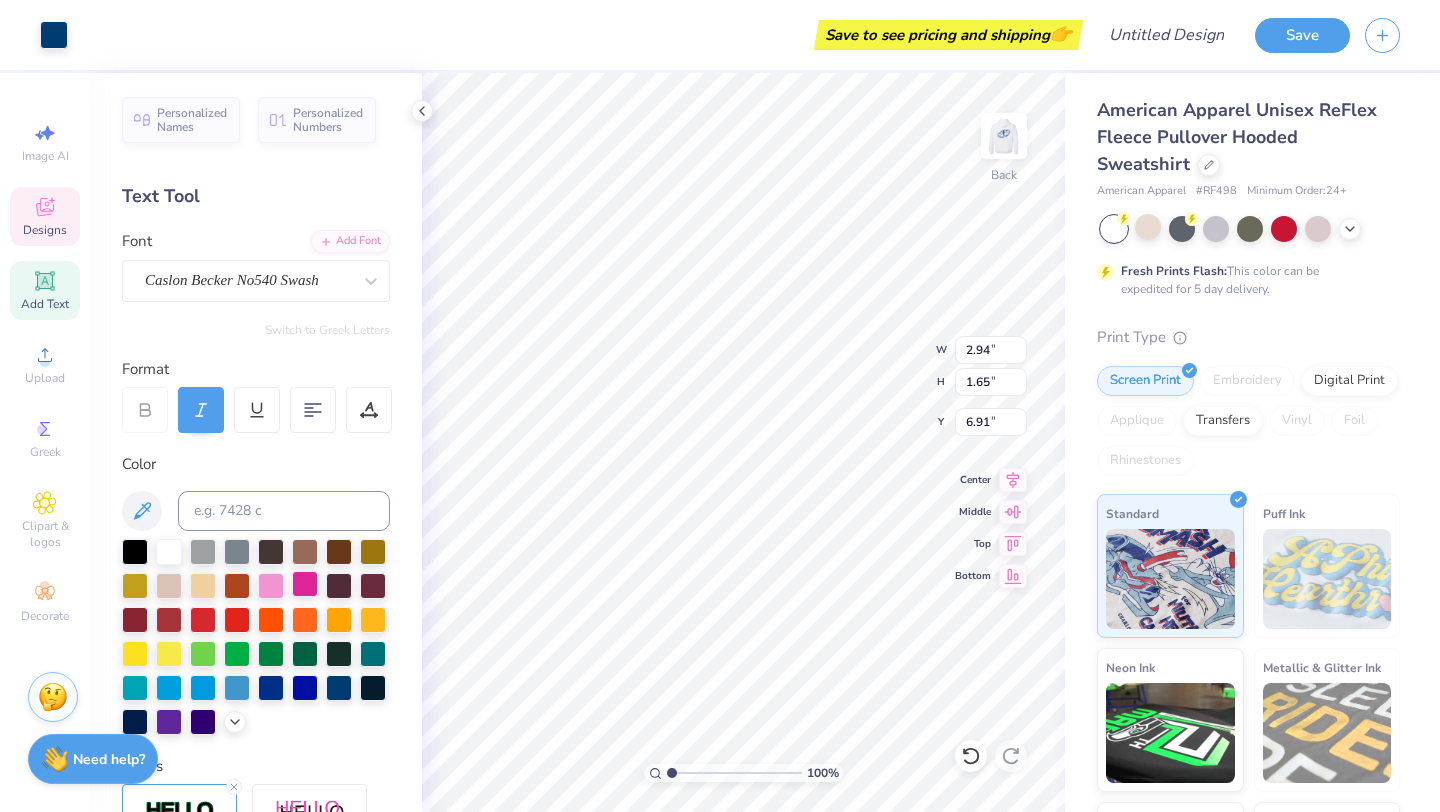 click at bounding box center (305, 584) 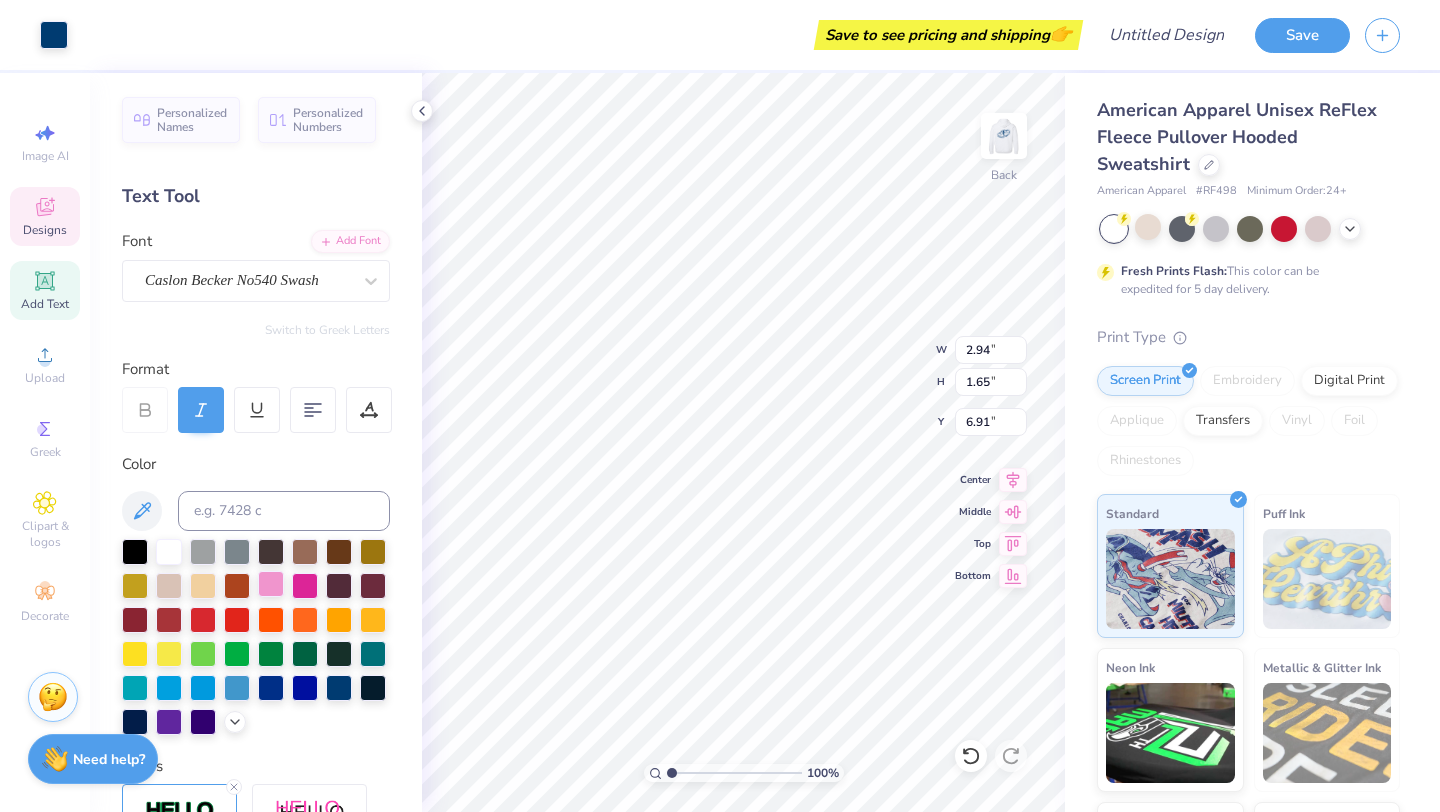 click at bounding box center (271, 584) 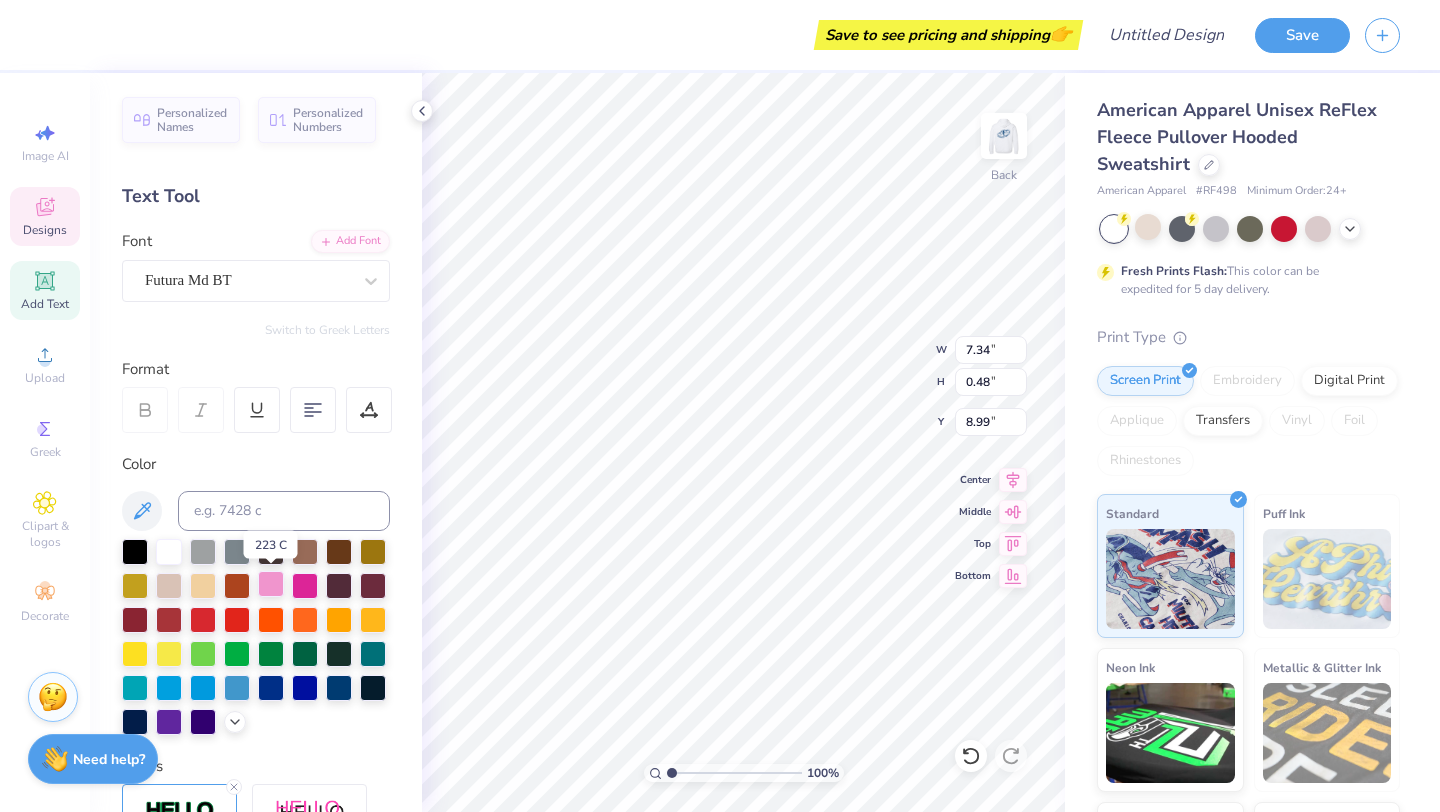 click at bounding box center [271, 584] 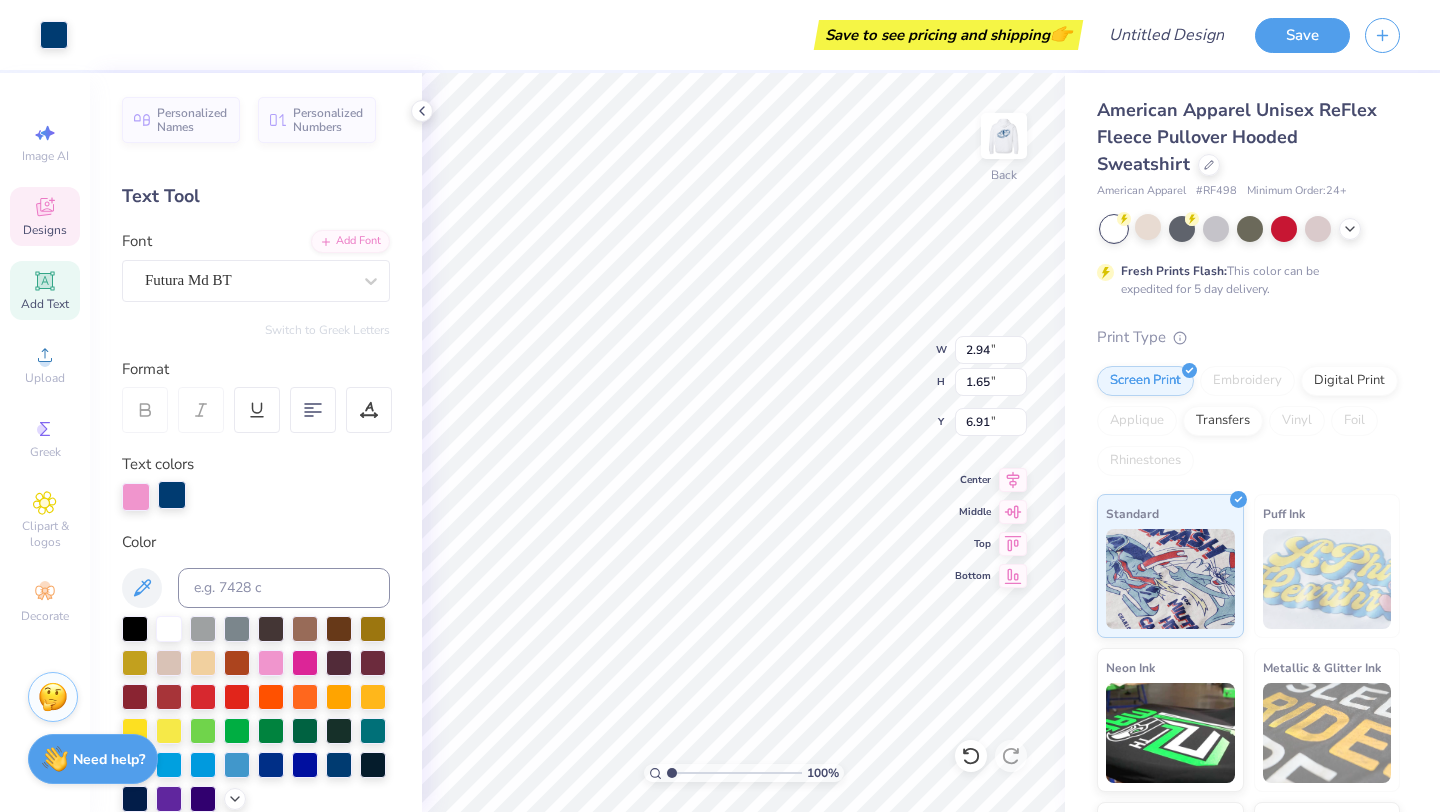click at bounding box center (172, 495) 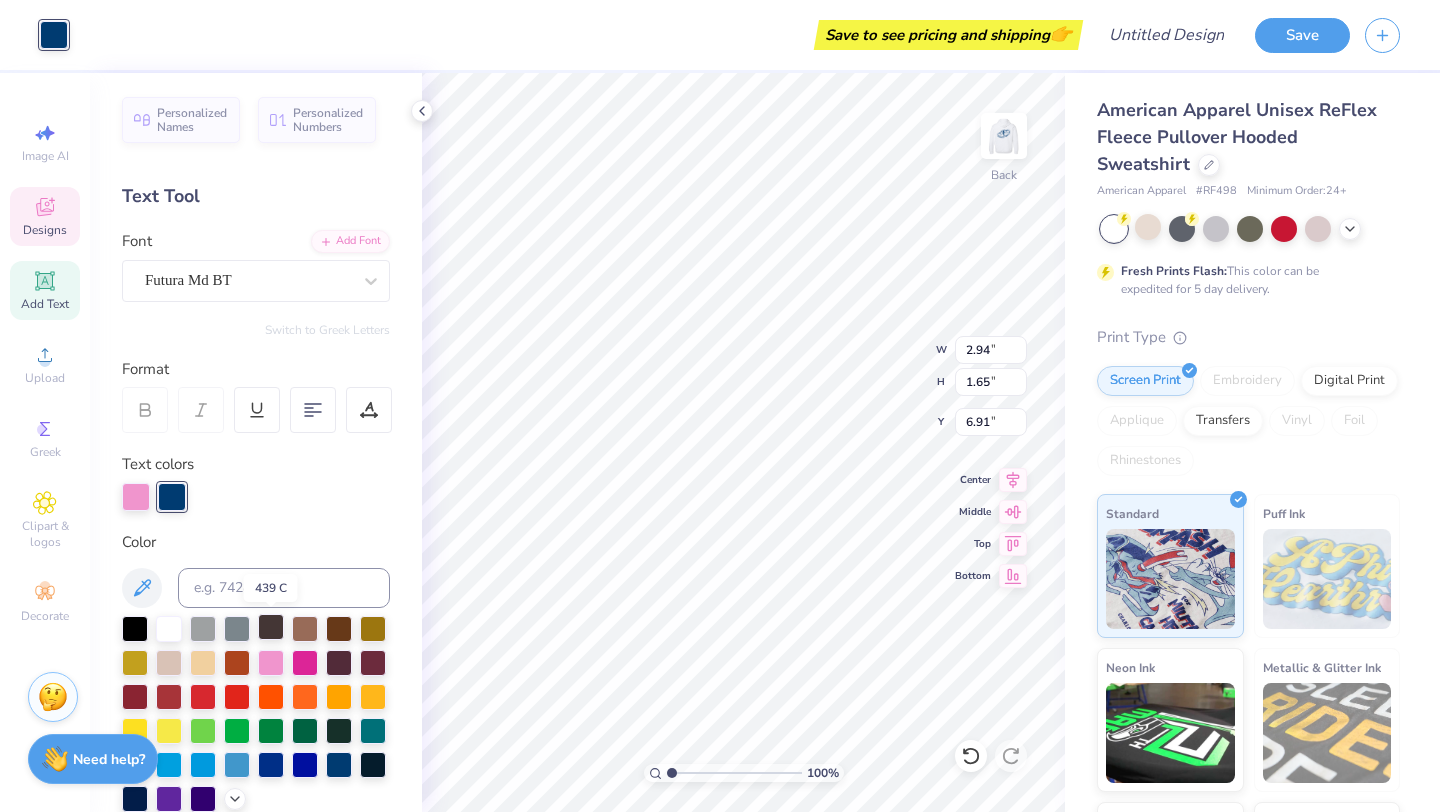click at bounding box center (271, 627) 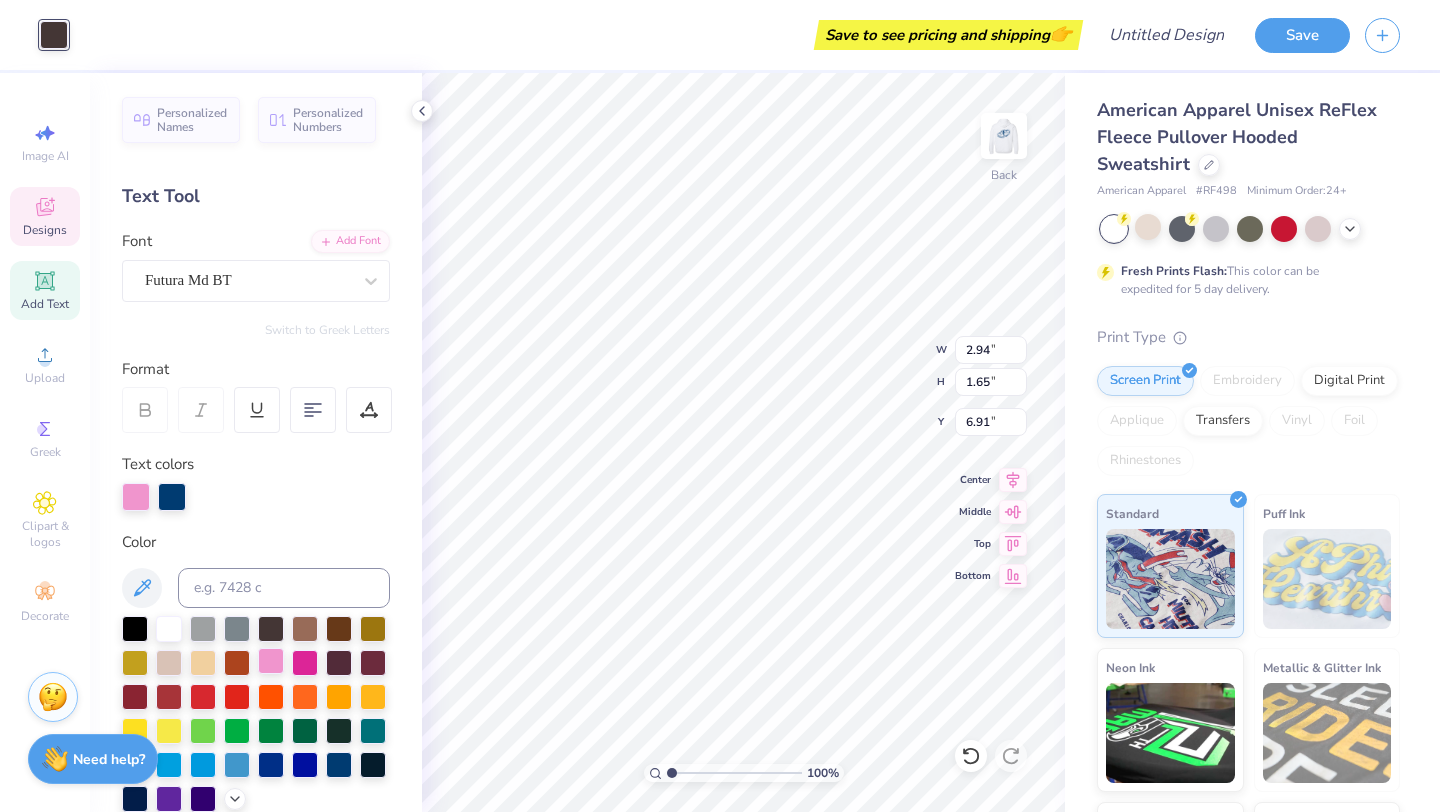 click at bounding box center (271, 661) 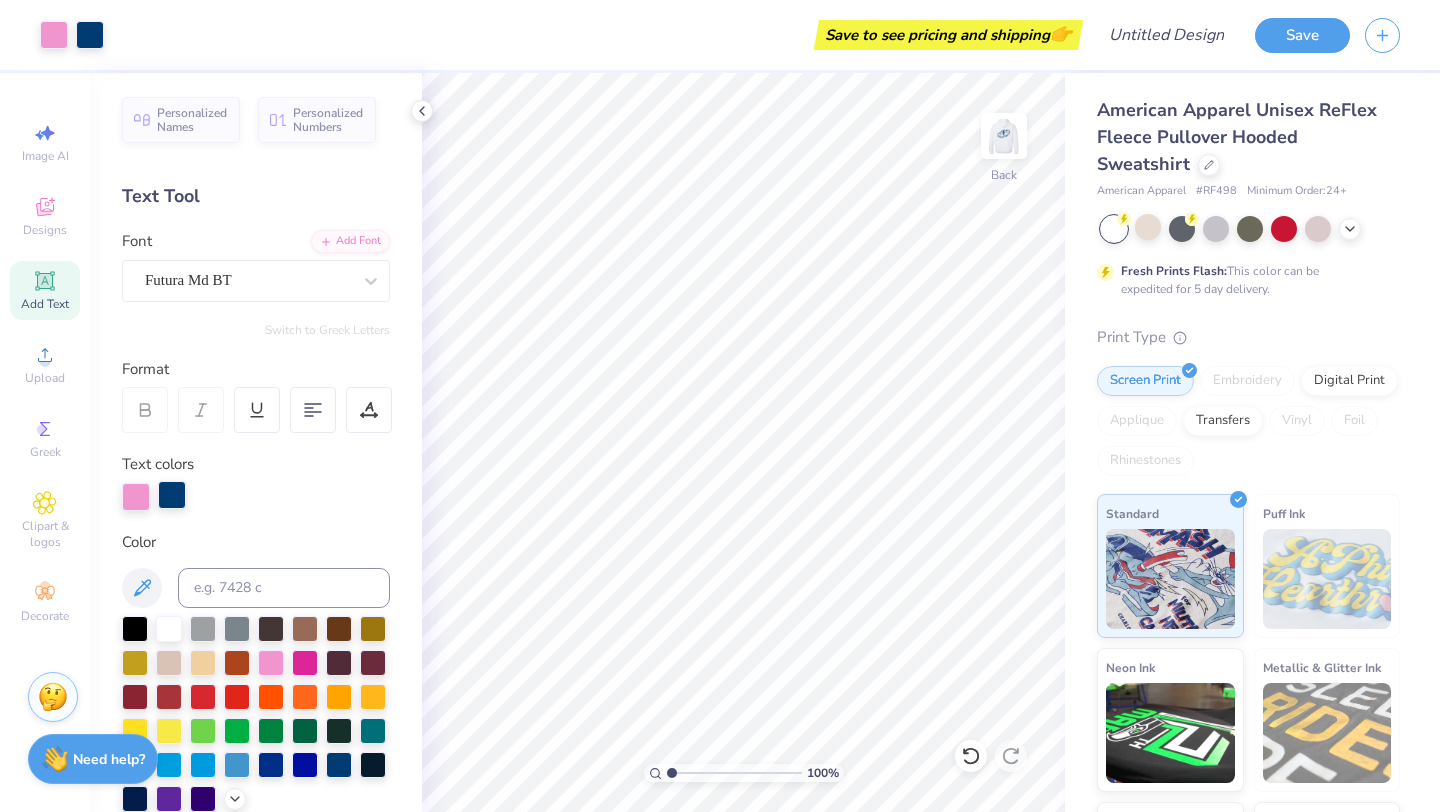 click at bounding box center [172, 495] 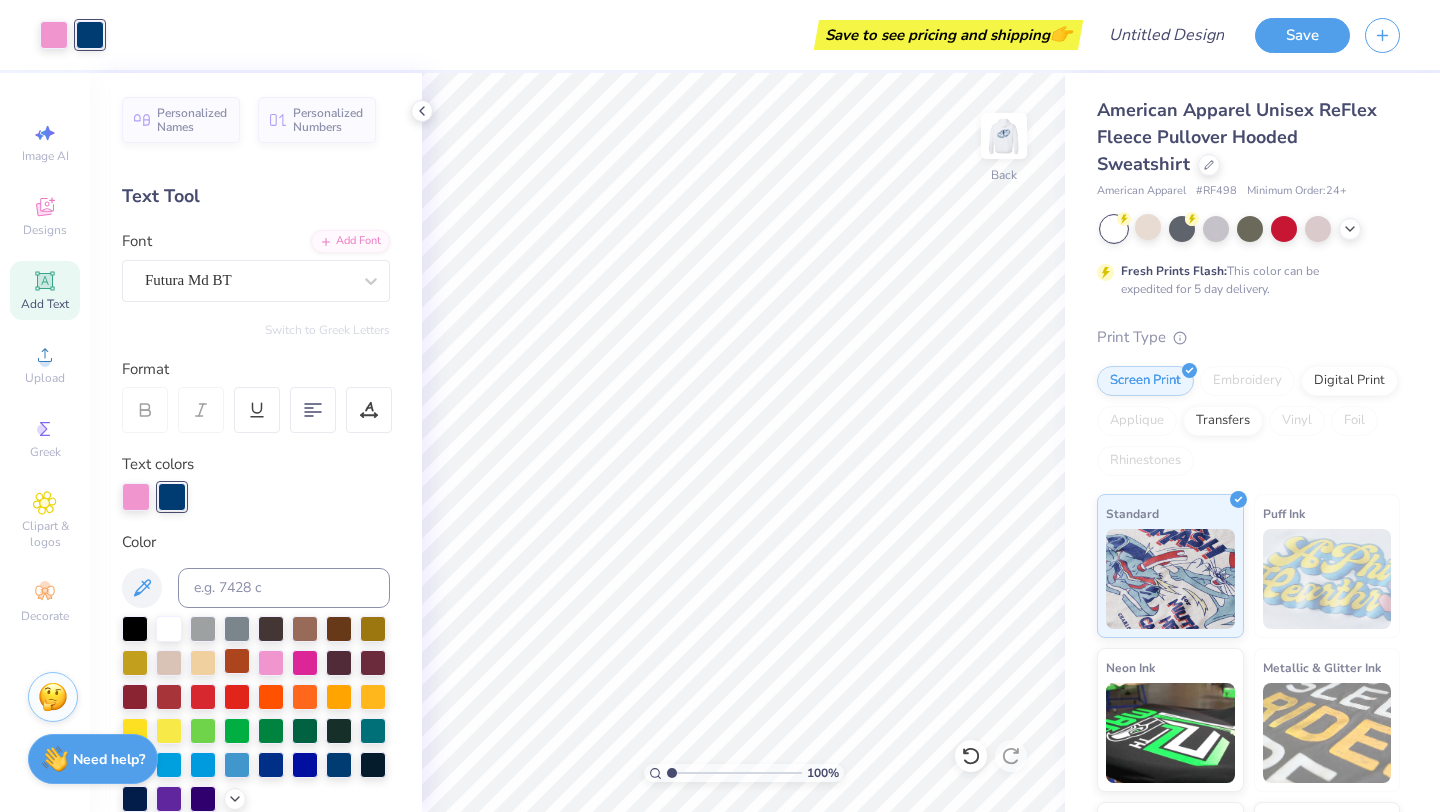 click at bounding box center [237, 661] 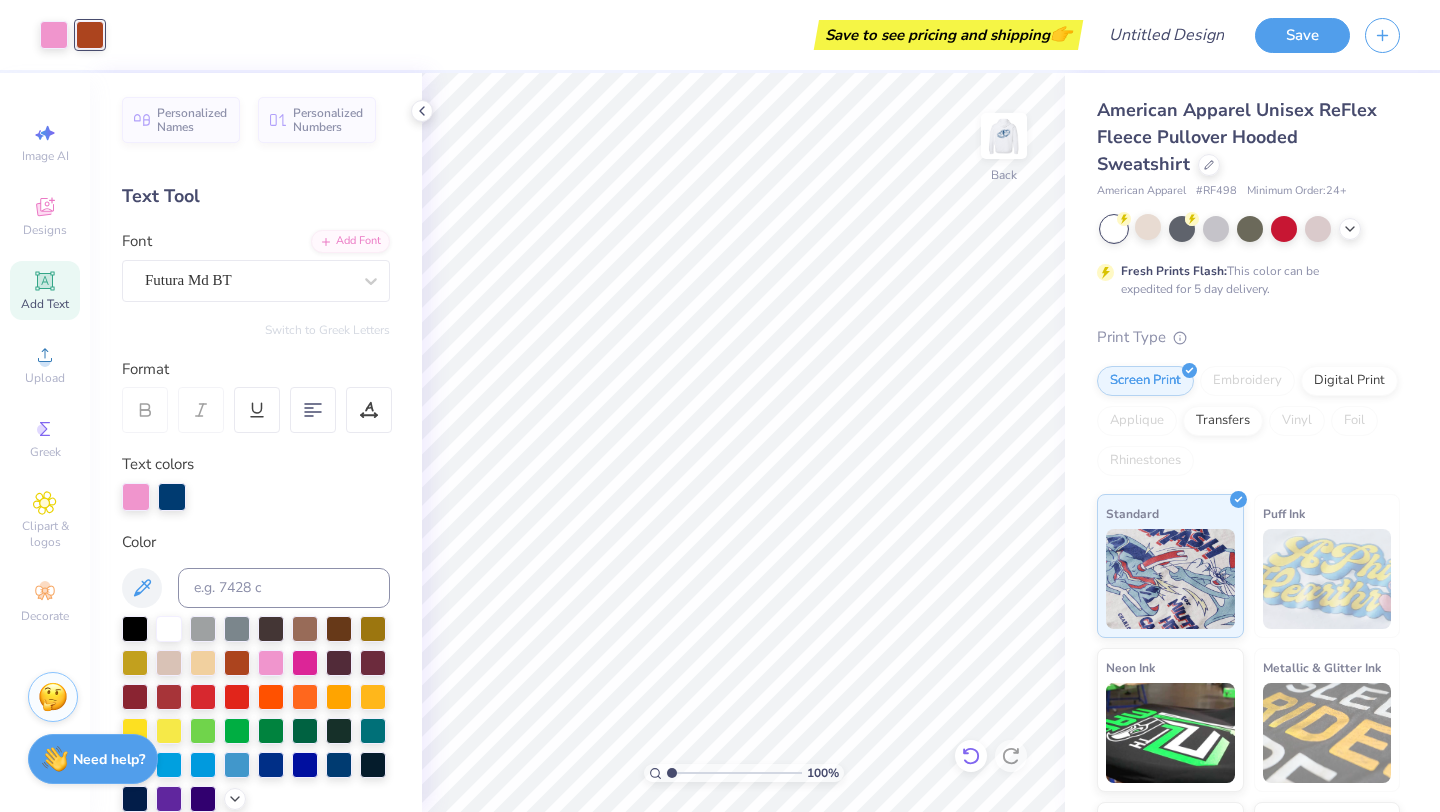 click 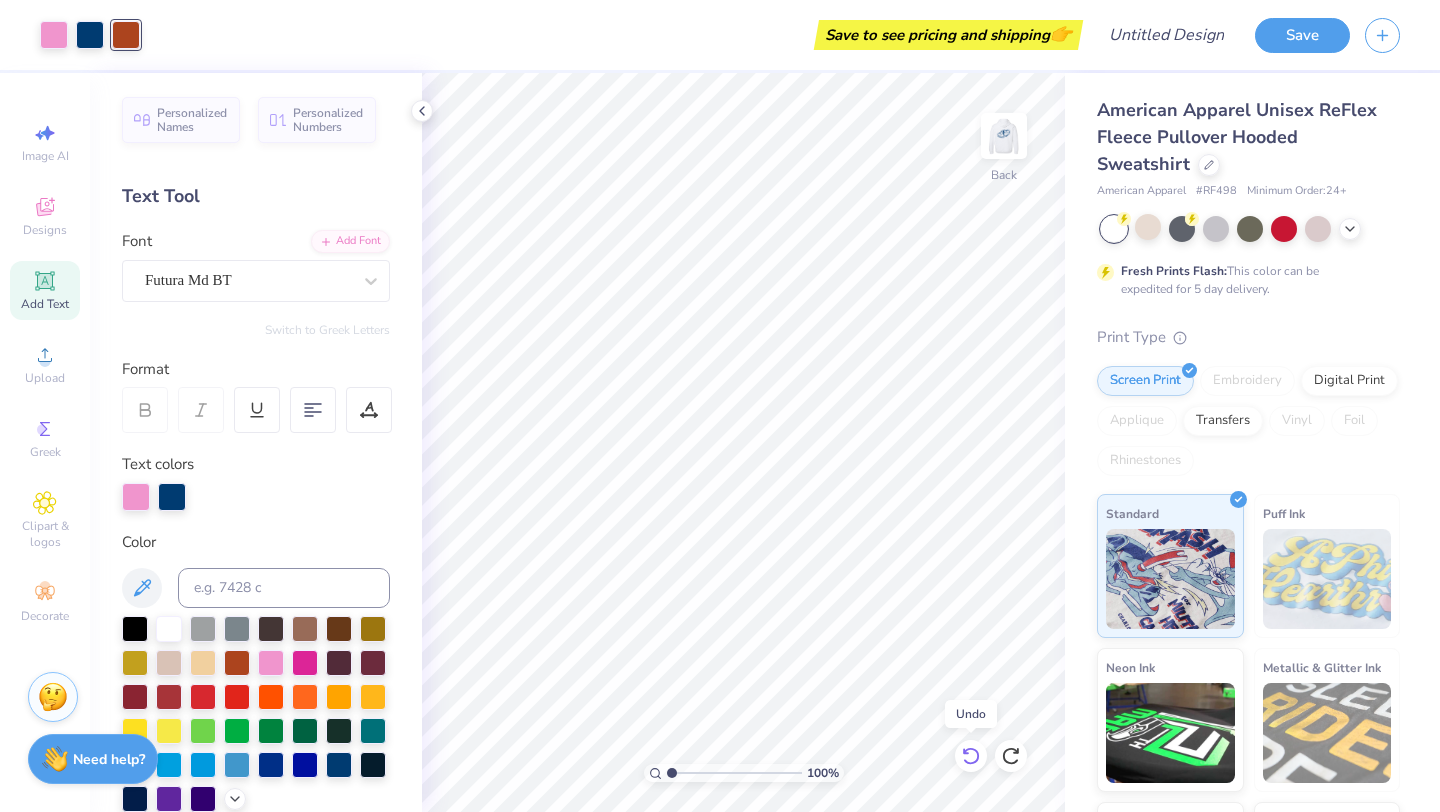 click 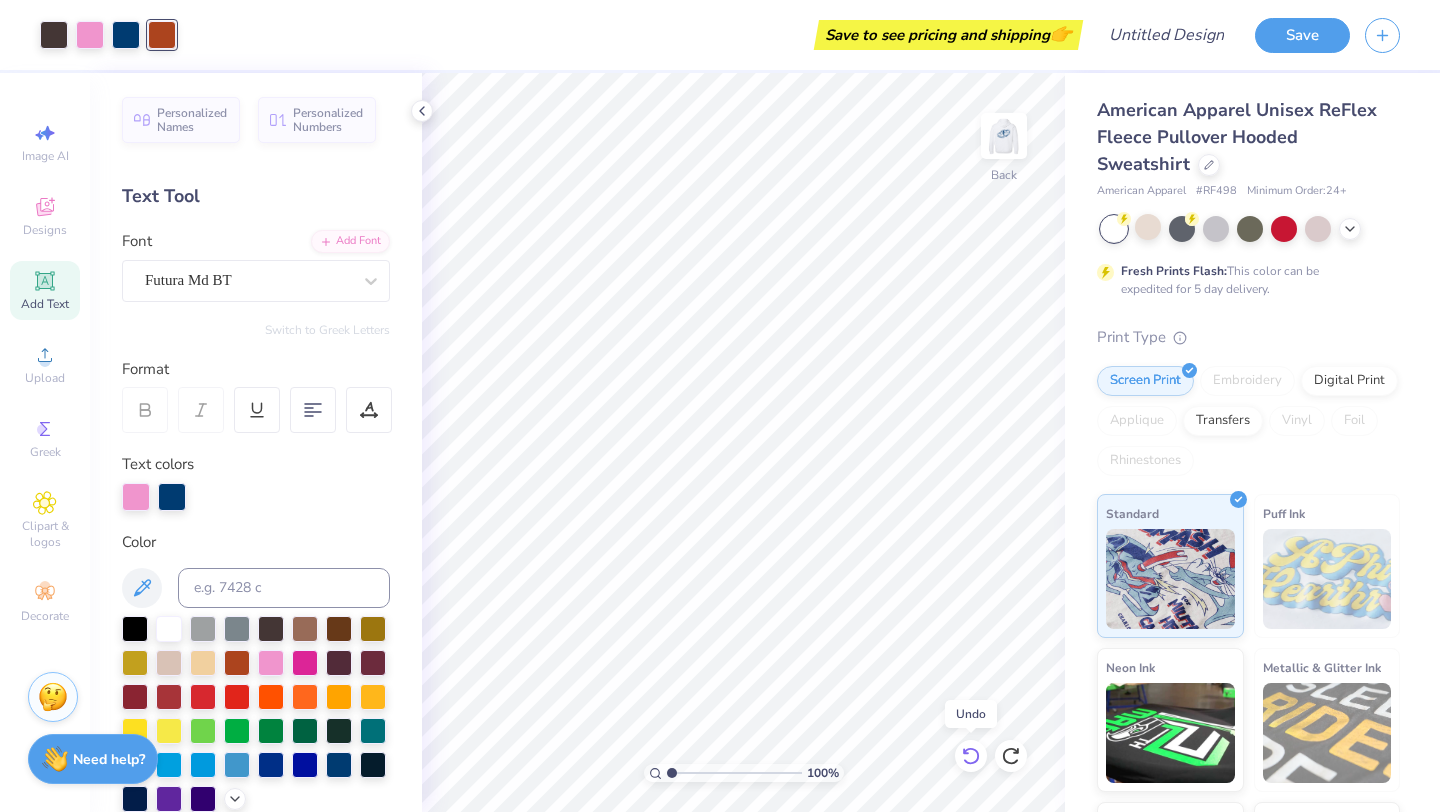 click 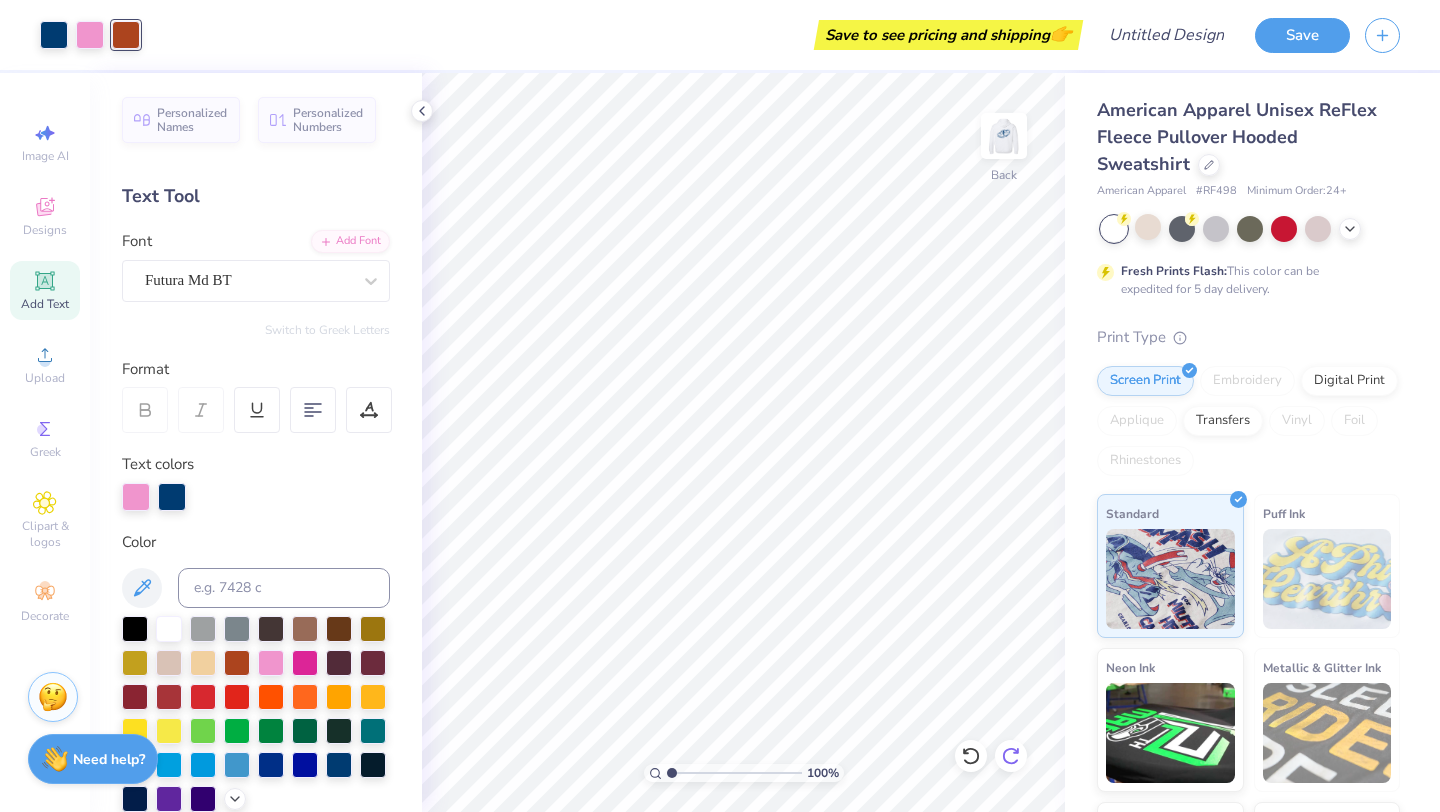 click 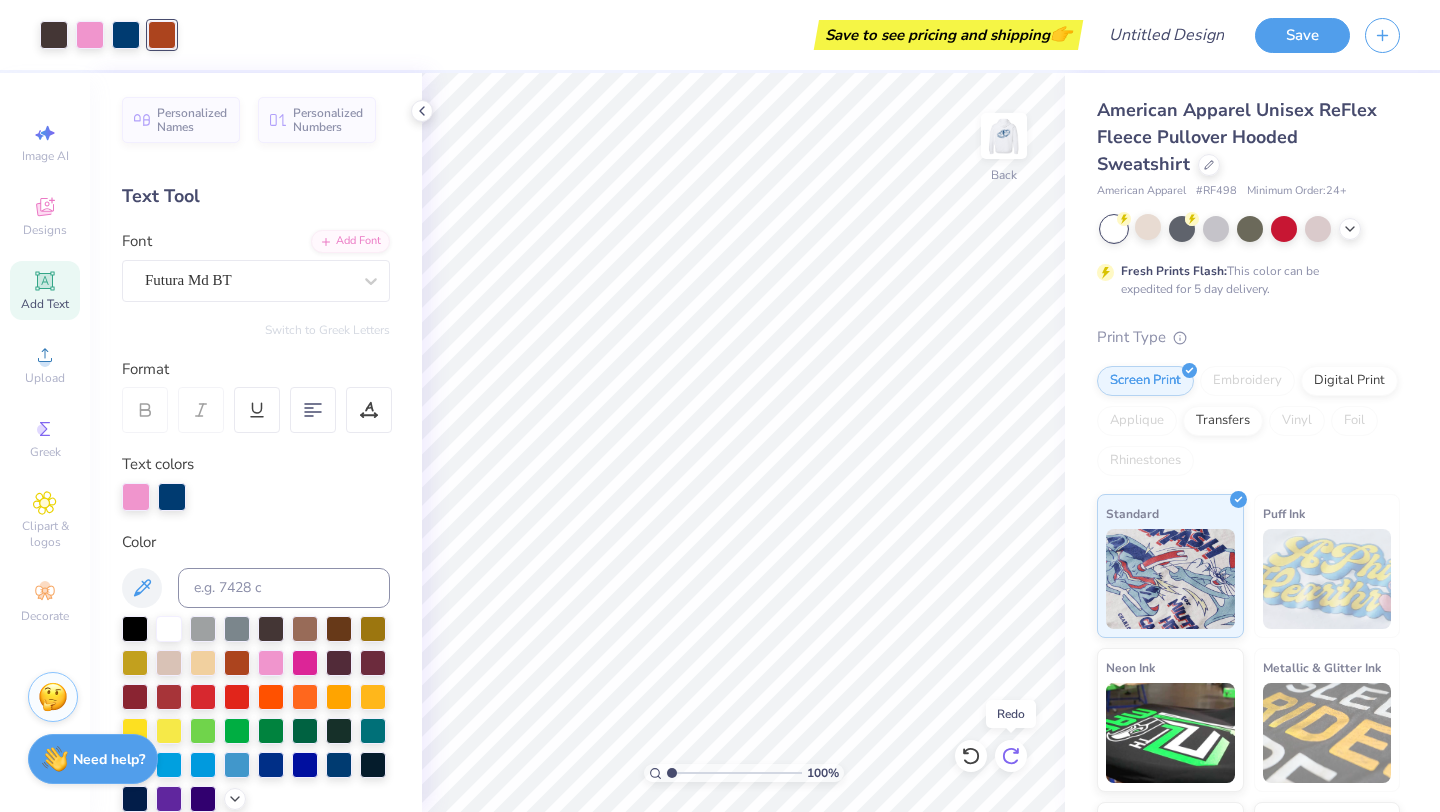 click 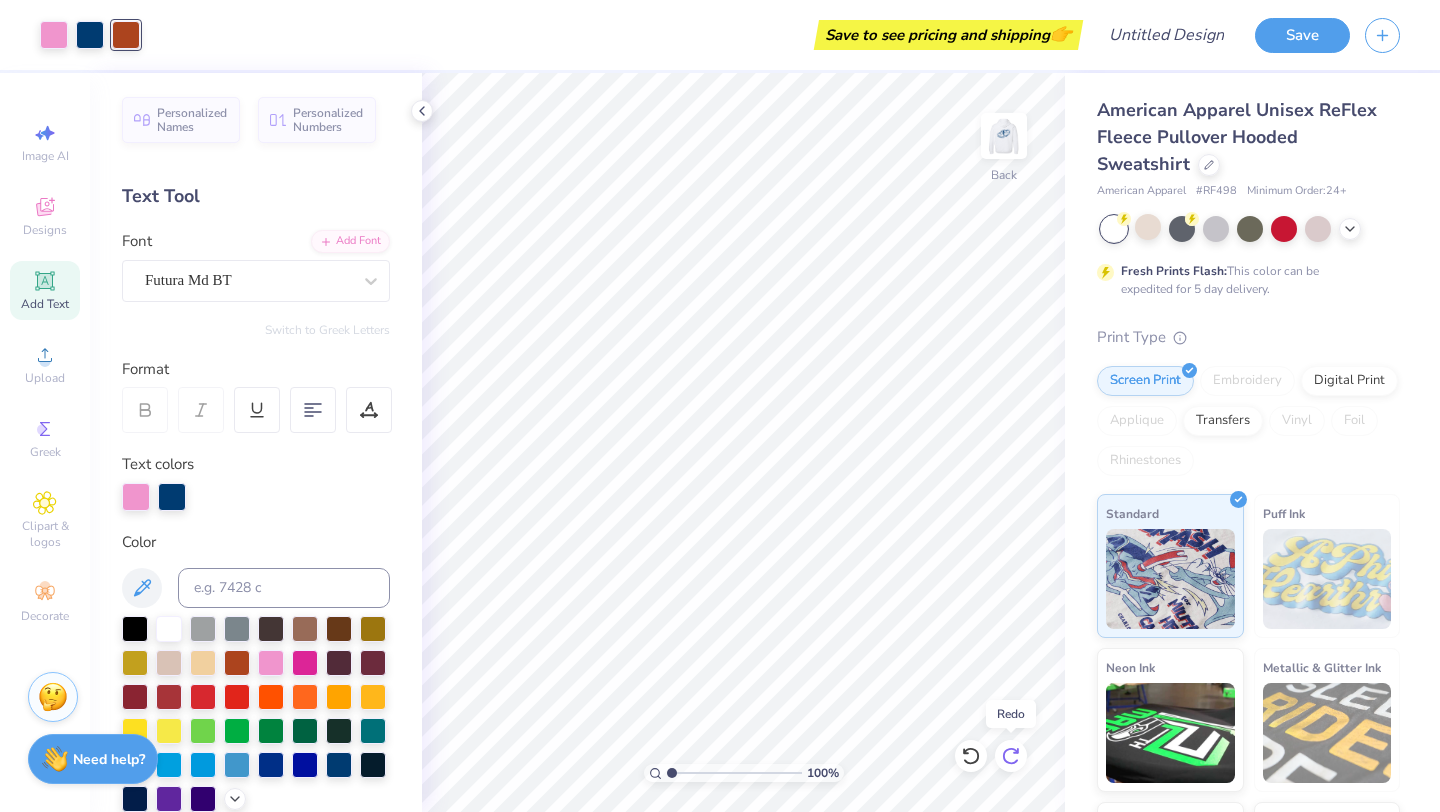 click 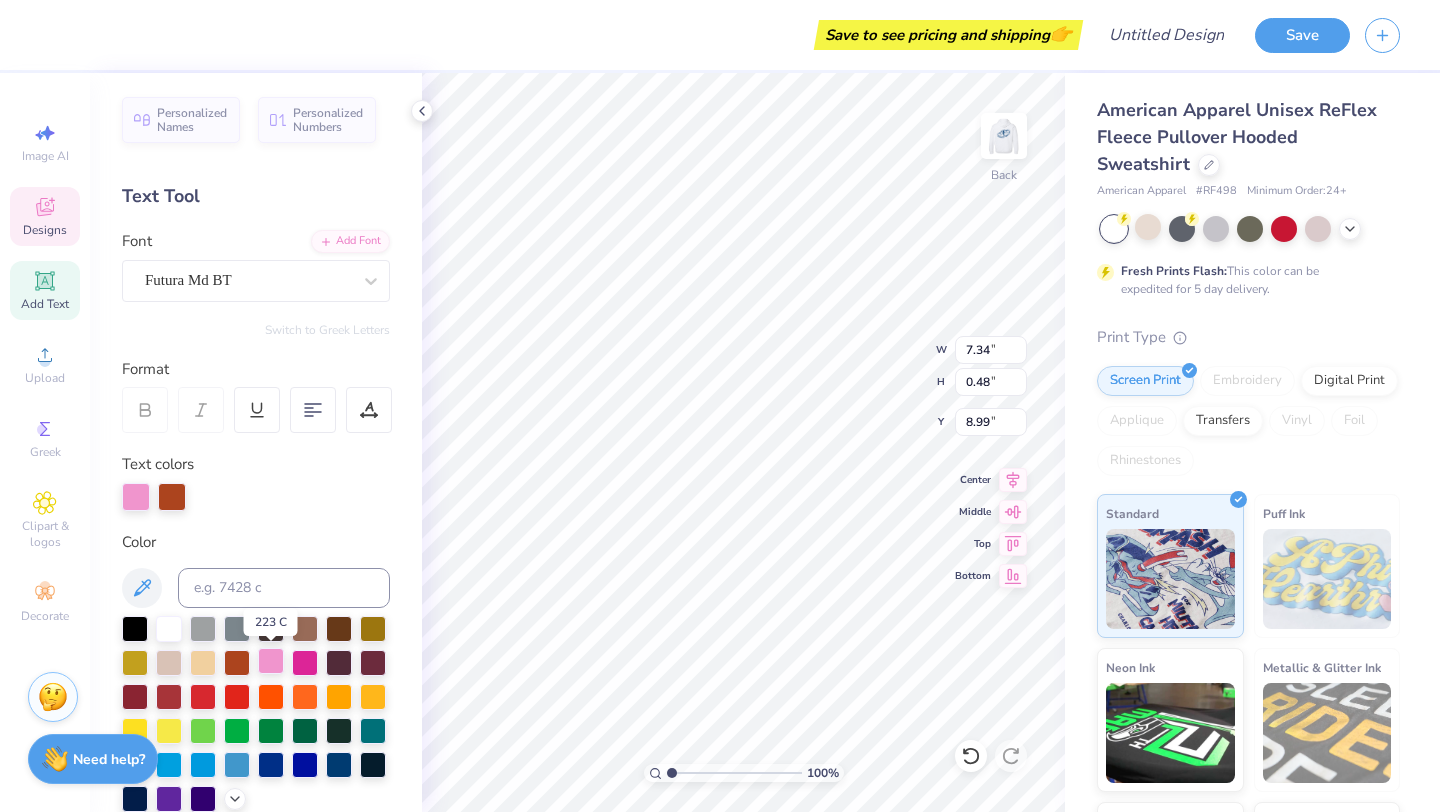 click at bounding box center (271, 661) 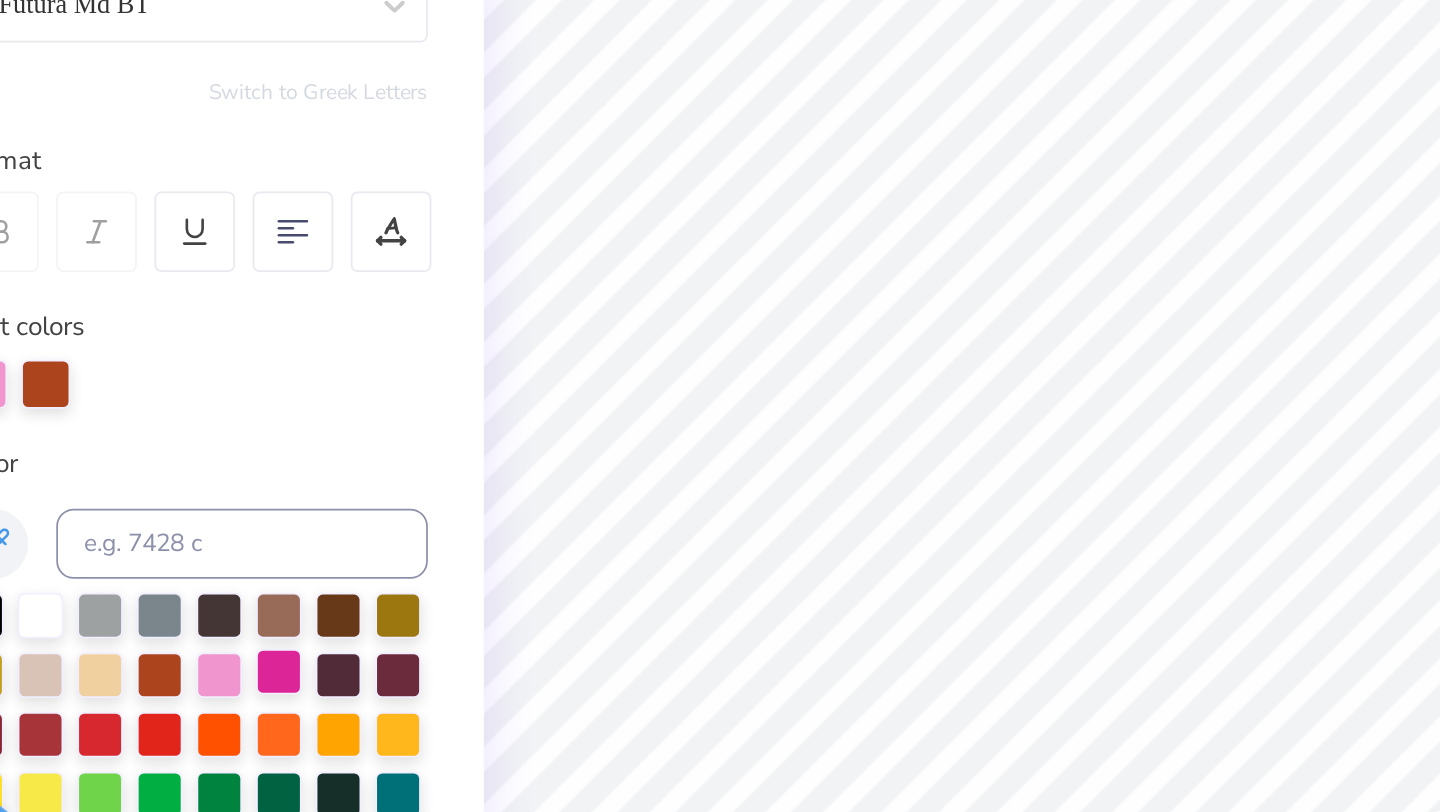 click at bounding box center [305, 661] 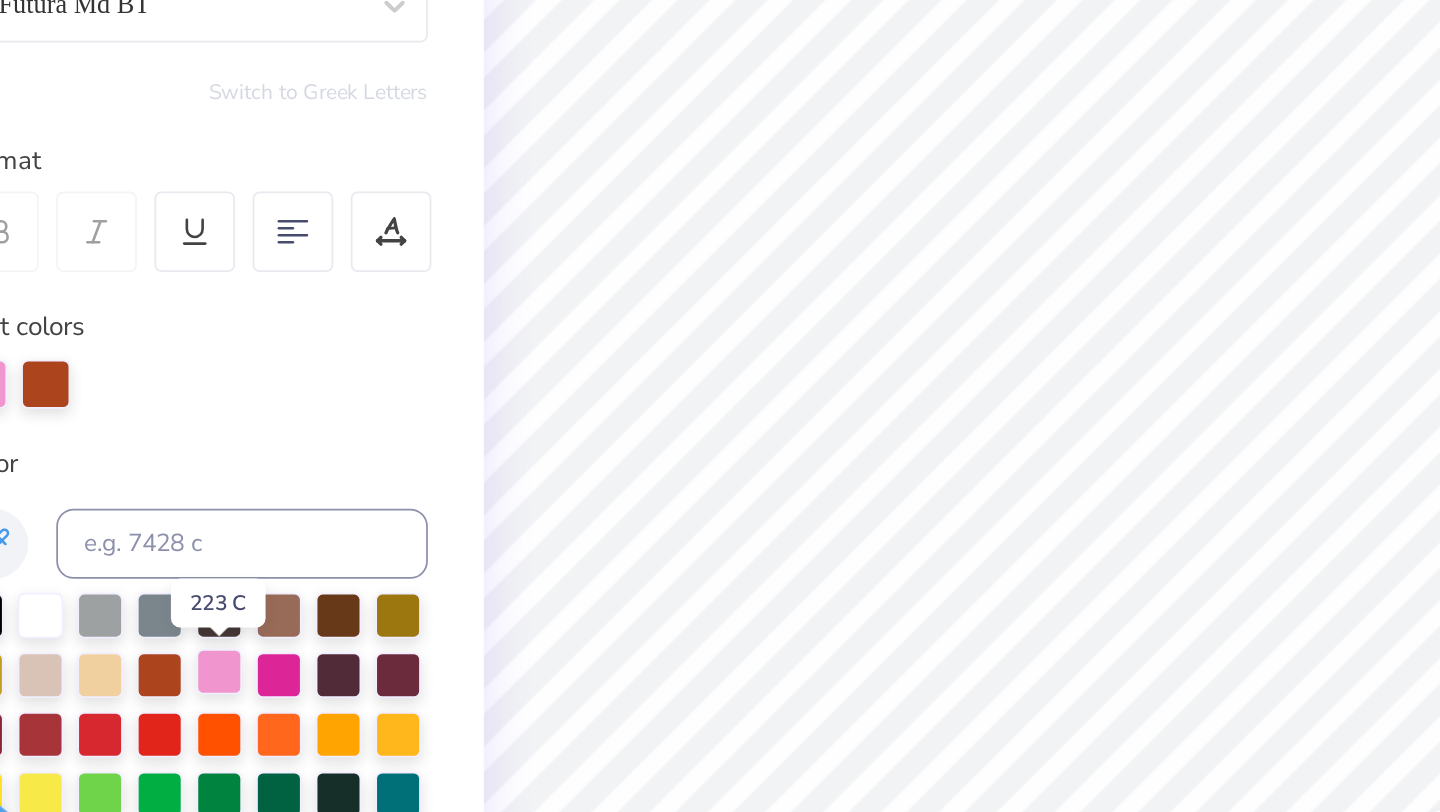 click at bounding box center (271, 661) 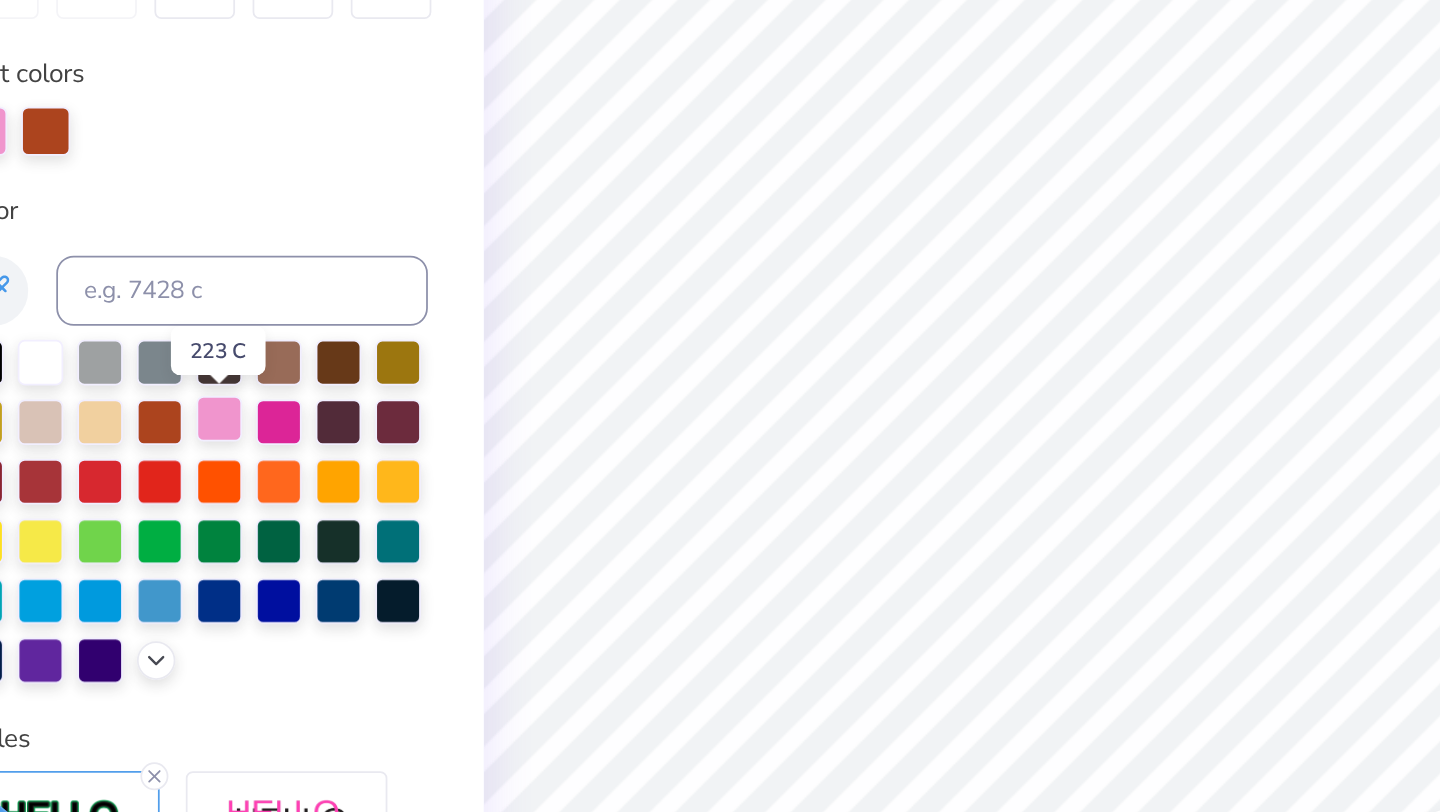 scroll, scrollTop: 145, scrollLeft: 0, axis: vertical 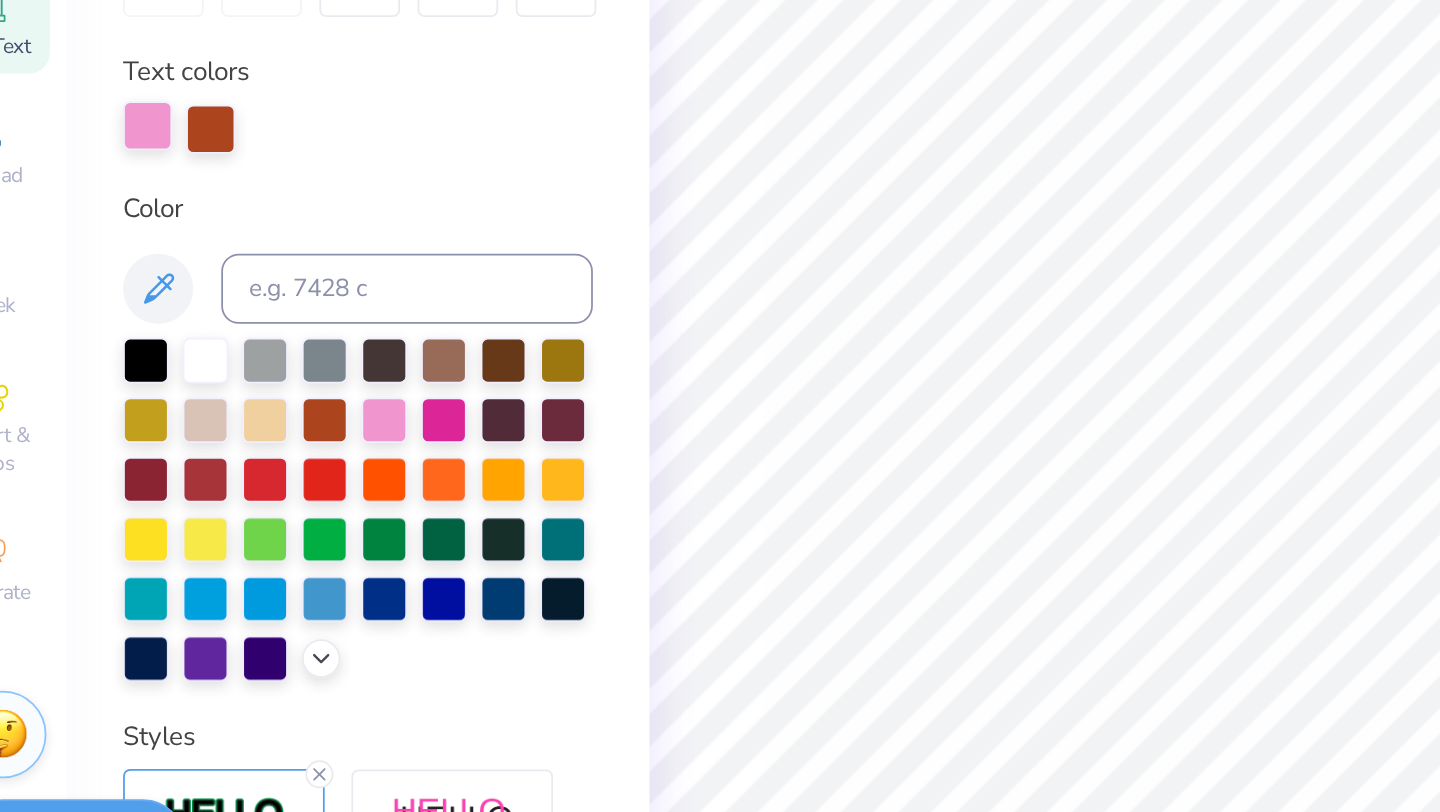 click at bounding box center (136, 350) 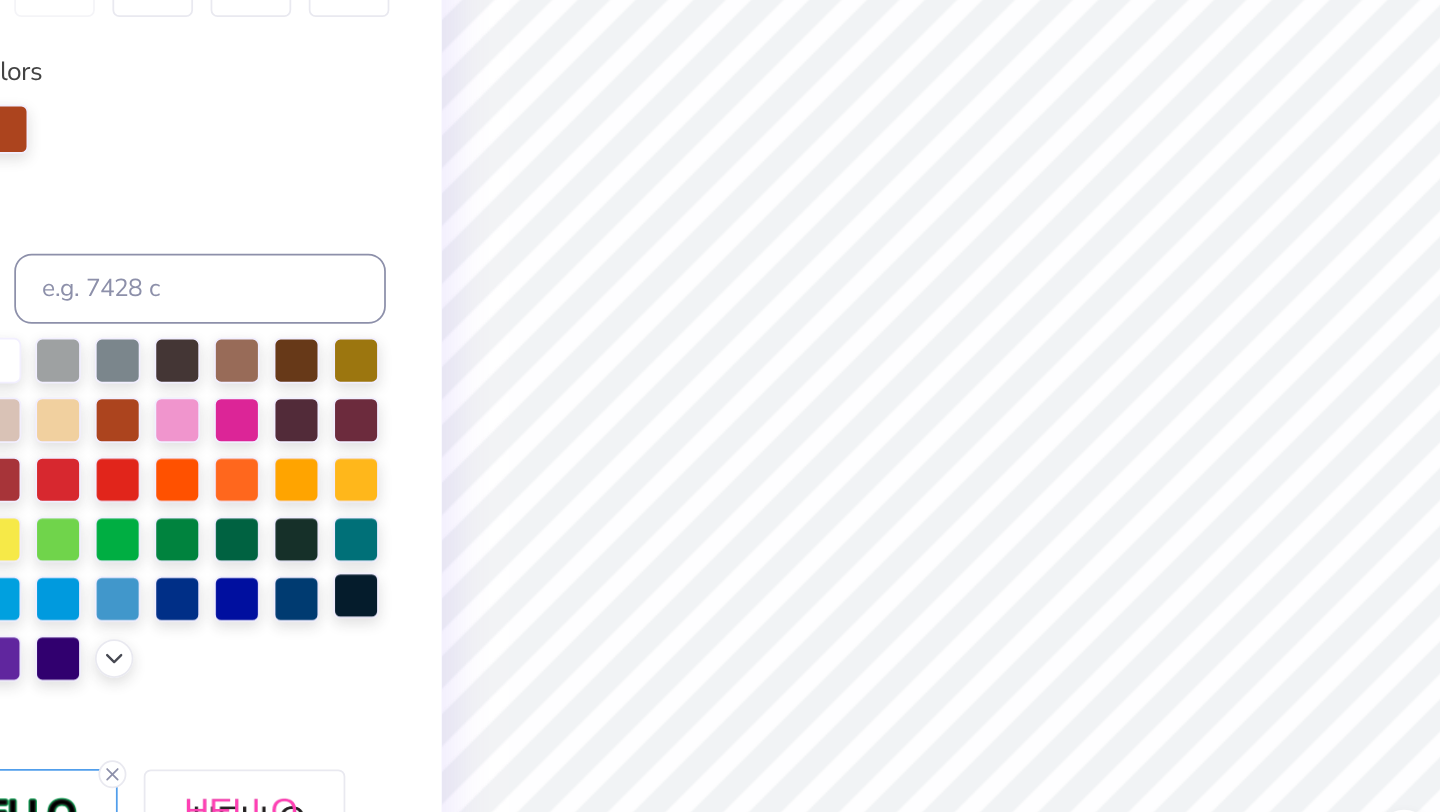 click at bounding box center [373, 618] 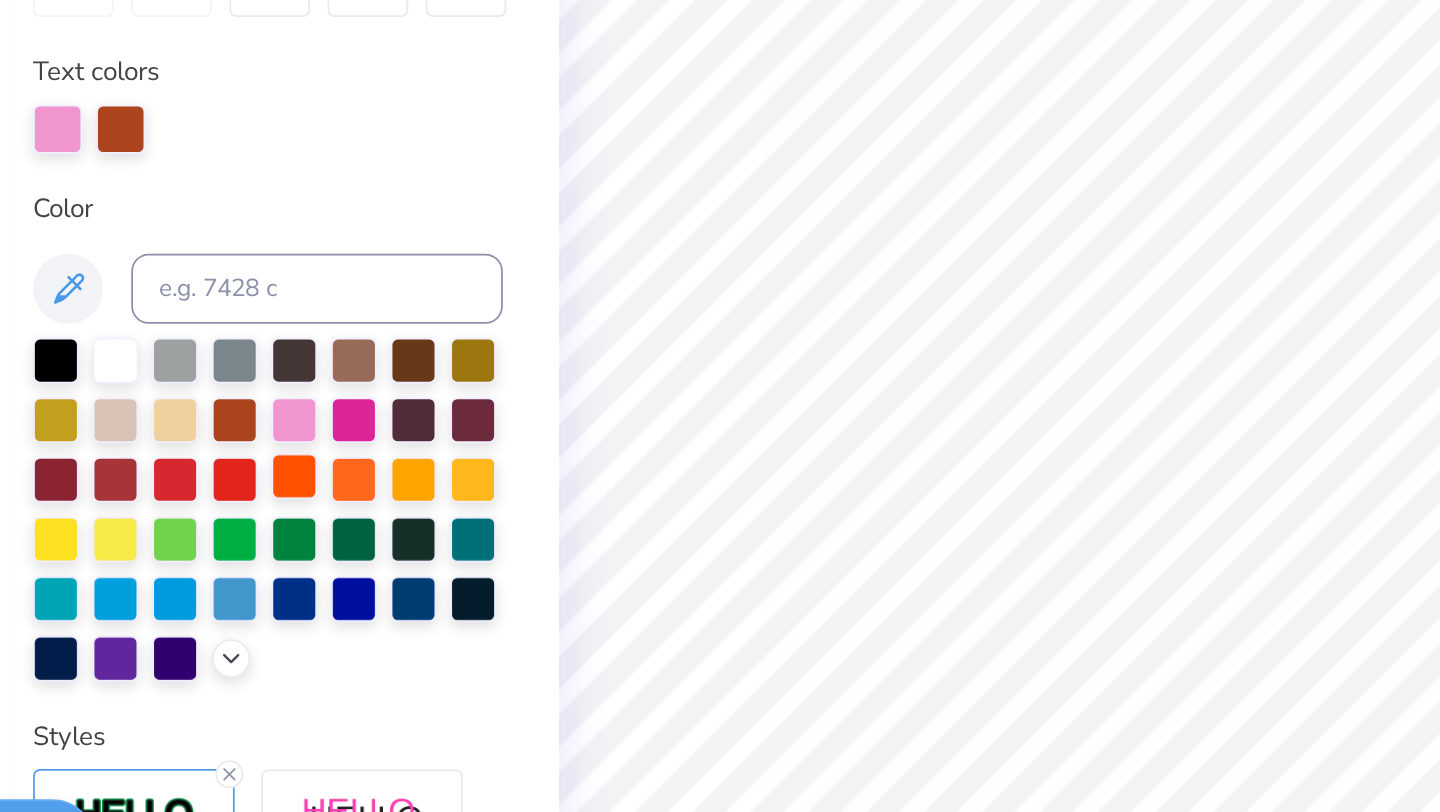 click at bounding box center [271, 550] 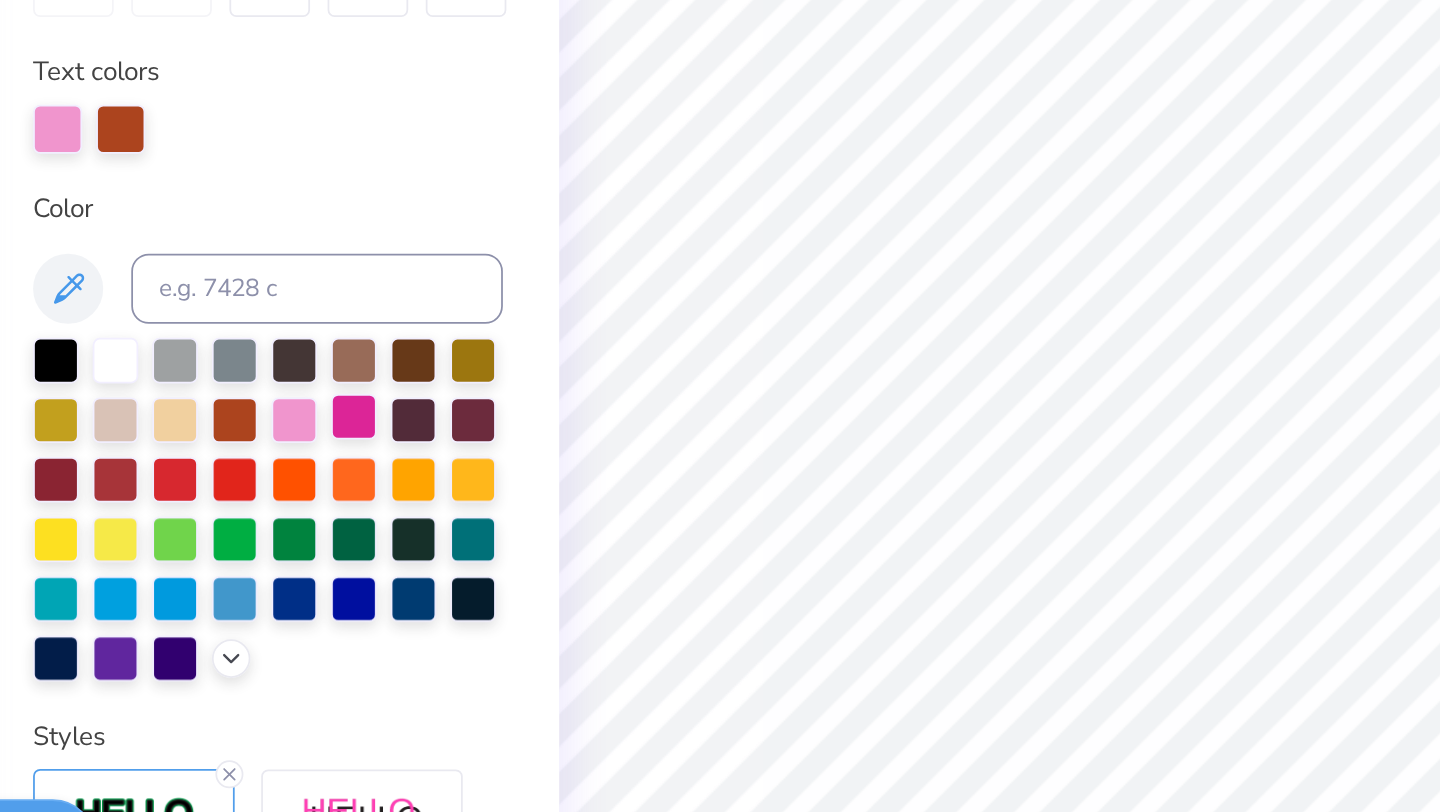 click at bounding box center (305, 516) 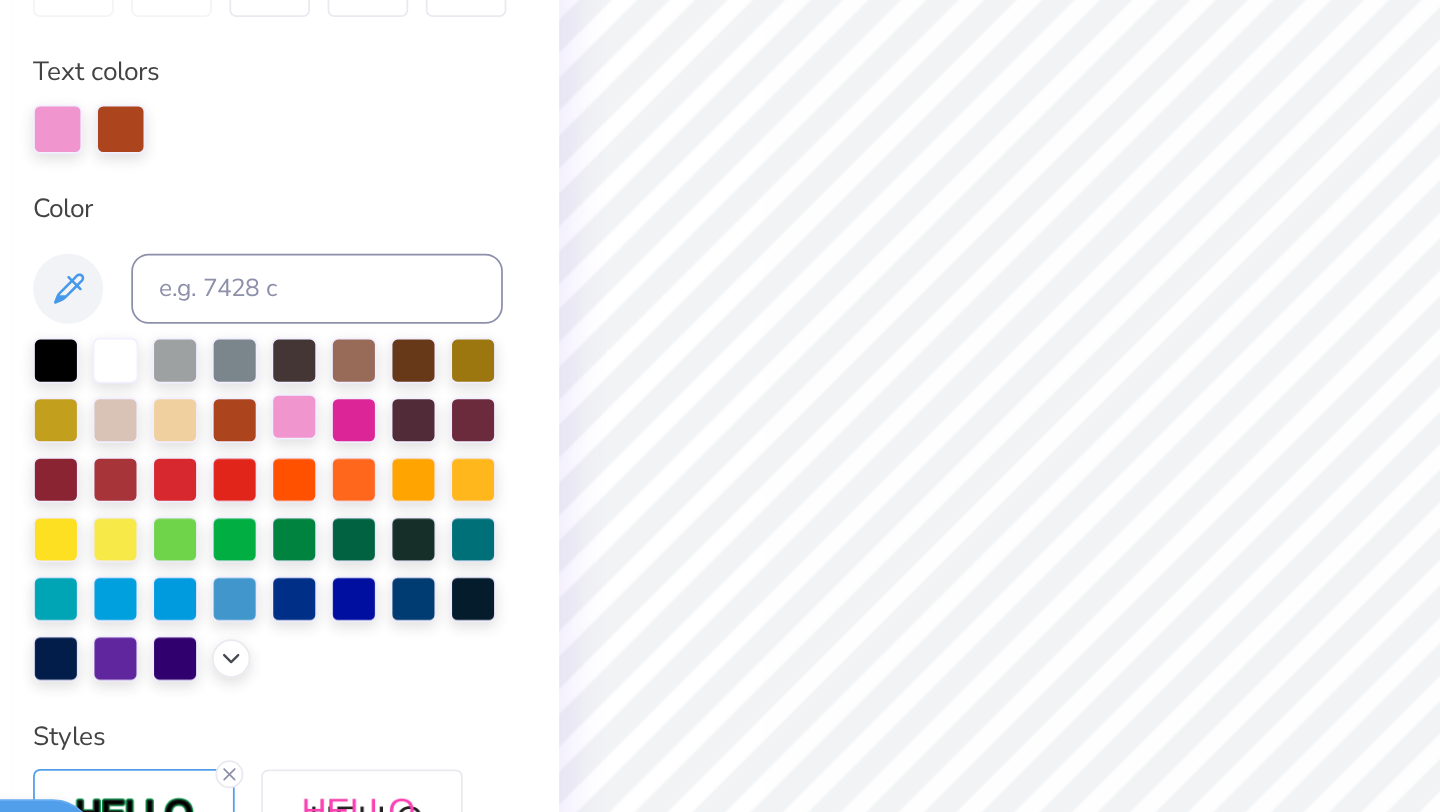 click at bounding box center (271, 516) 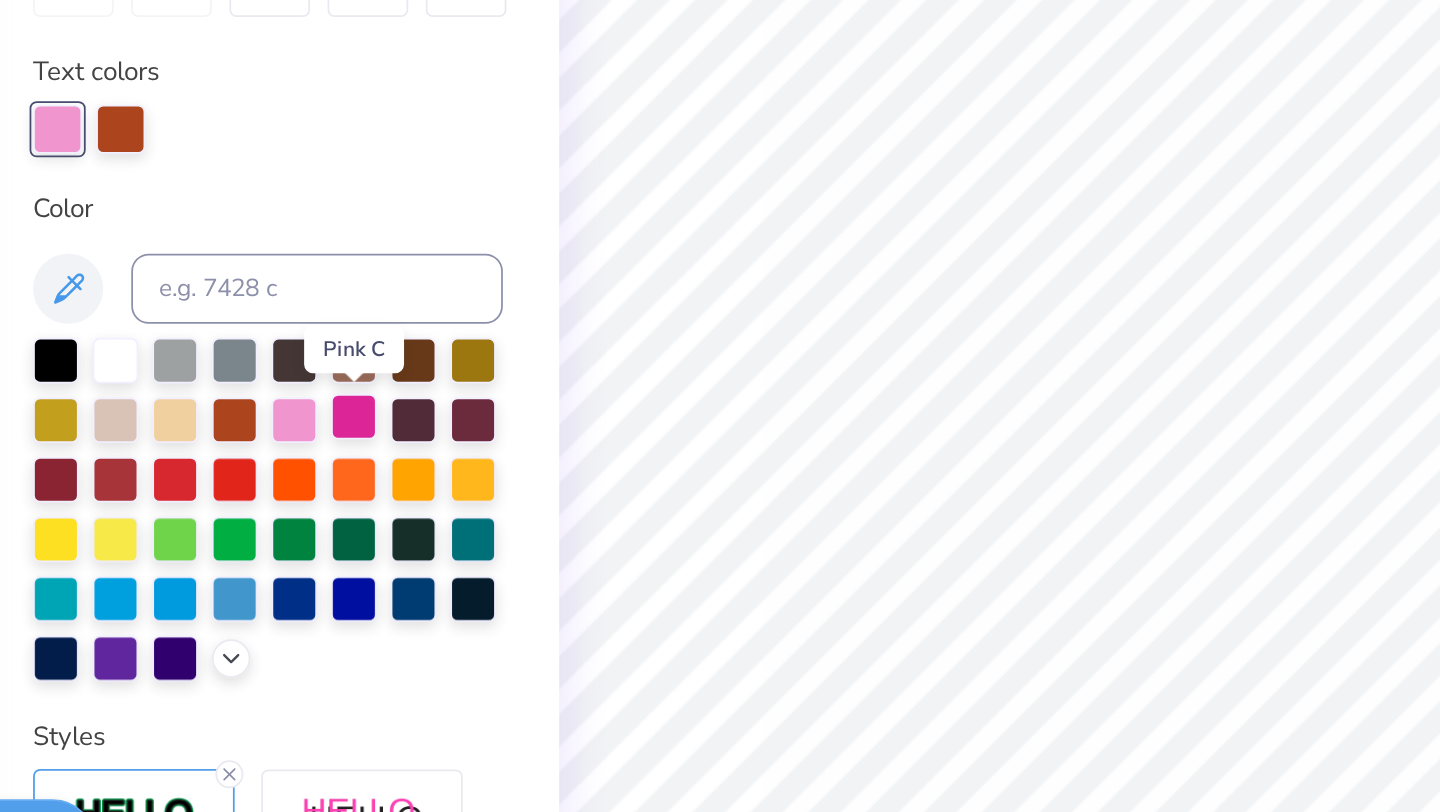 click at bounding box center (305, 516) 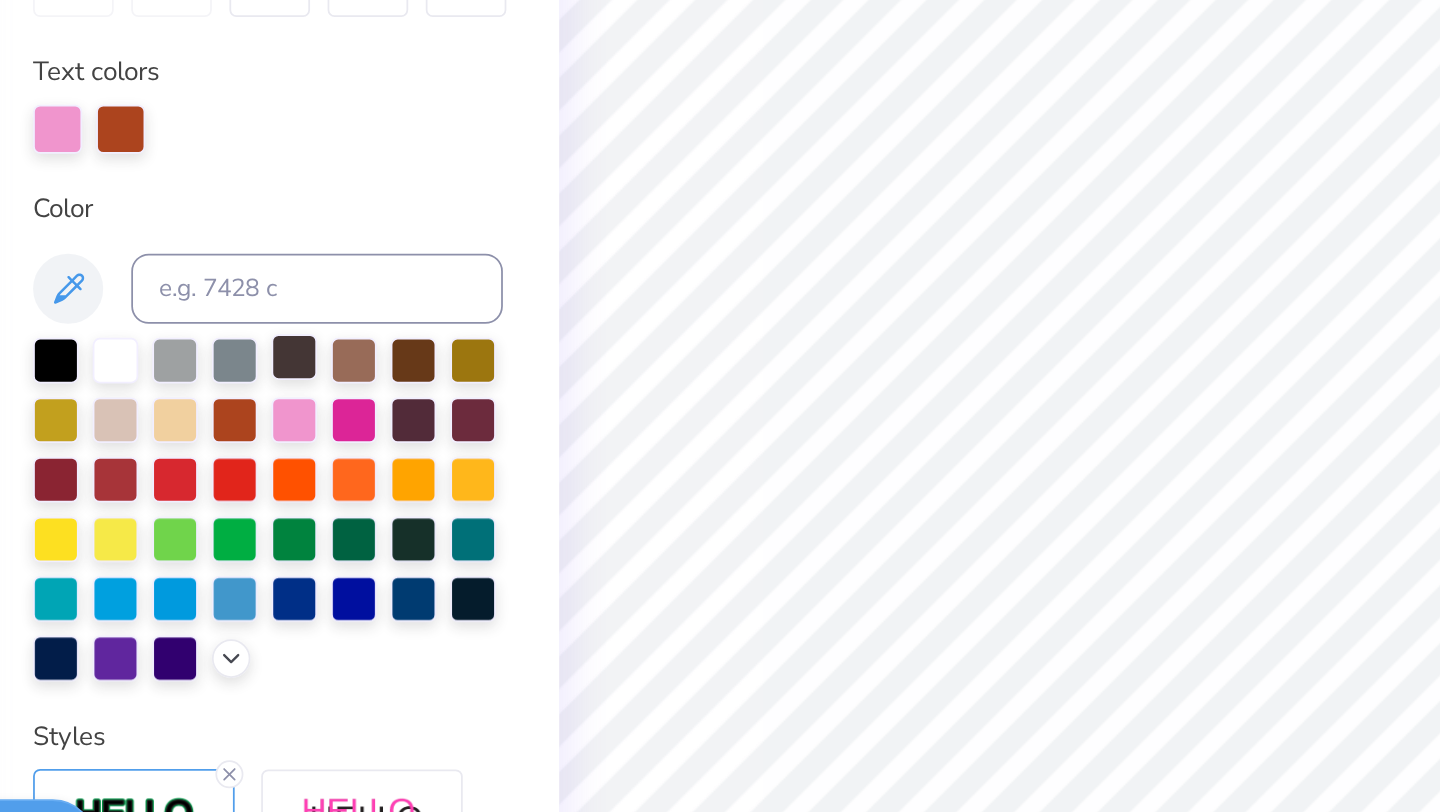 click at bounding box center (271, 482) 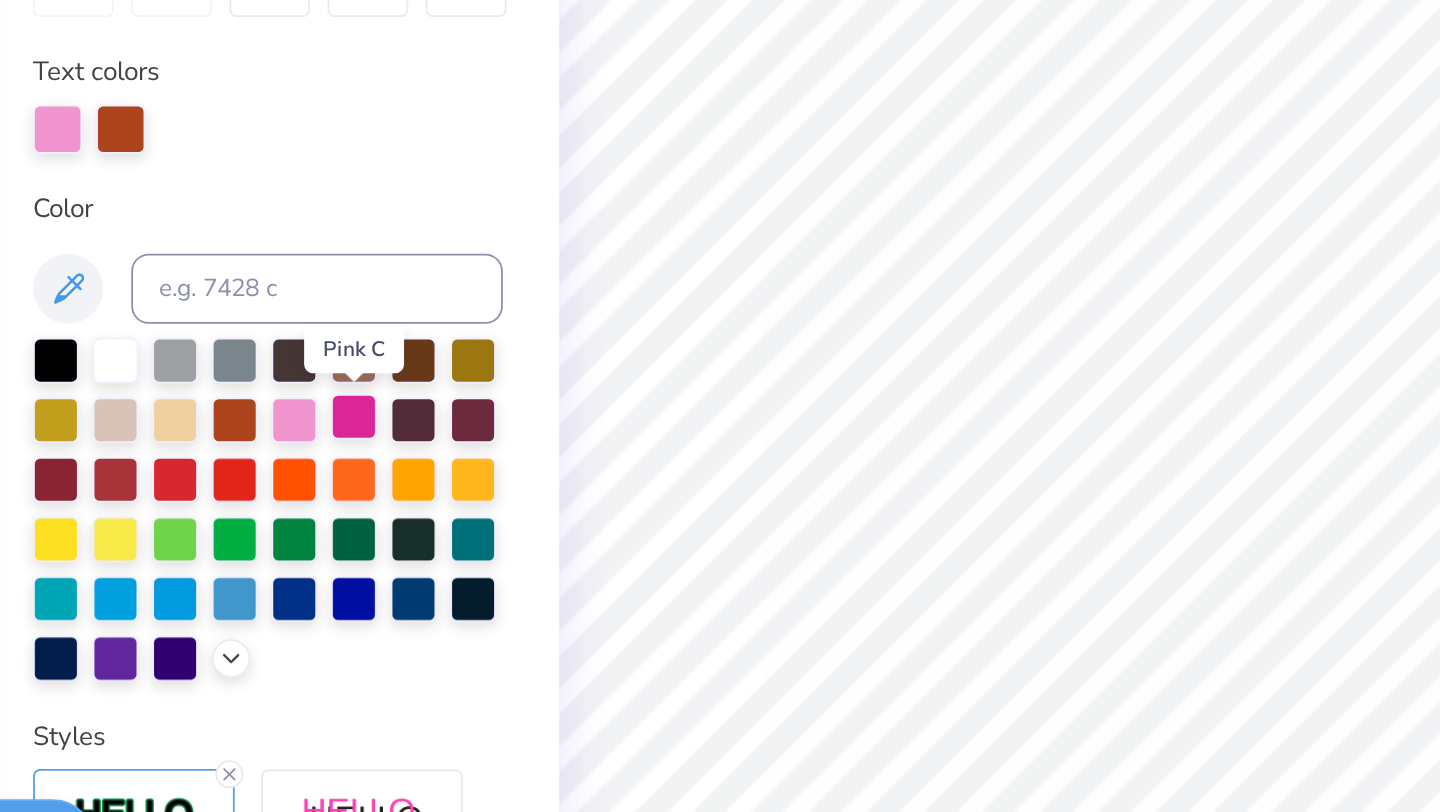 click at bounding box center (305, 516) 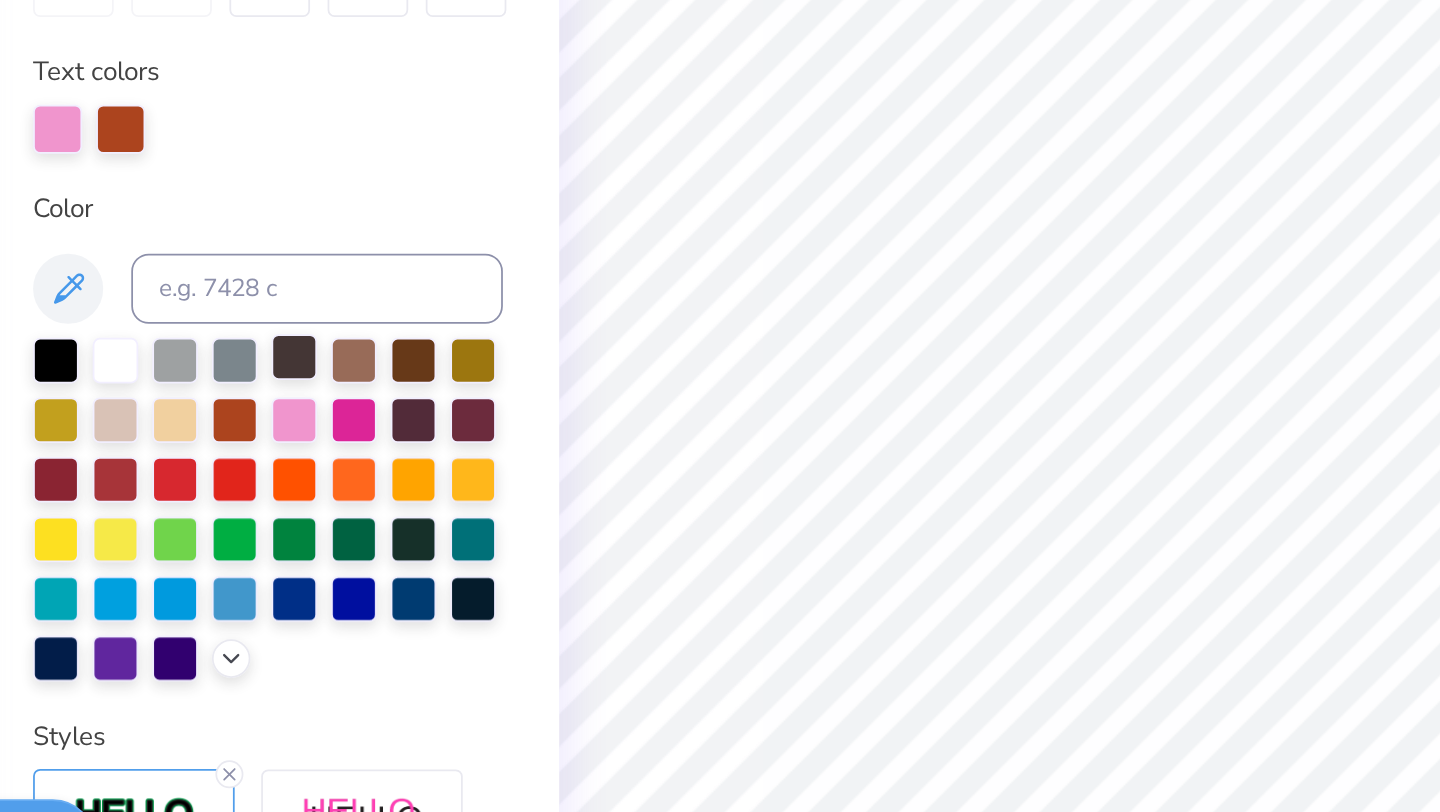 click at bounding box center (271, 482) 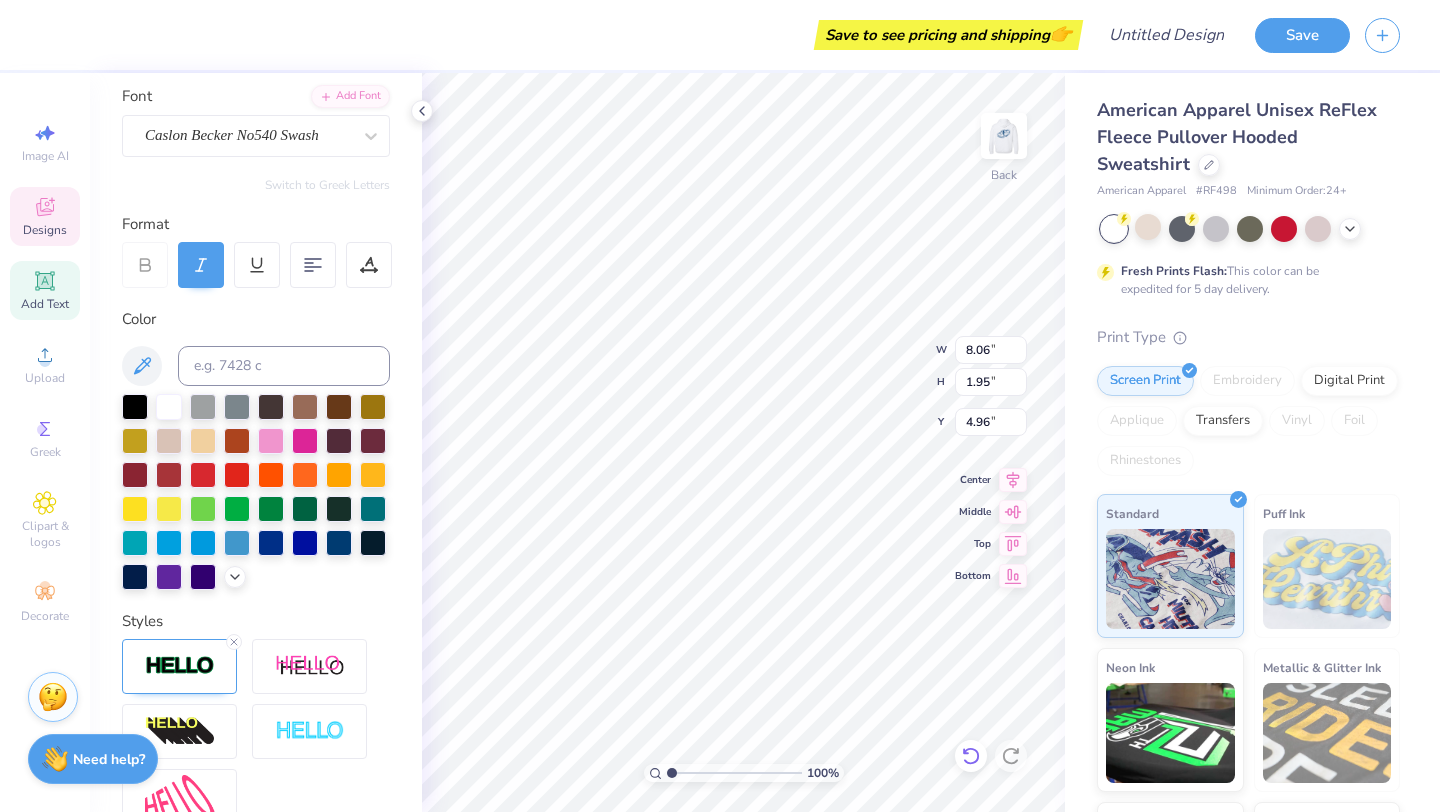 click 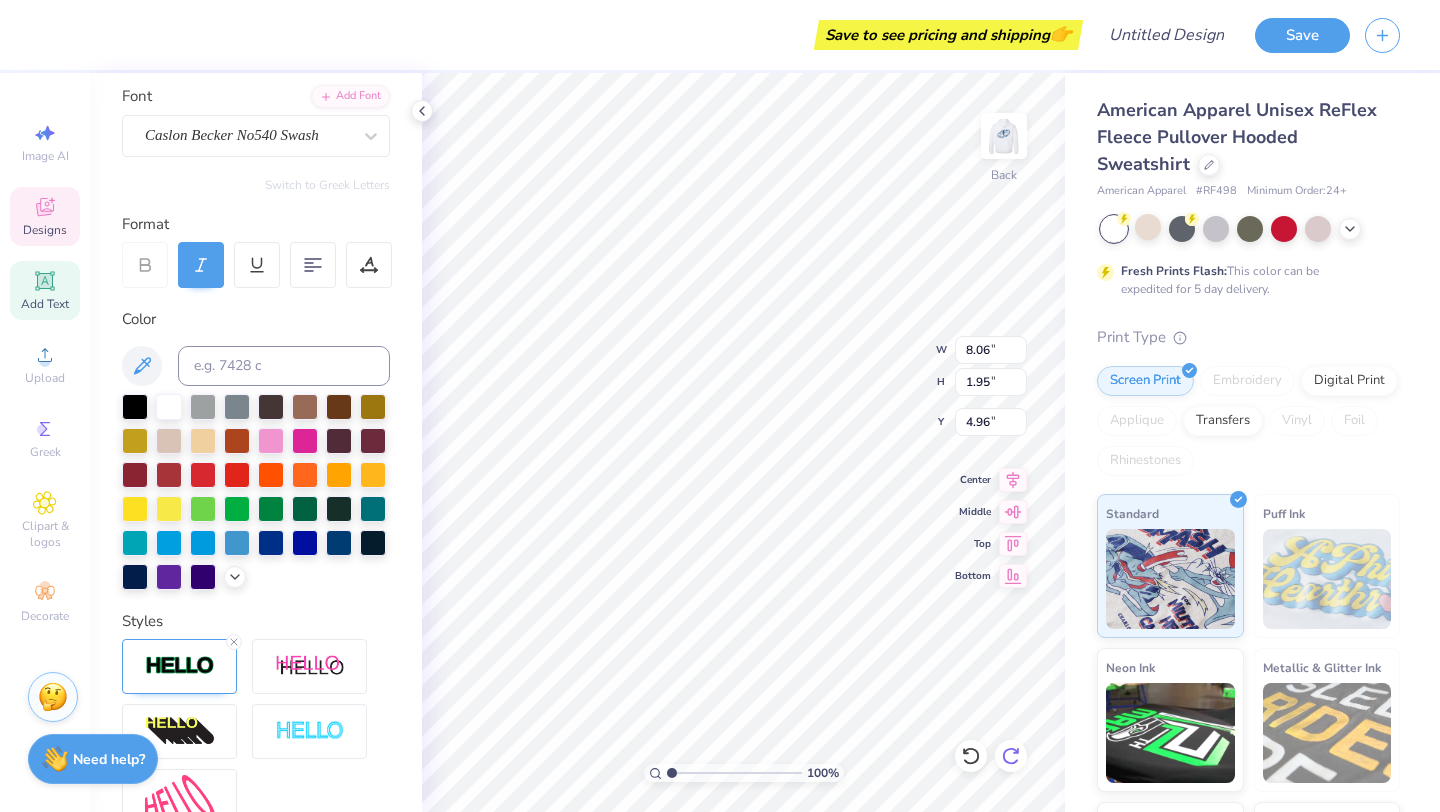 click at bounding box center (1011, 756) 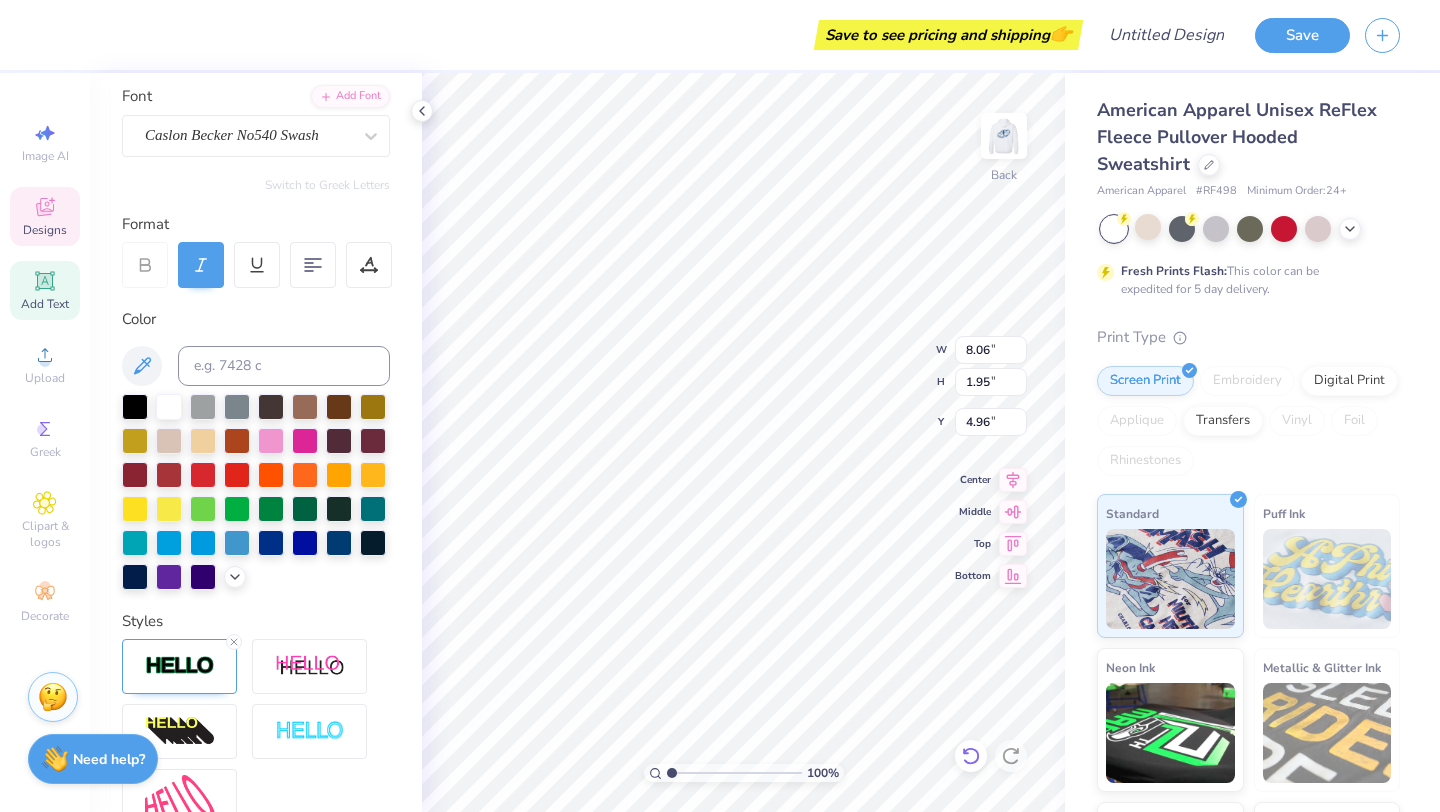 click 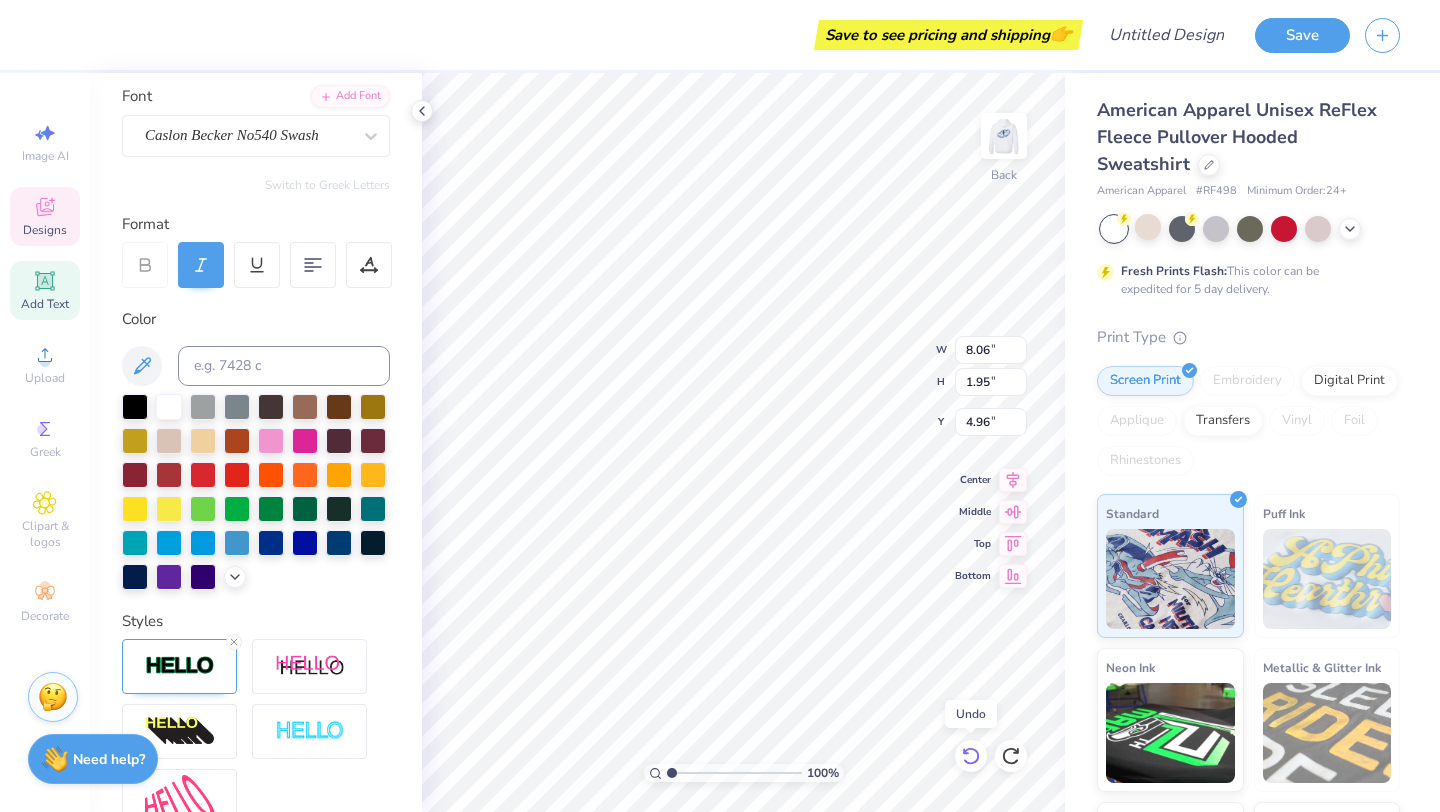 click 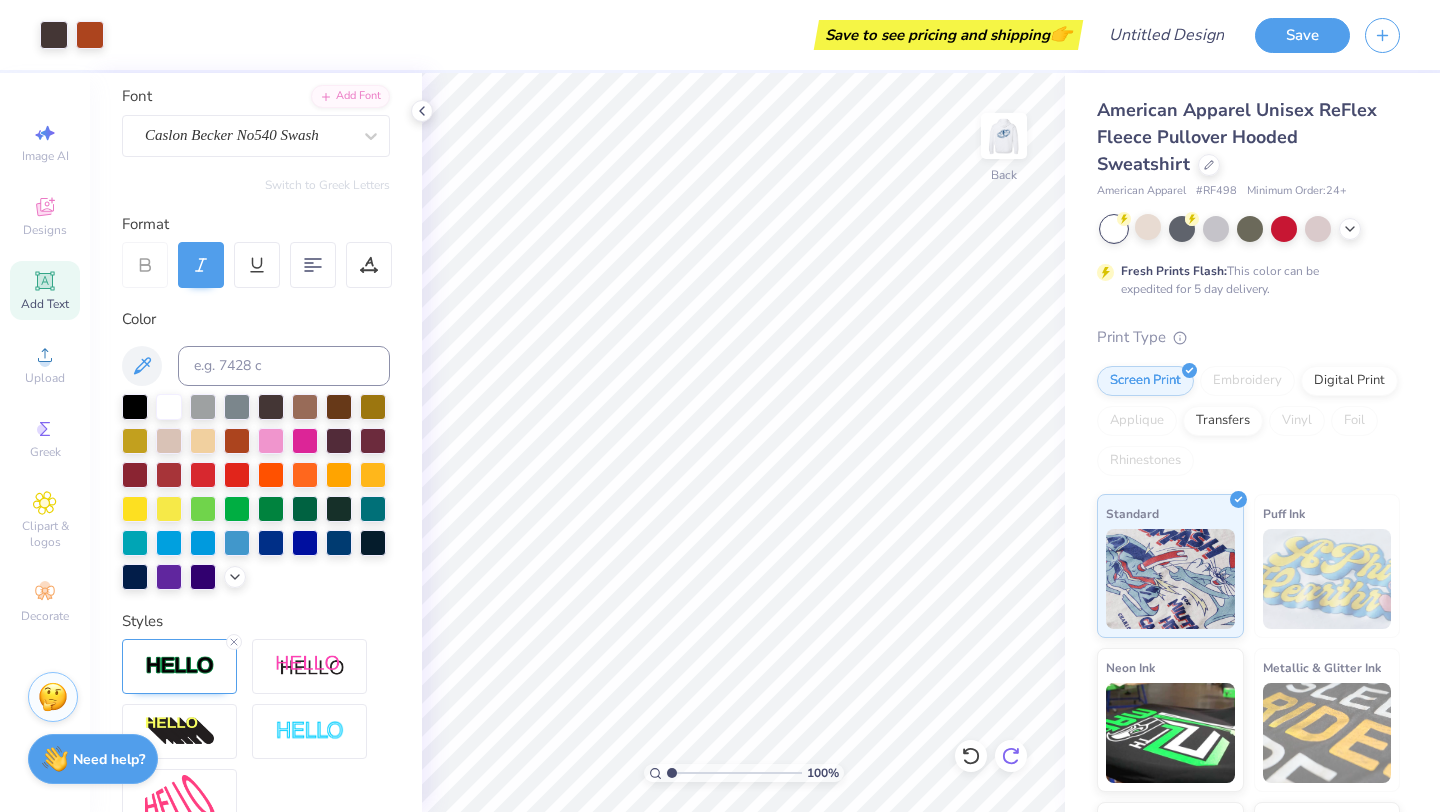 click 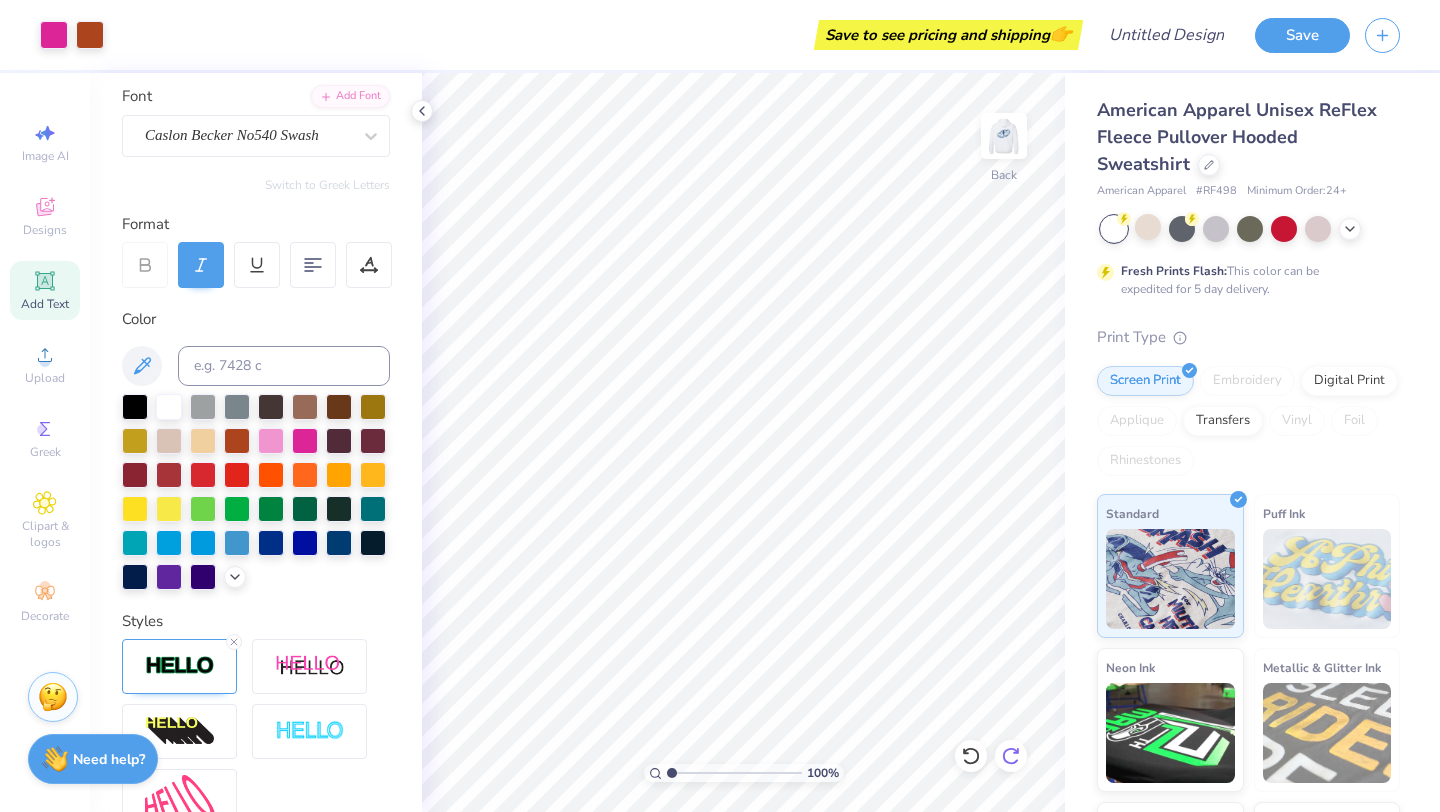 click 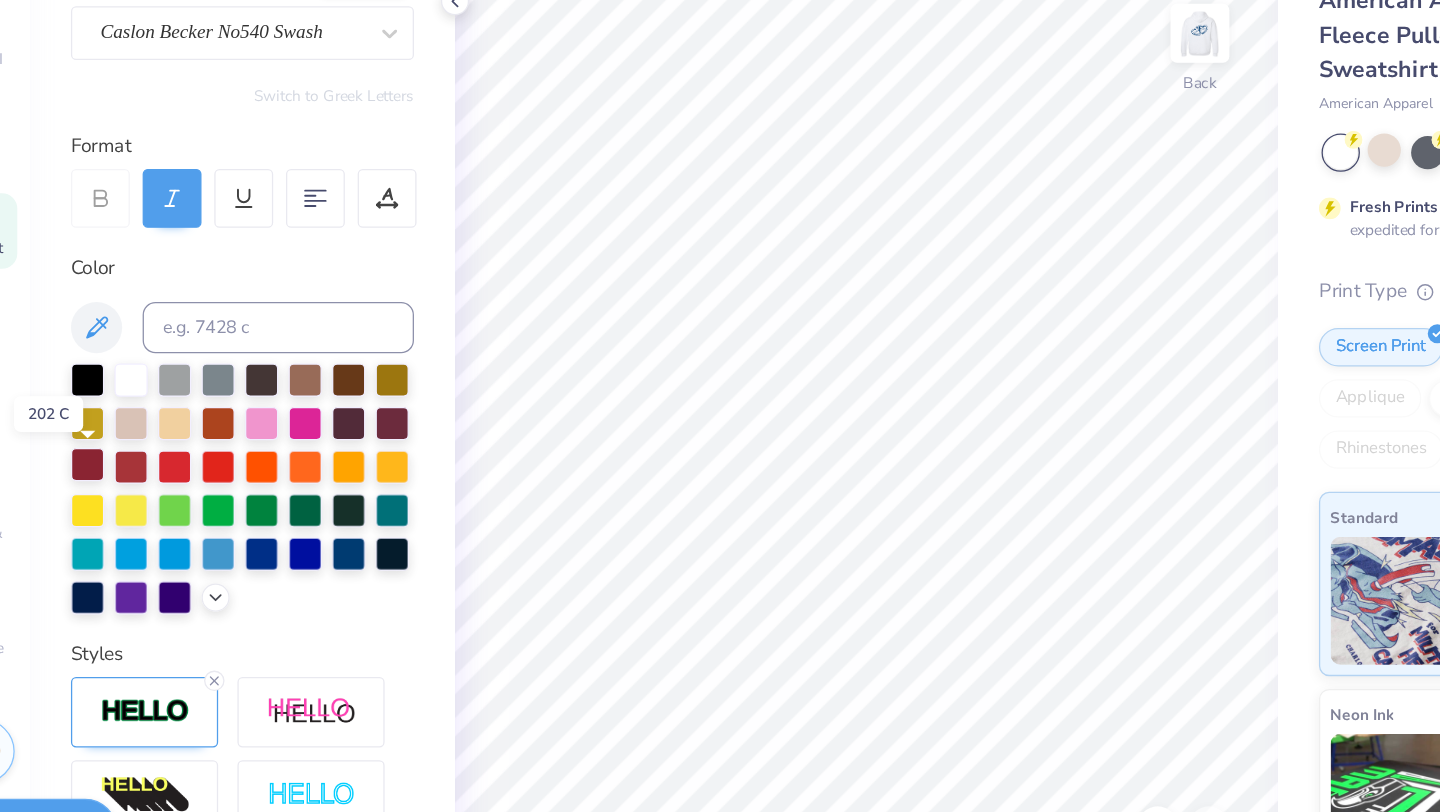 click at bounding box center [135, 473] 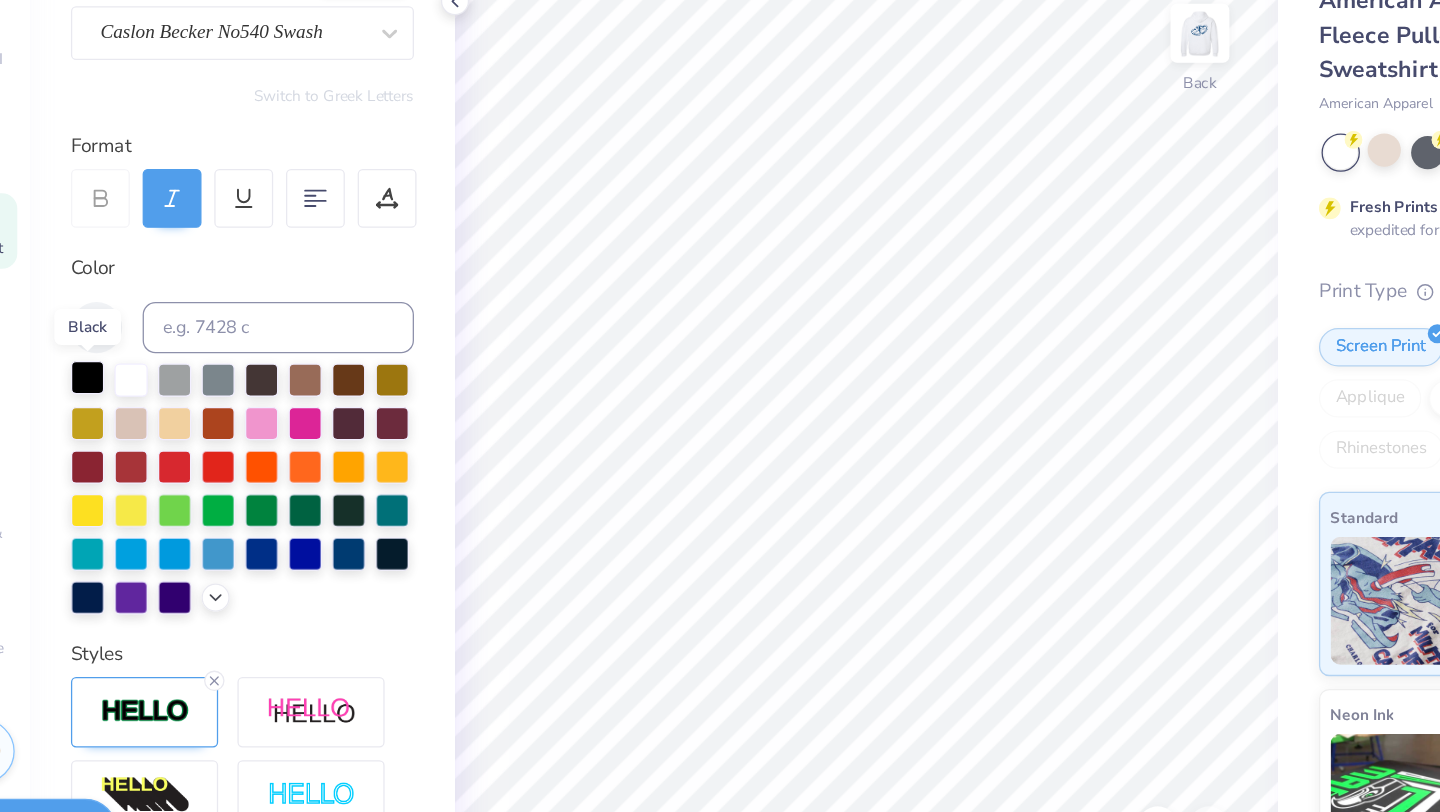 click at bounding box center [135, 405] 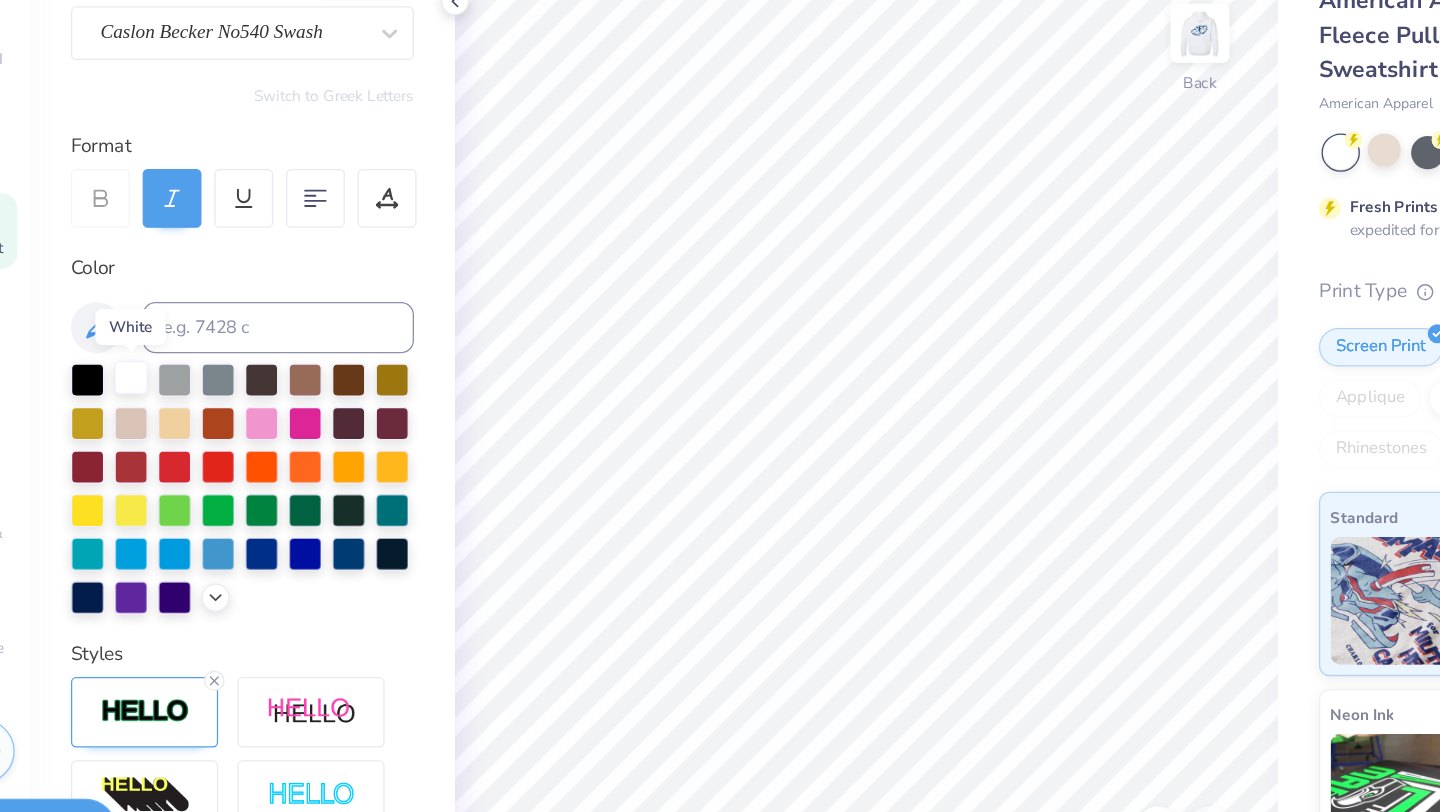 click at bounding box center [169, 405] 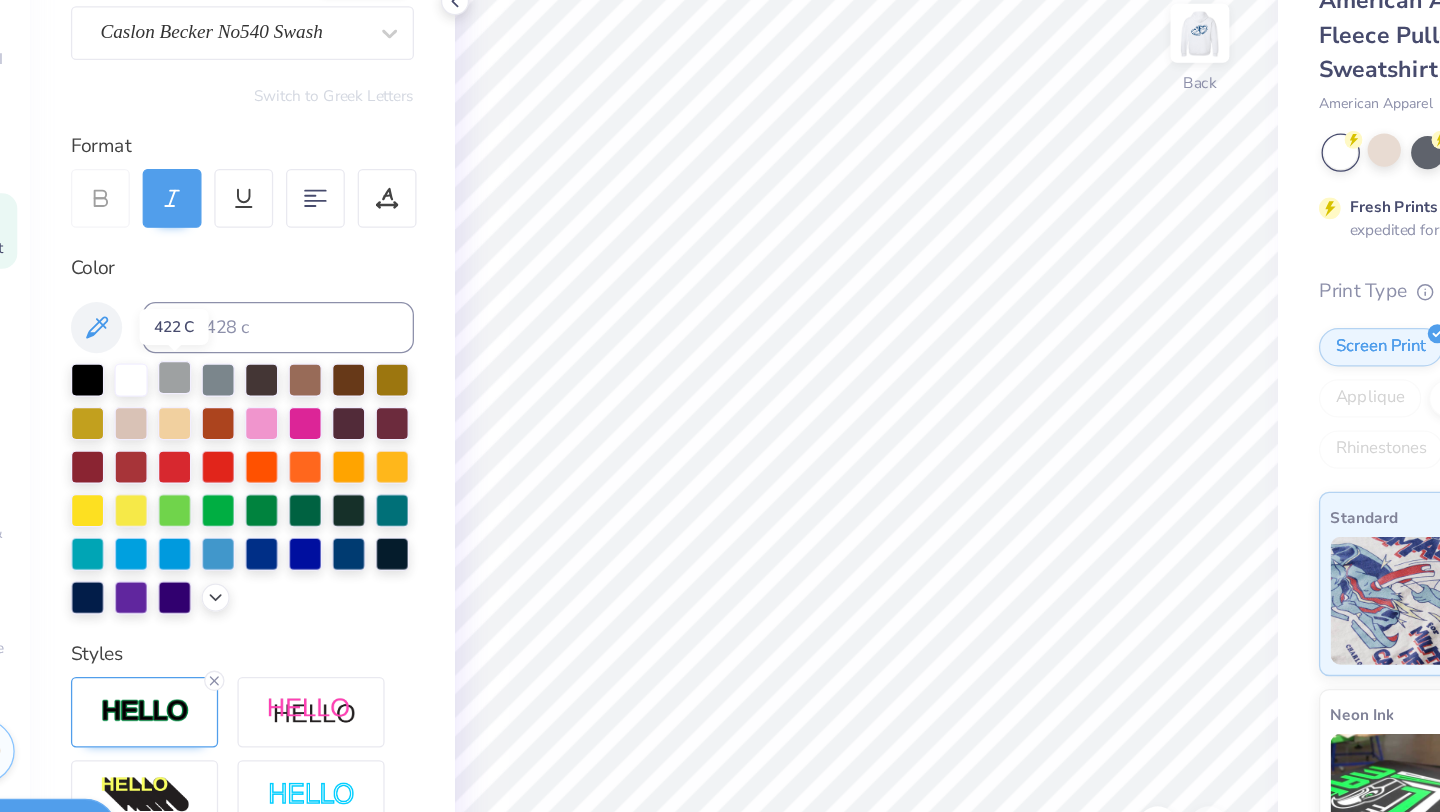 click at bounding box center (203, 405) 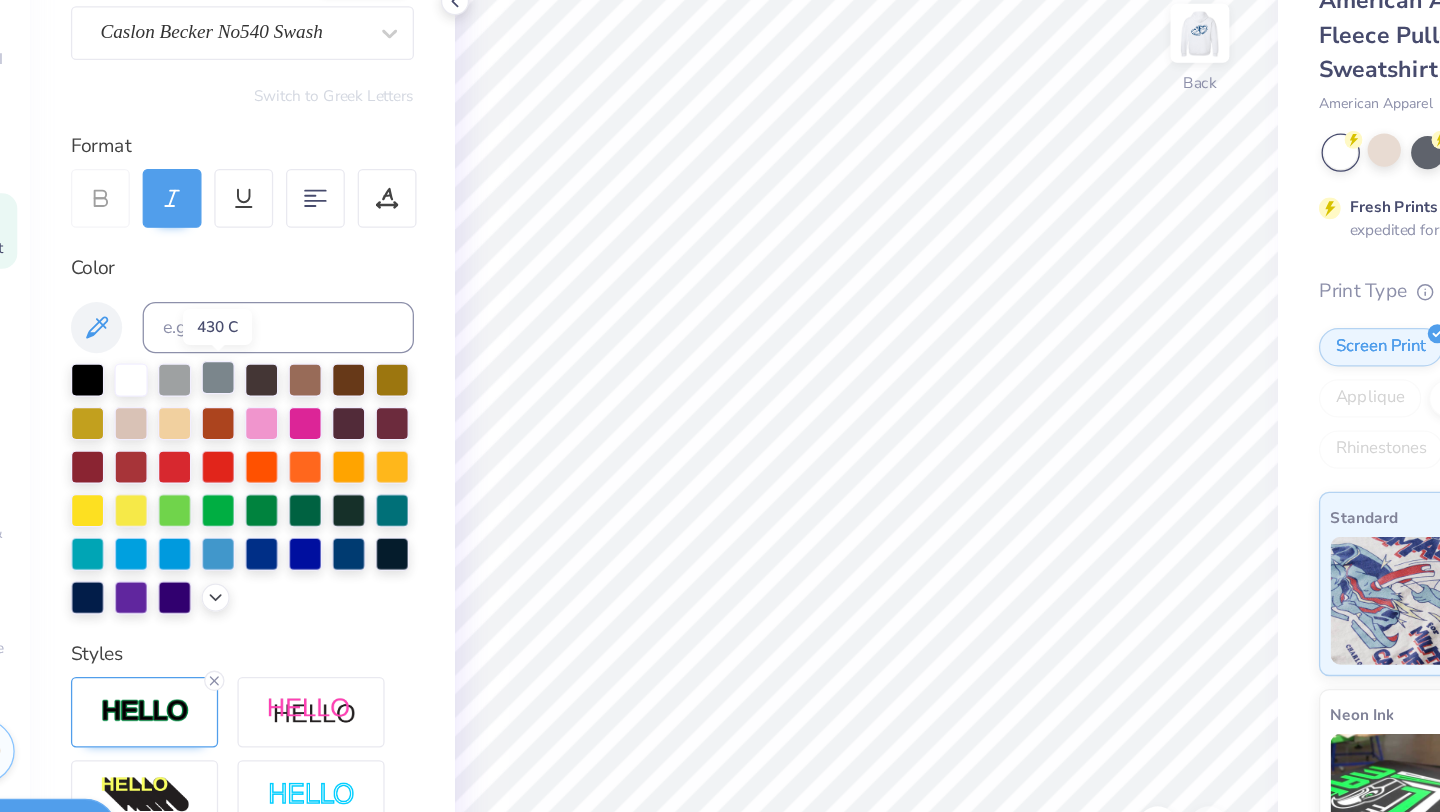 click at bounding box center [237, 405] 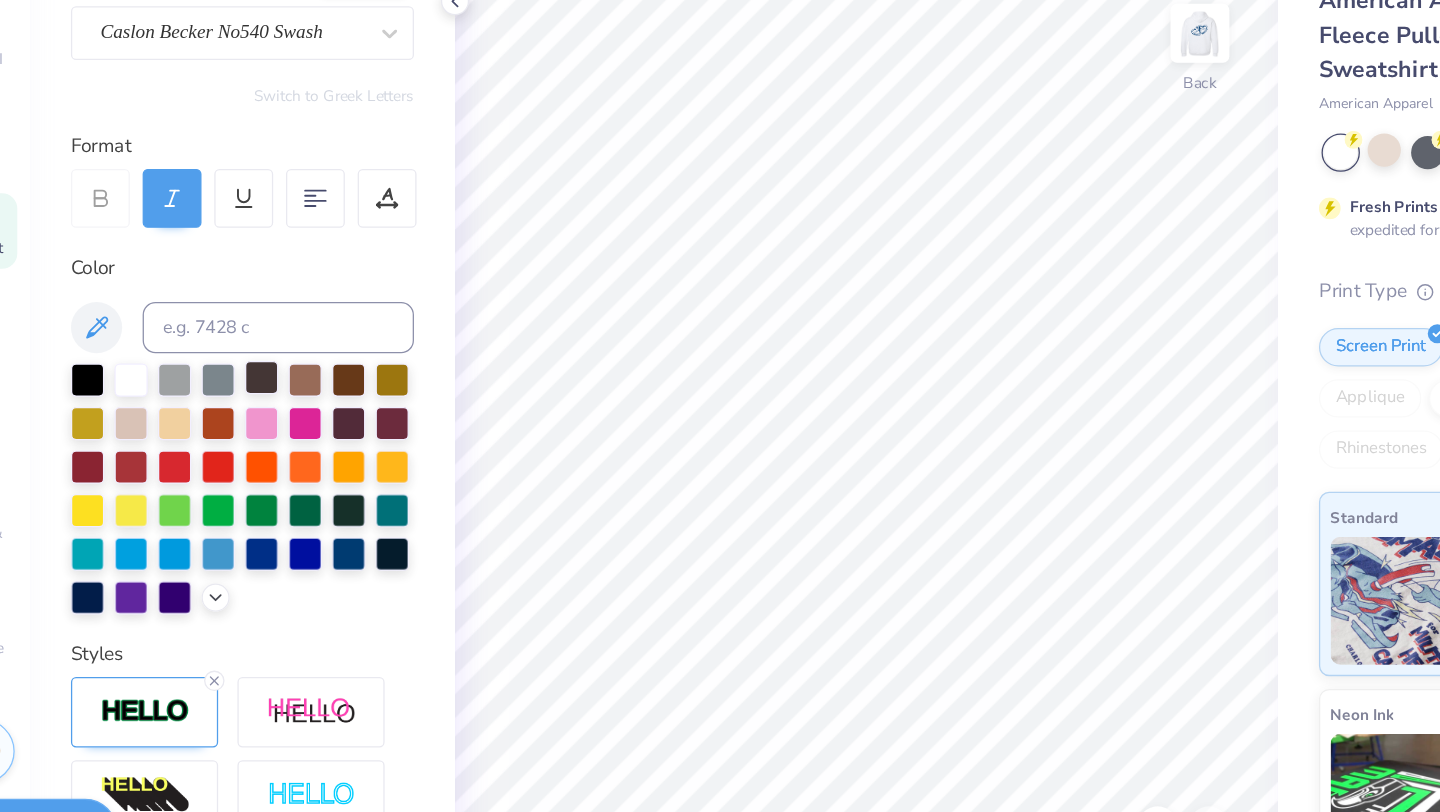 click at bounding box center (271, 405) 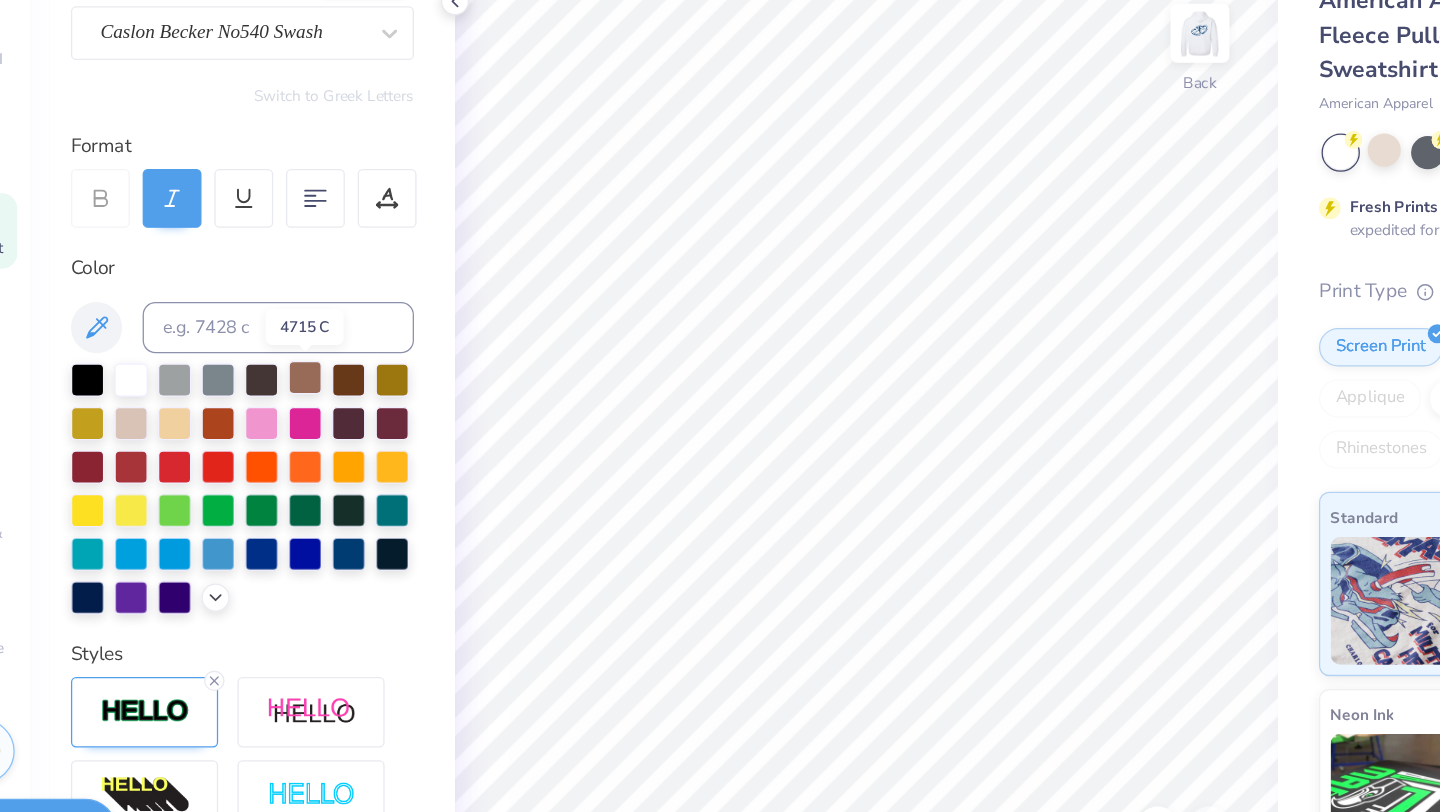 click at bounding box center [305, 405] 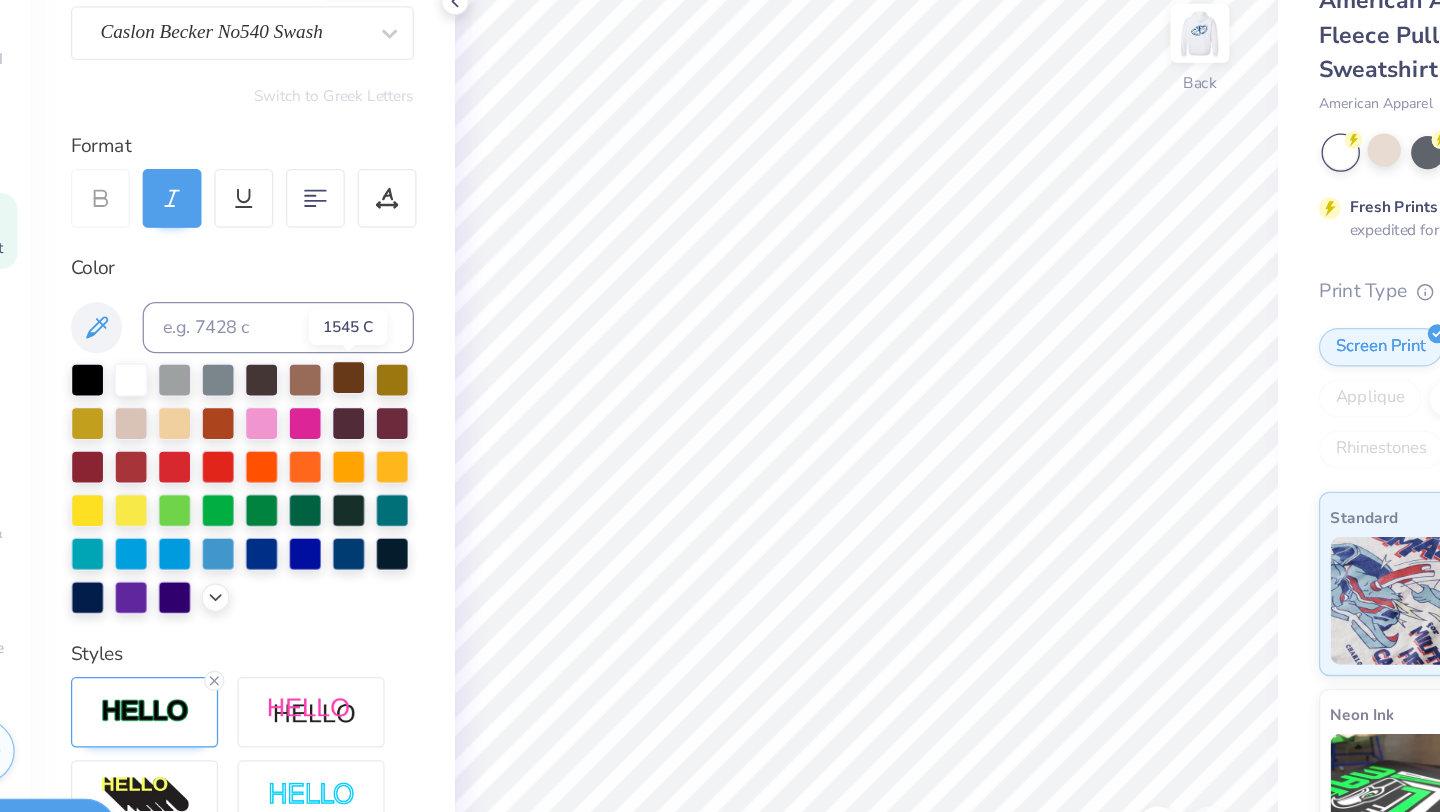 click at bounding box center [339, 405] 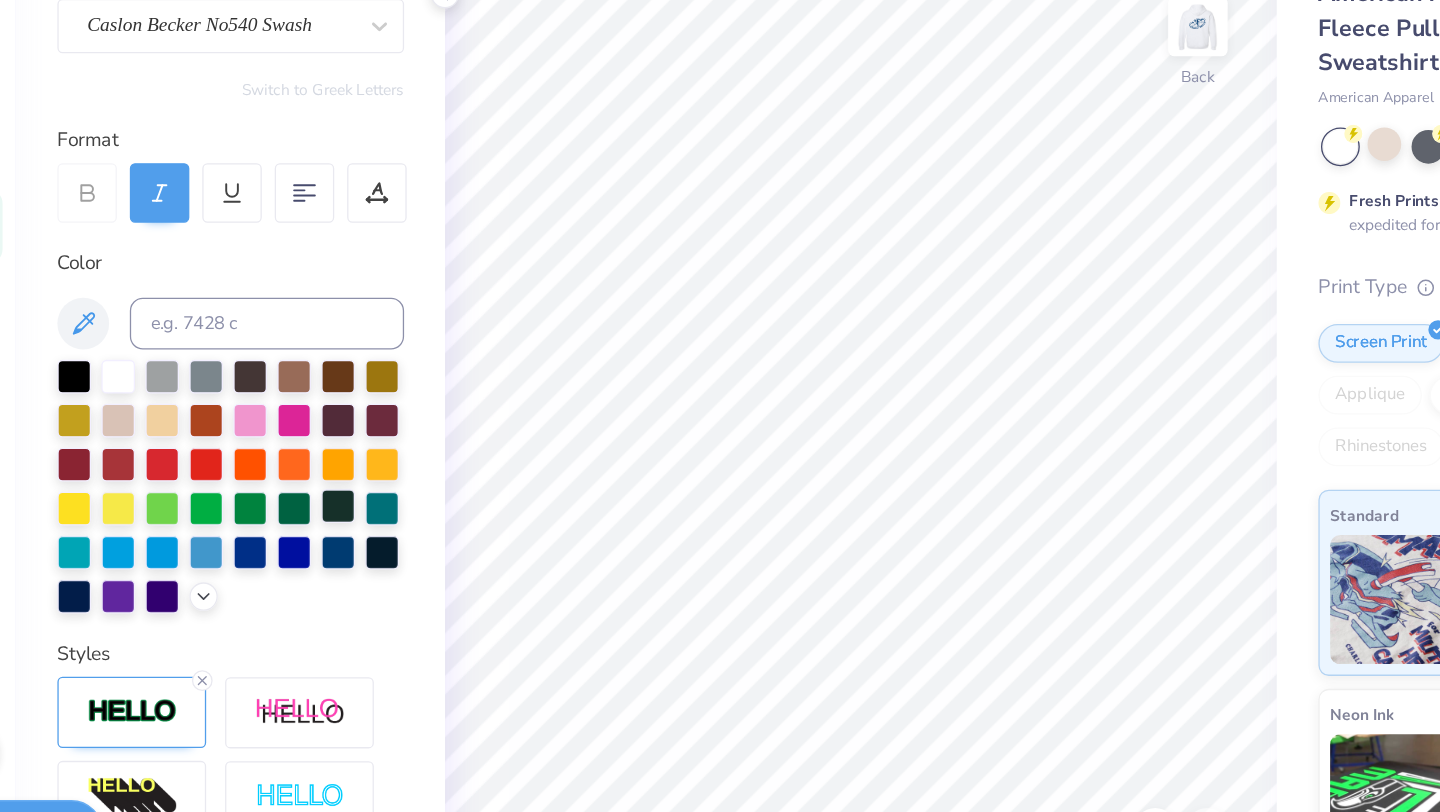 click at bounding box center [339, 507] 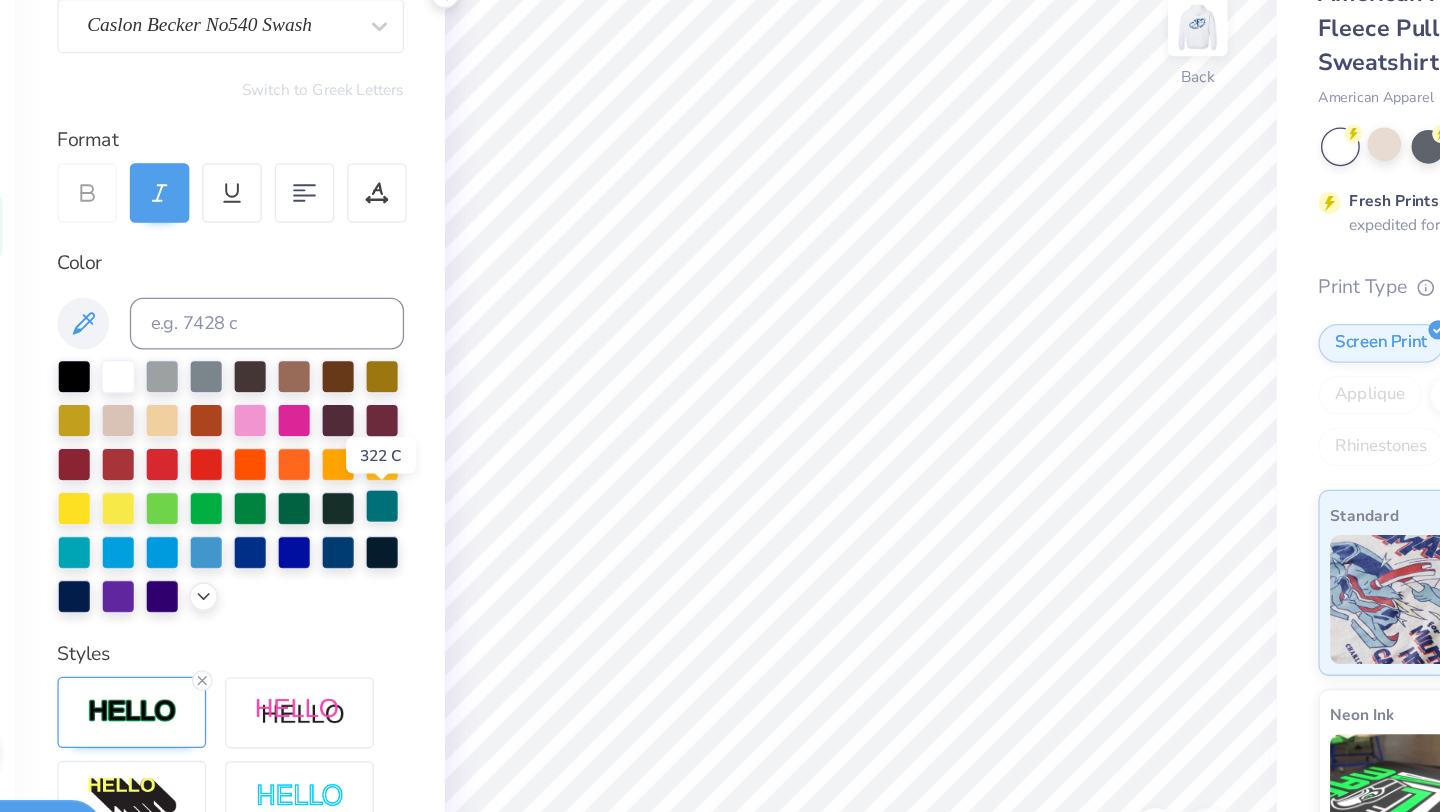 click at bounding box center (373, 507) 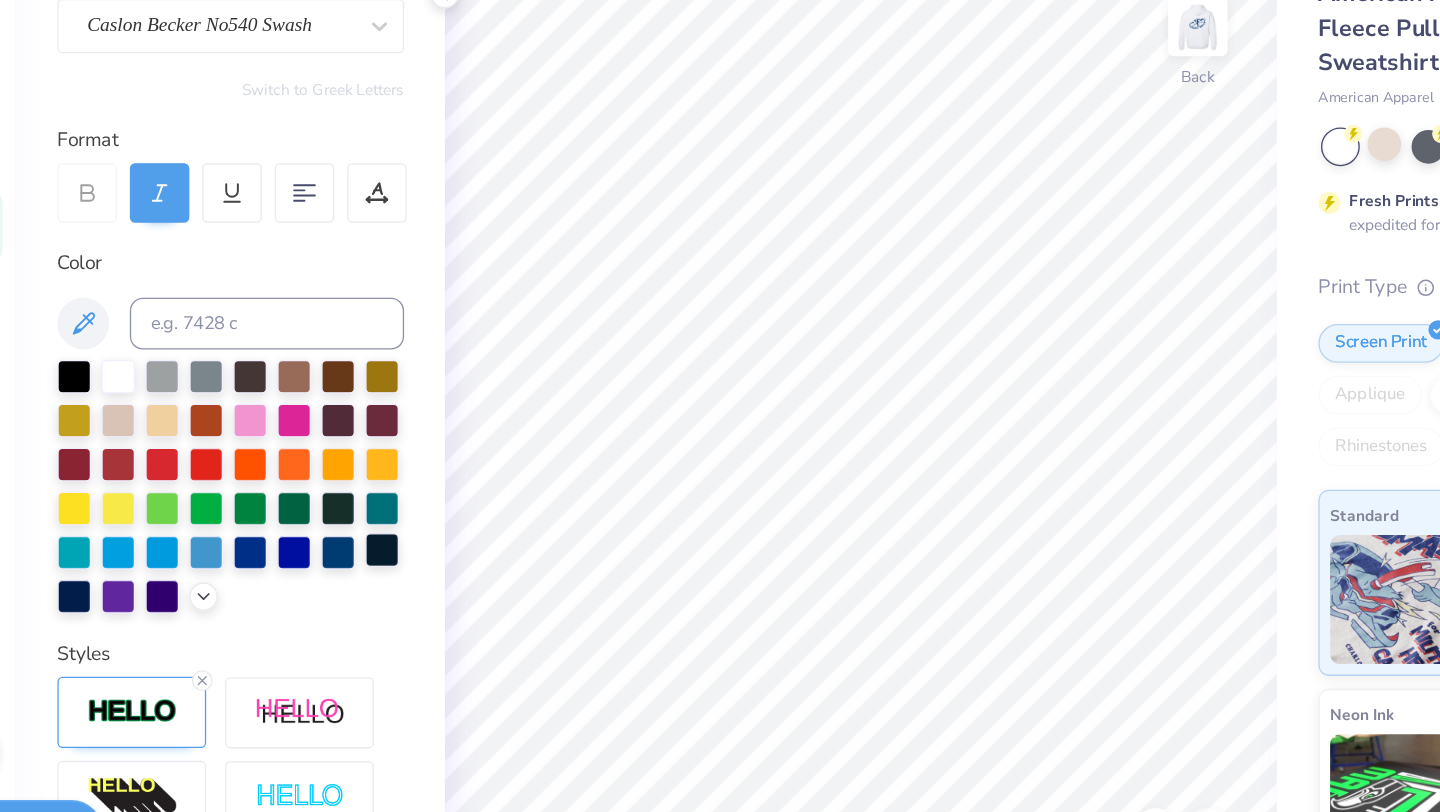 click at bounding box center (373, 541) 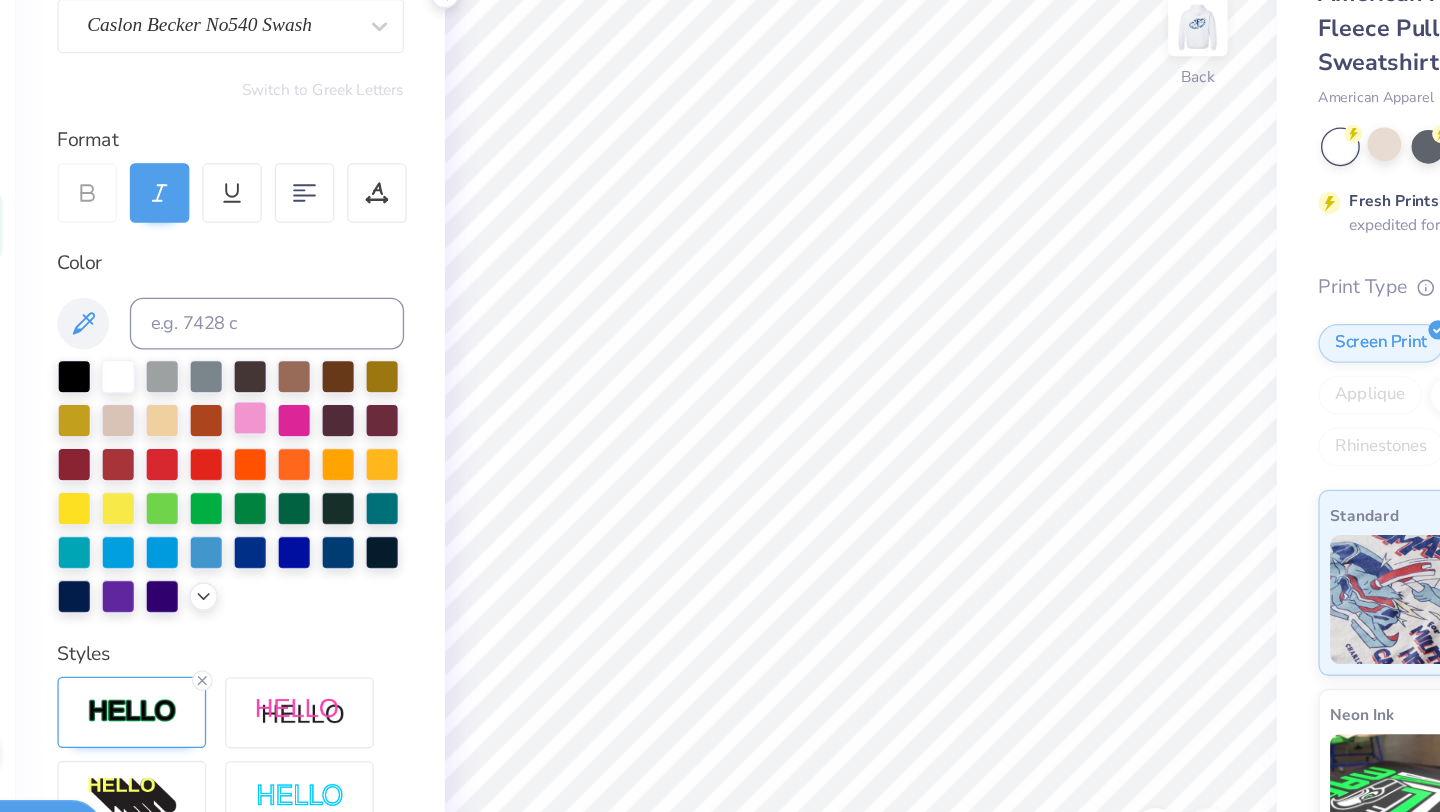 click at bounding box center (271, 439) 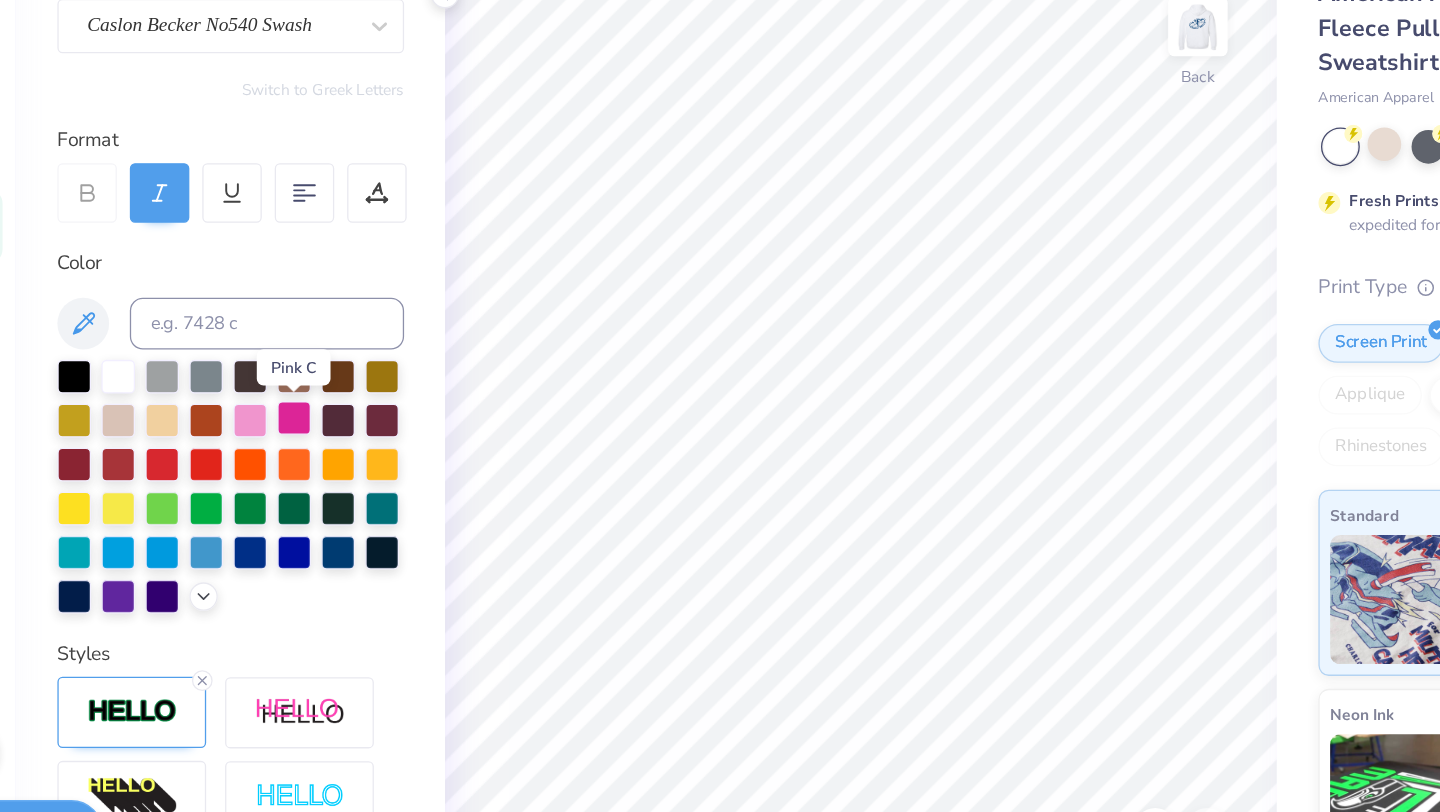 click at bounding box center [305, 439] 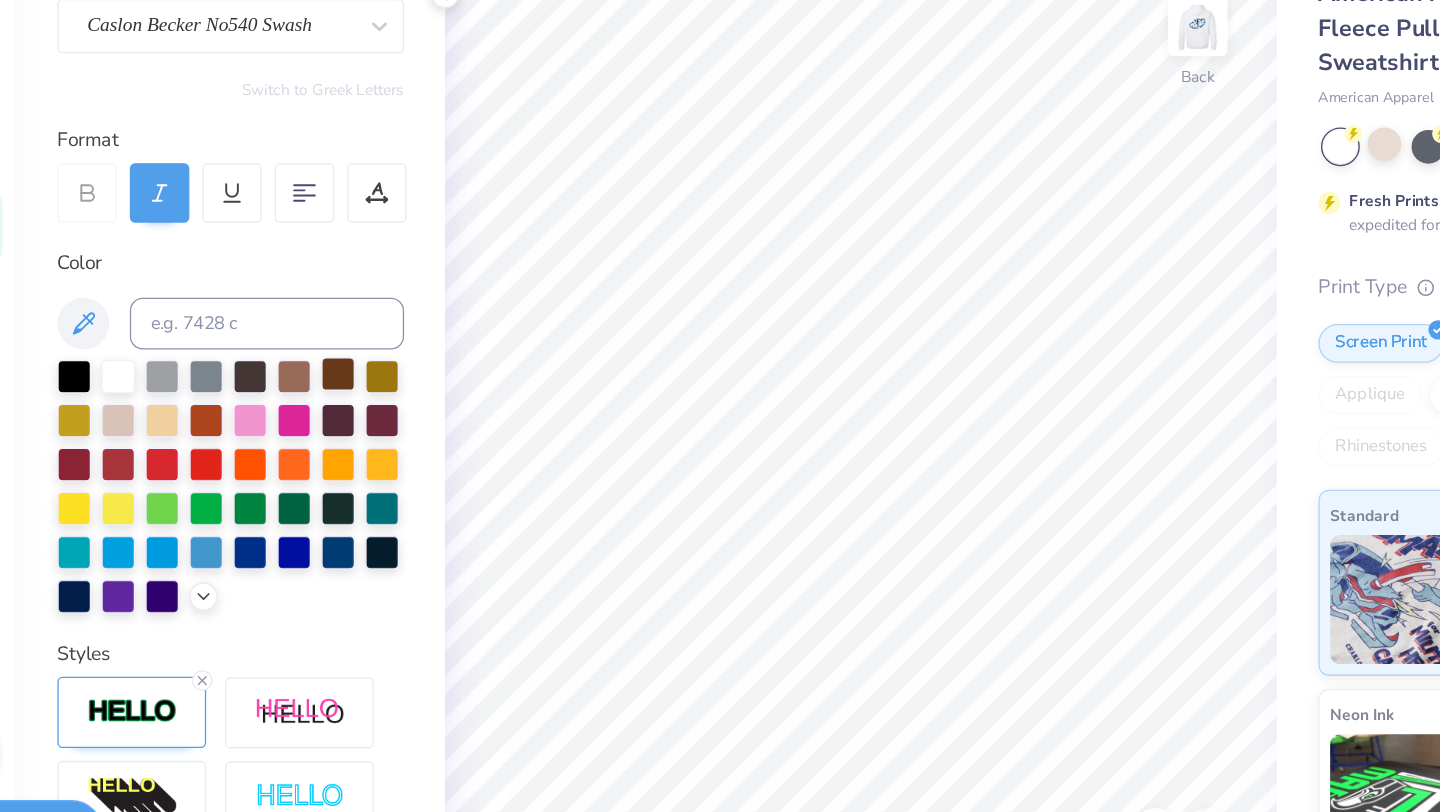 click at bounding box center [339, 405] 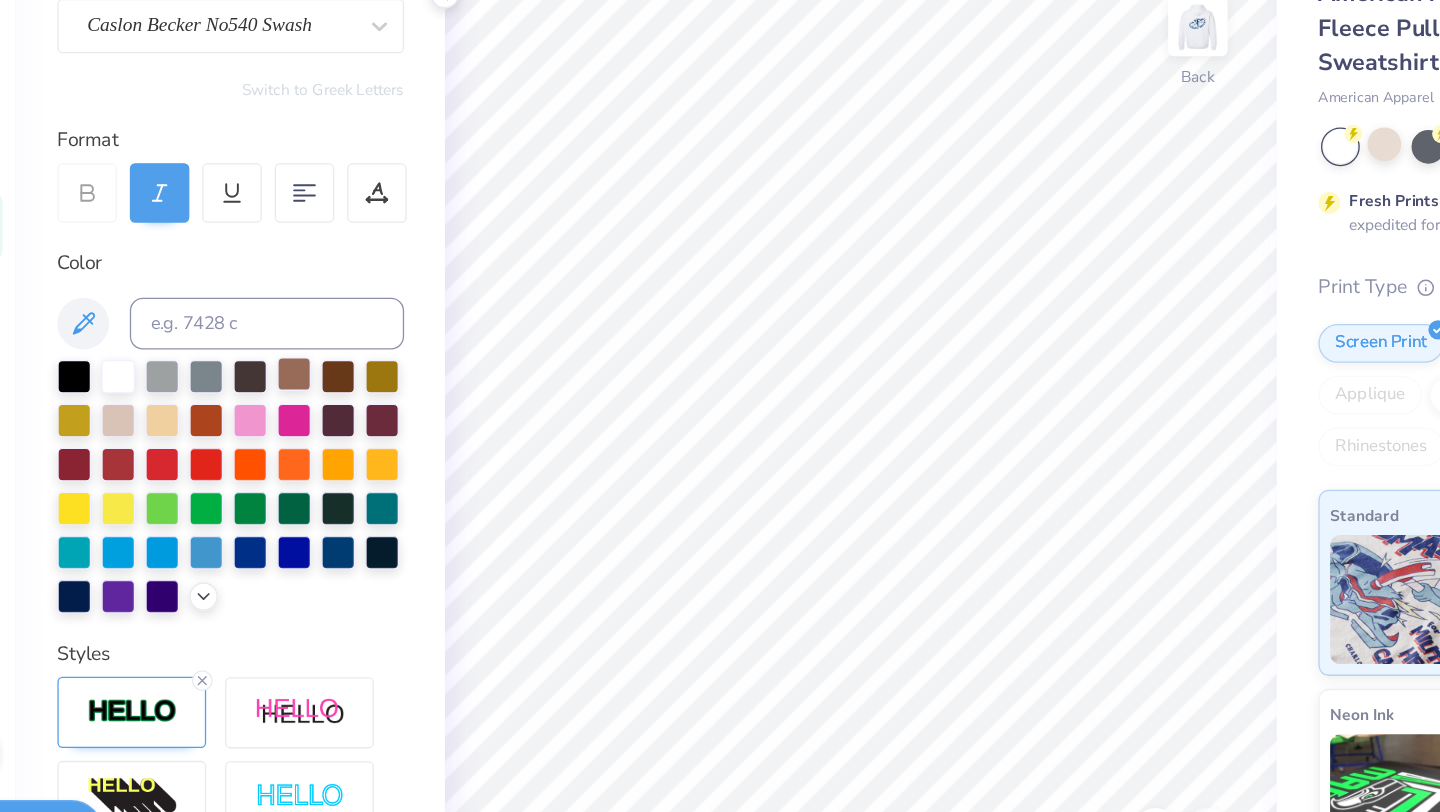 click at bounding box center [305, 405] 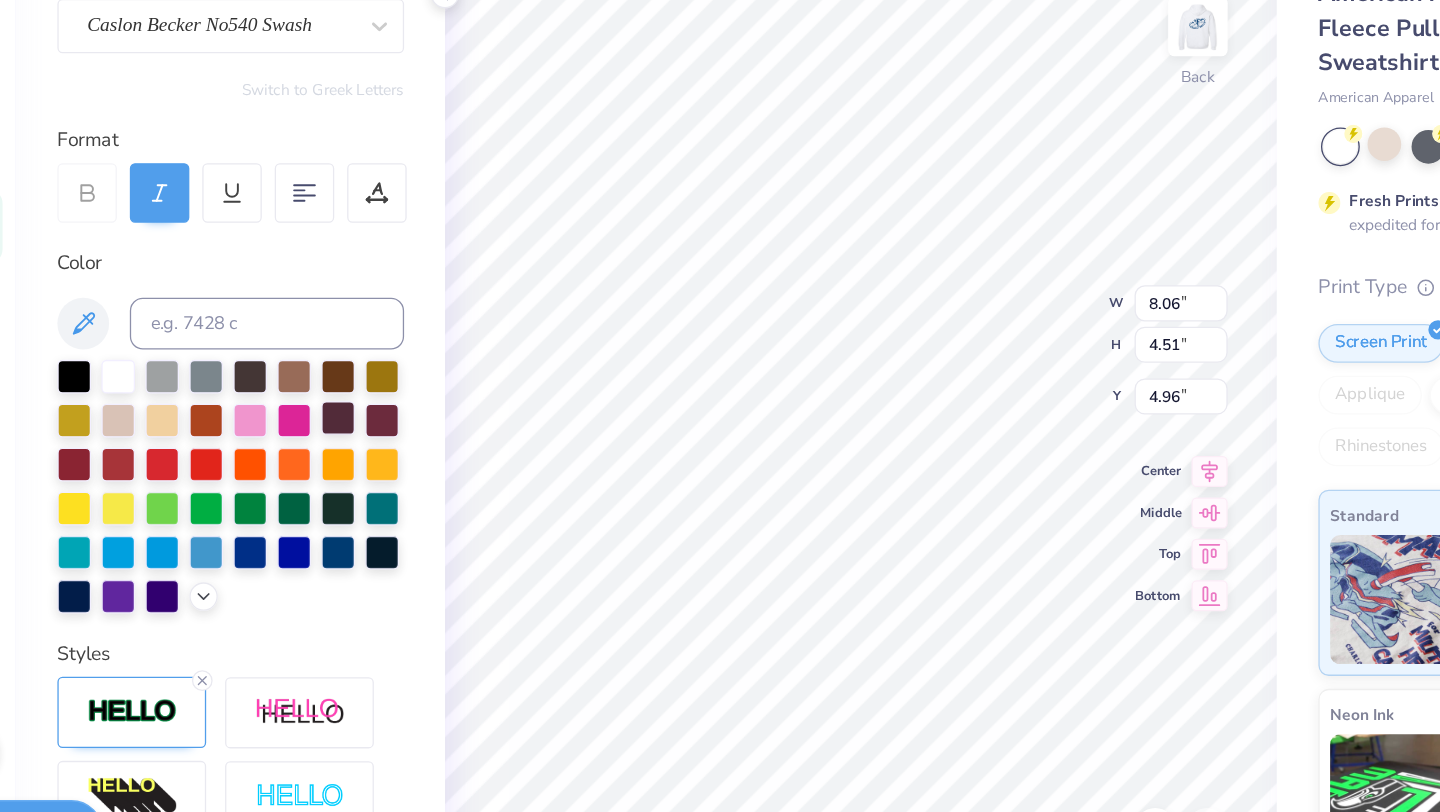 click at bounding box center [339, 439] 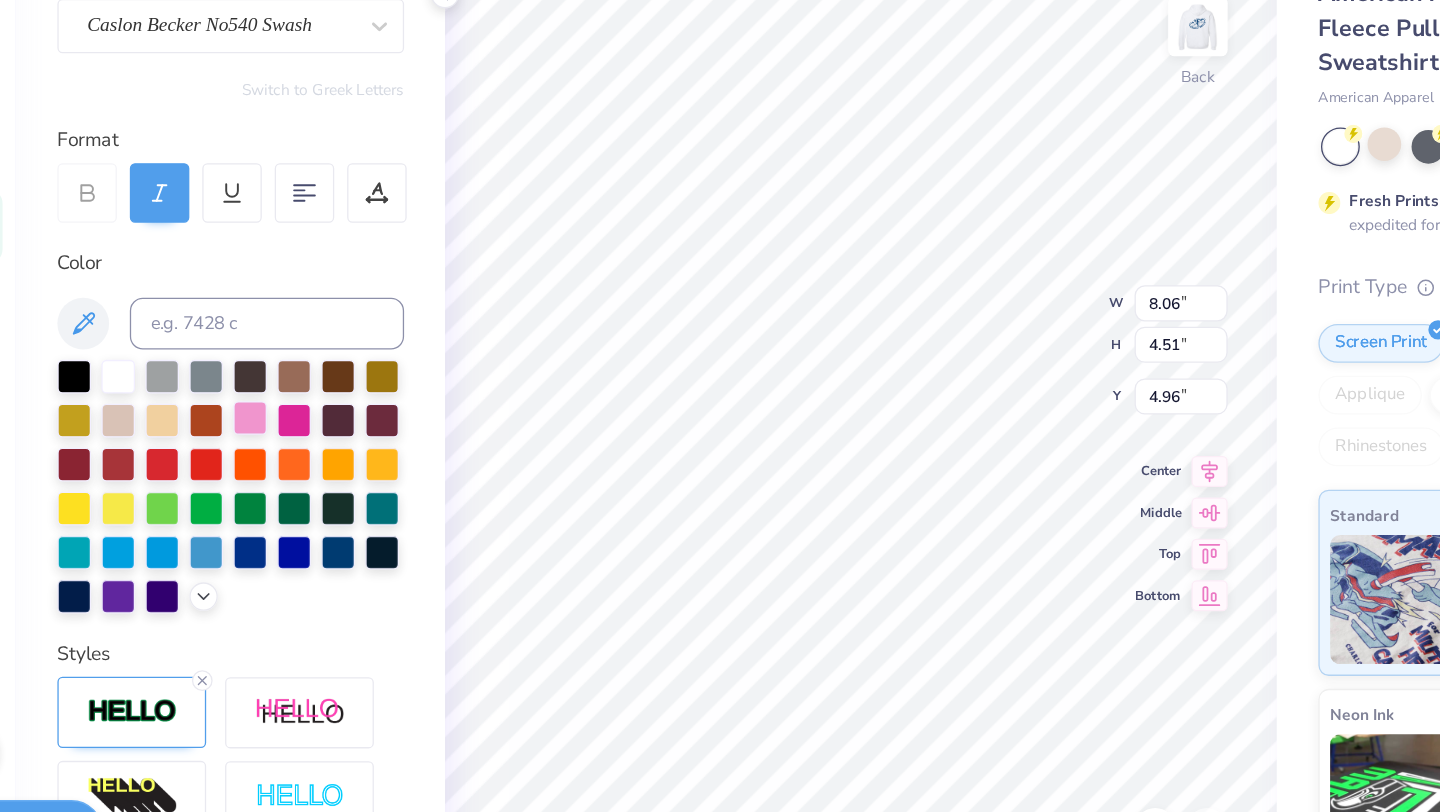 click at bounding box center (271, 439) 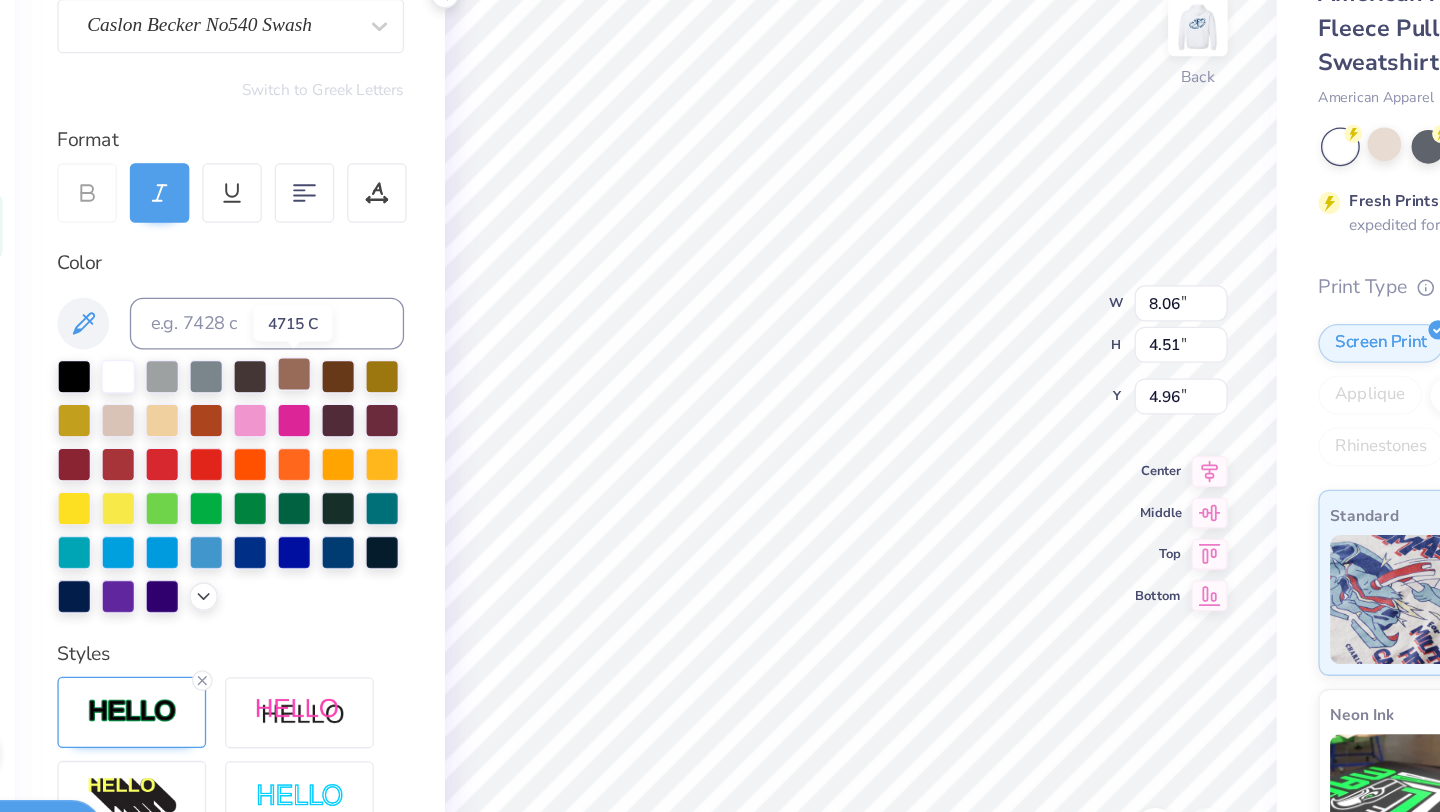 click at bounding box center (305, 405) 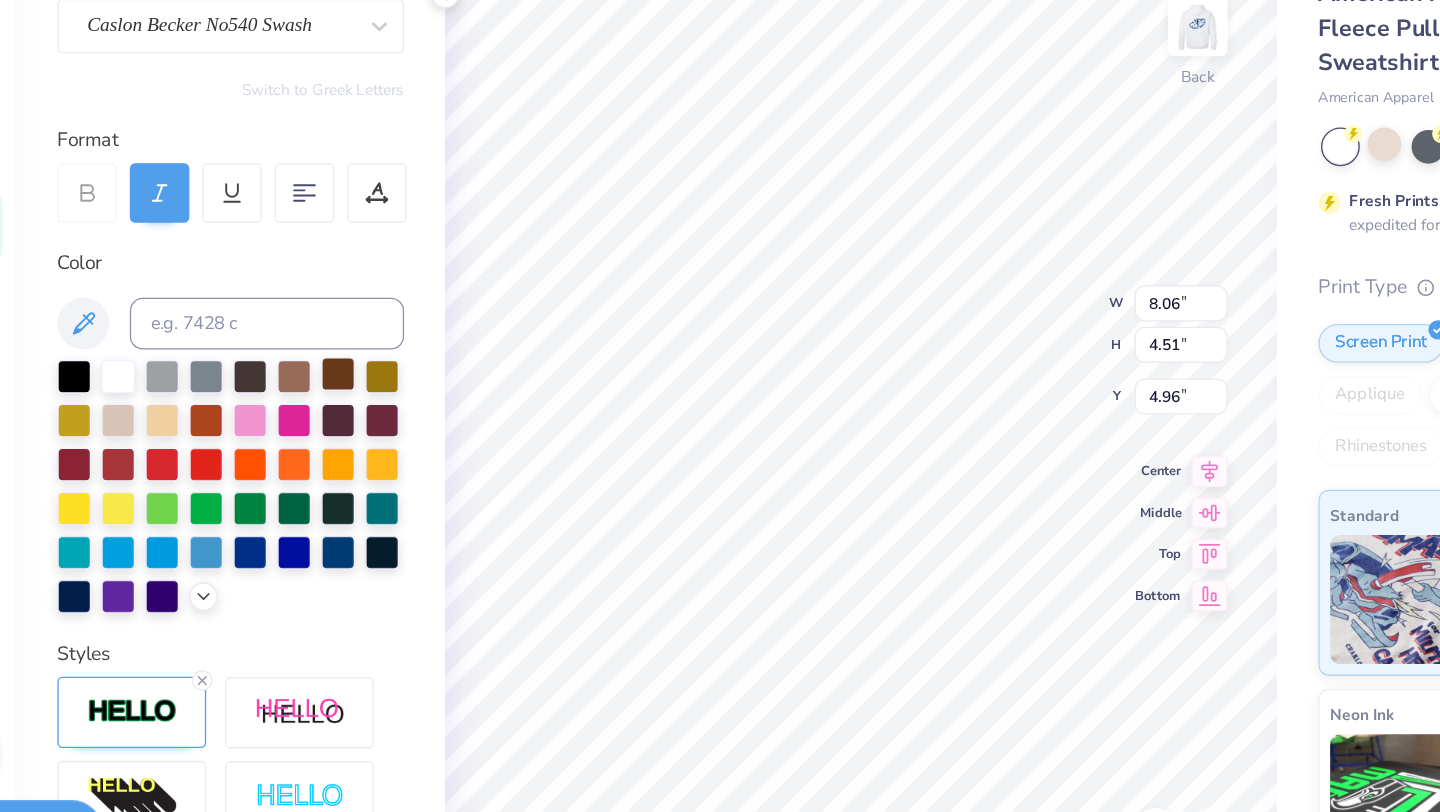 click at bounding box center (339, 405) 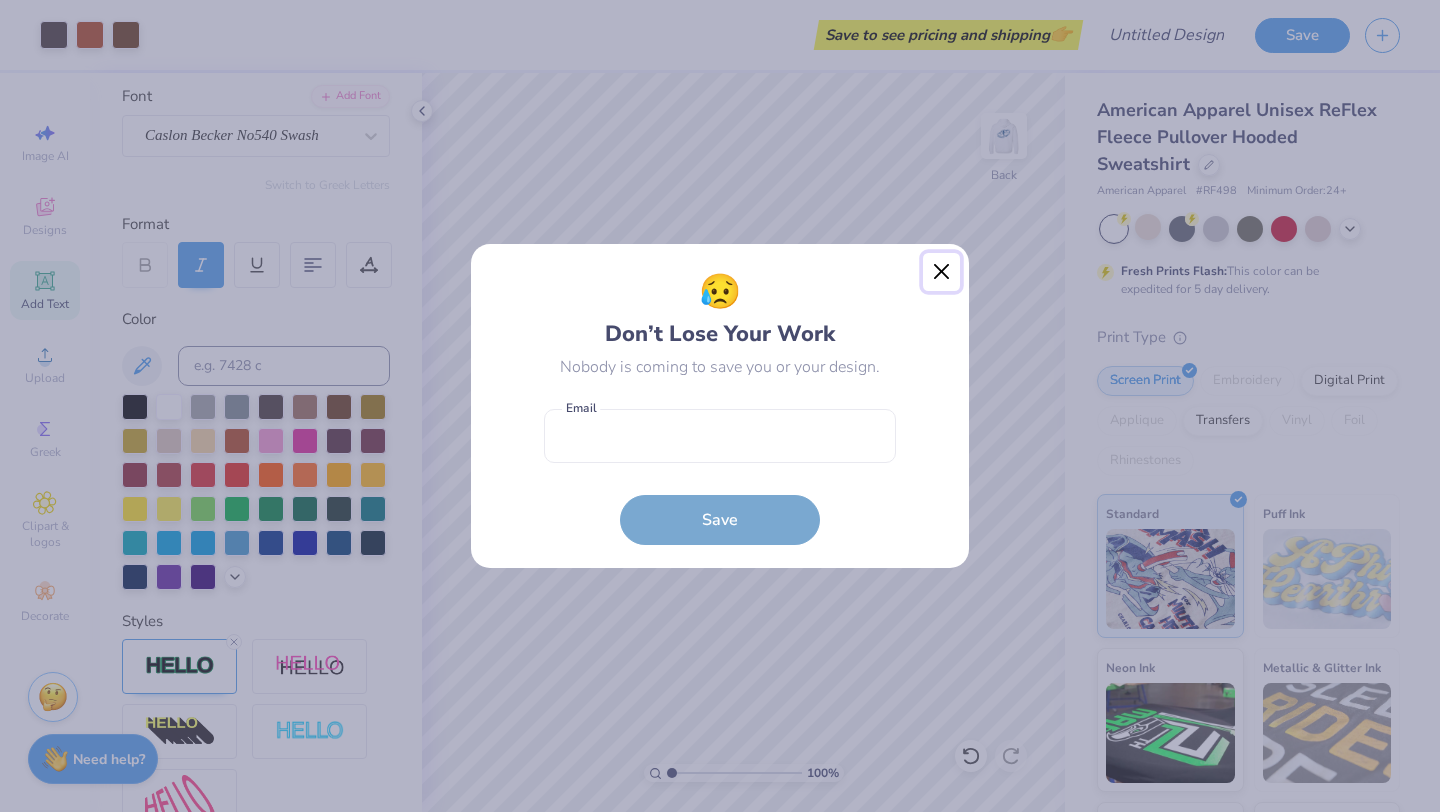 click at bounding box center [942, 272] 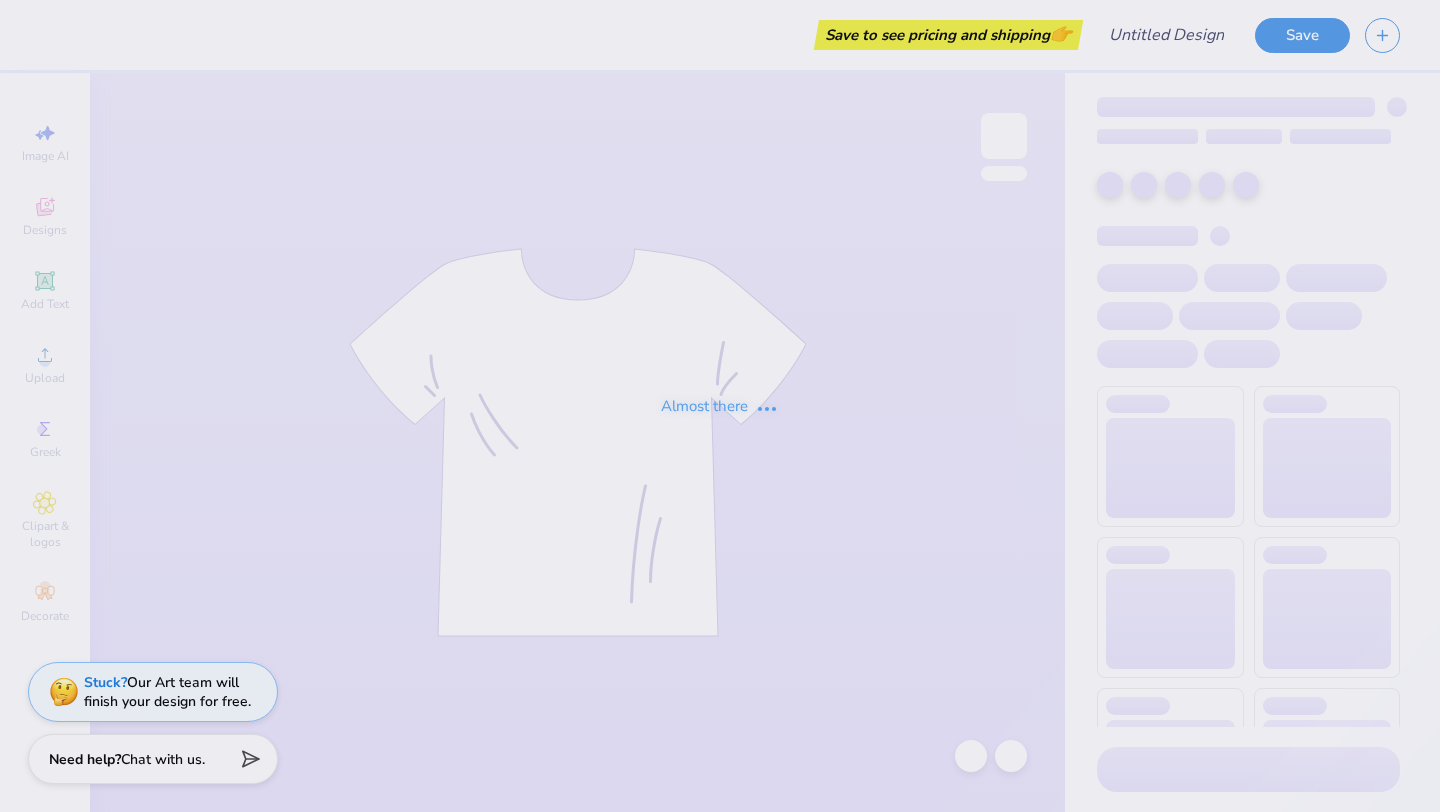 scroll, scrollTop: 0, scrollLeft: 0, axis: both 